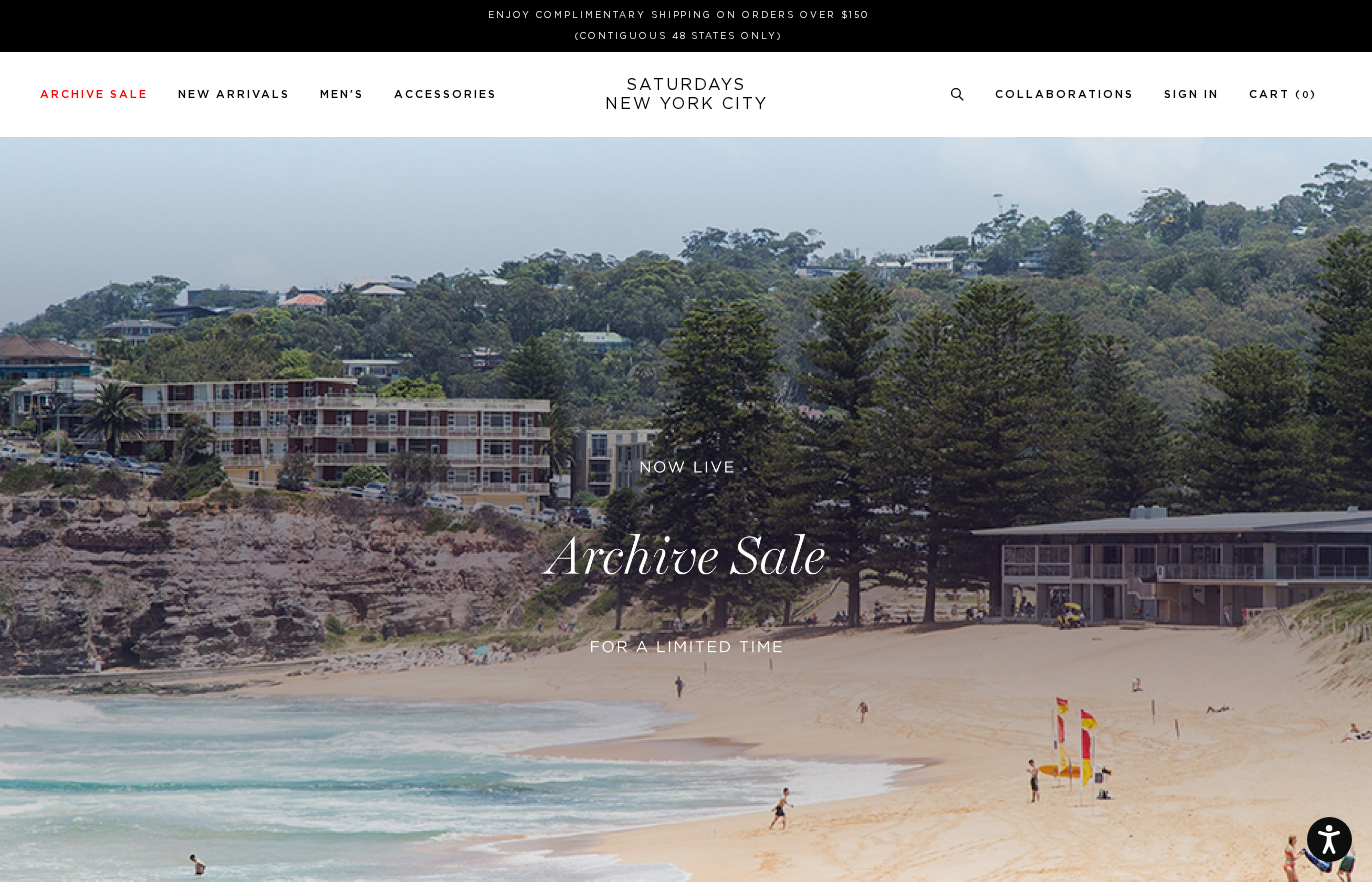 scroll, scrollTop: 0, scrollLeft: 0, axis: both 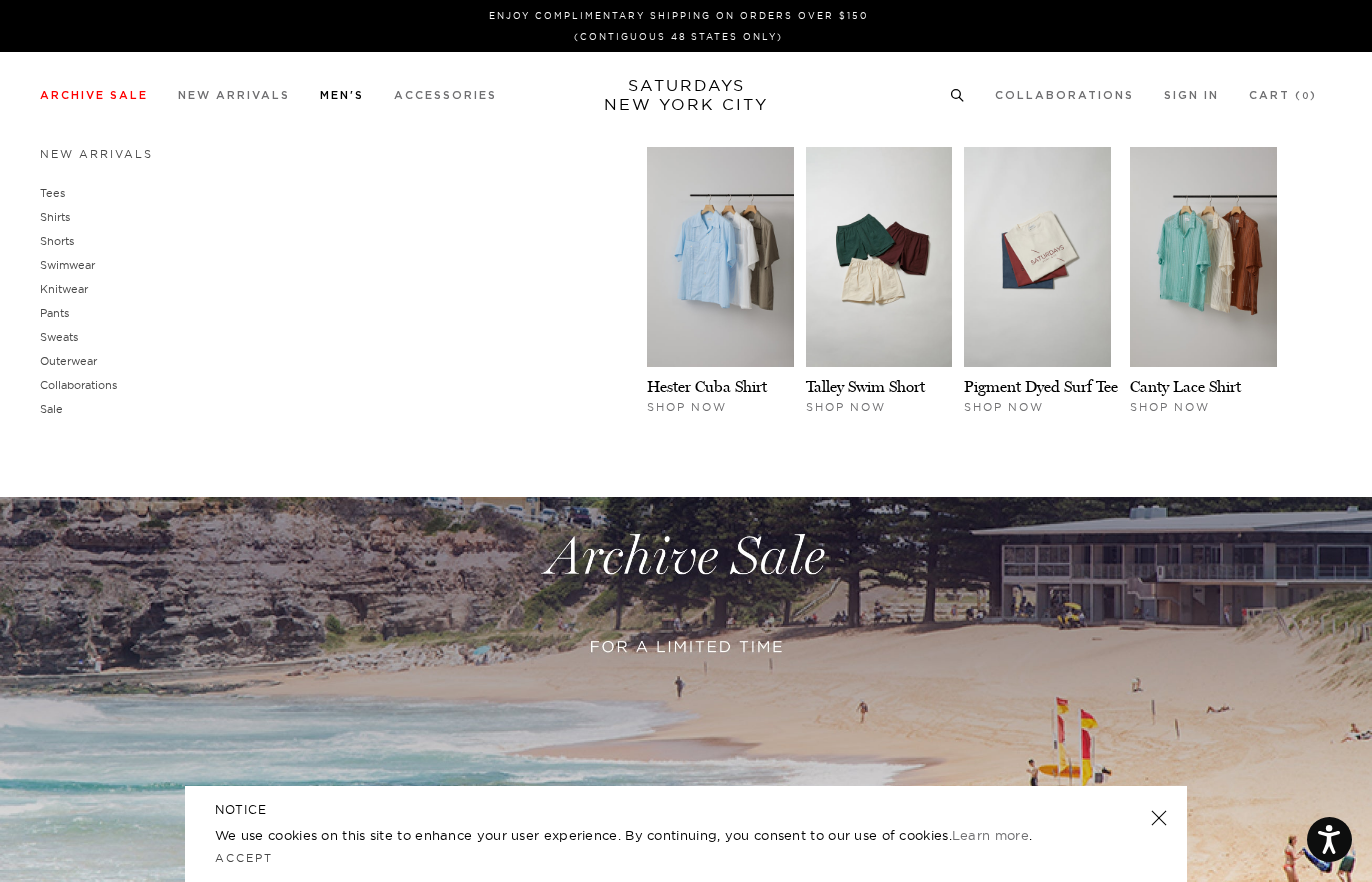 click on "Men's" at bounding box center (342, 95) 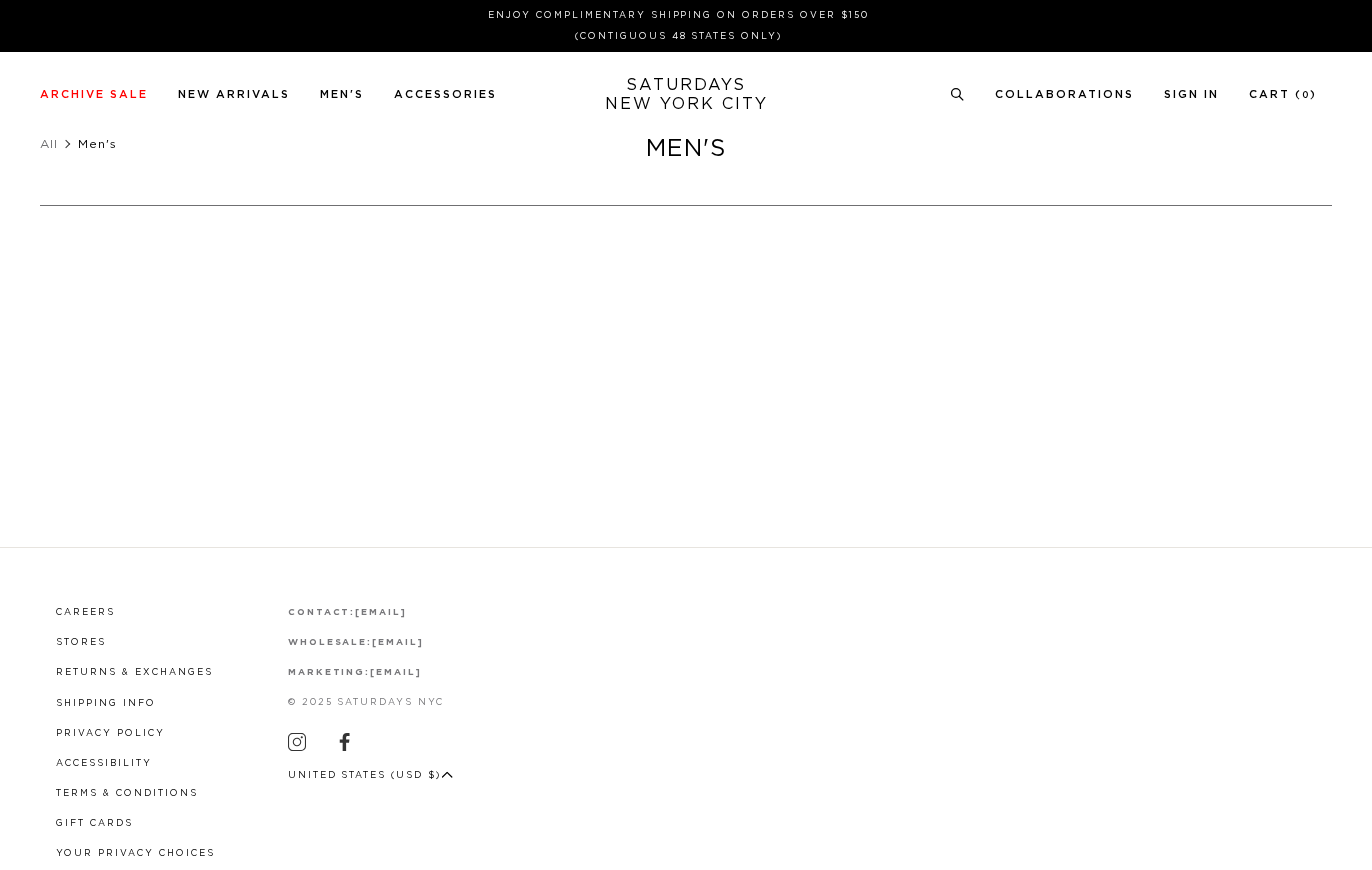 scroll, scrollTop: 0, scrollLeft: 0, axis: both 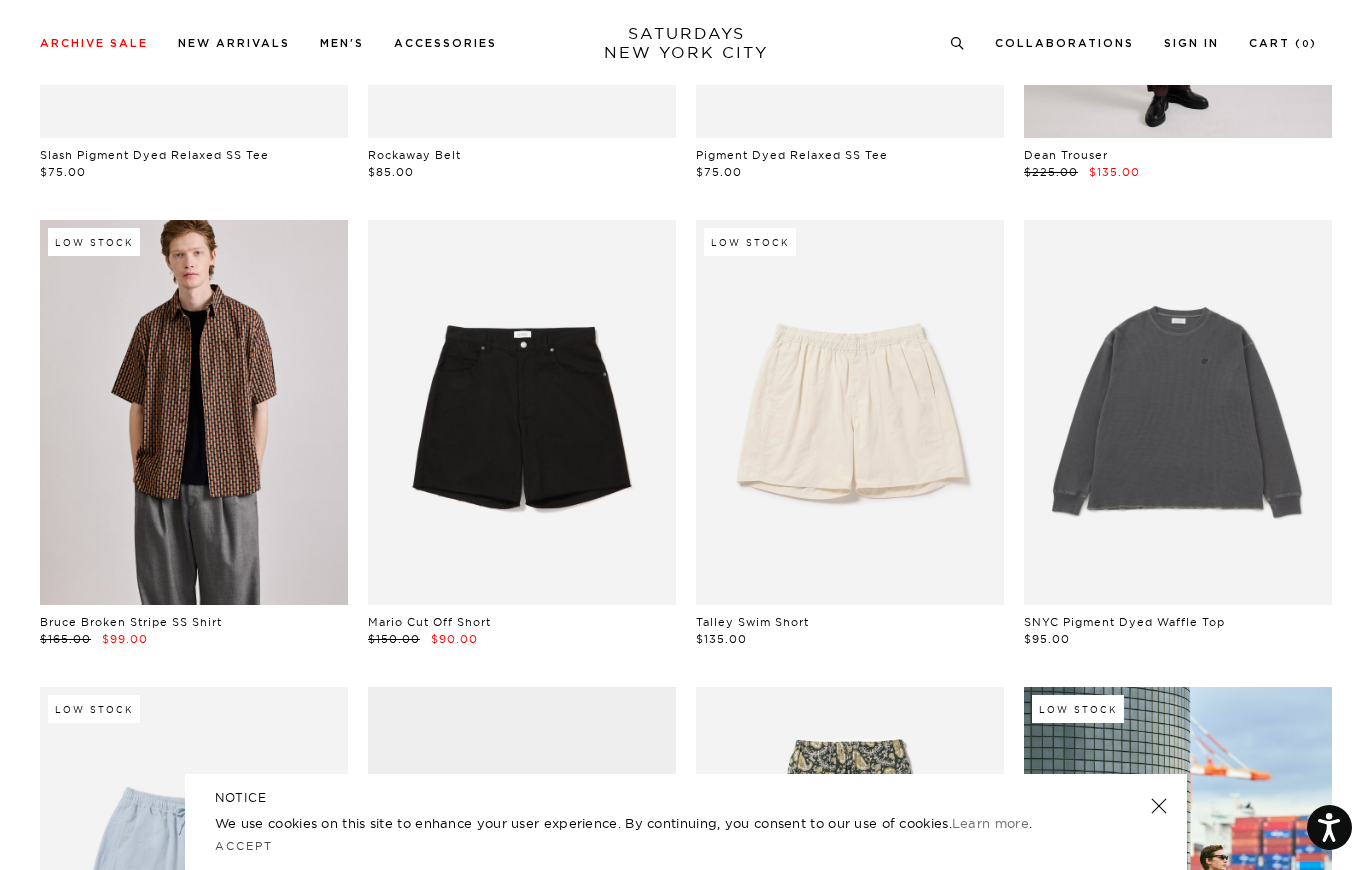 click at bounding box center [194, 412] 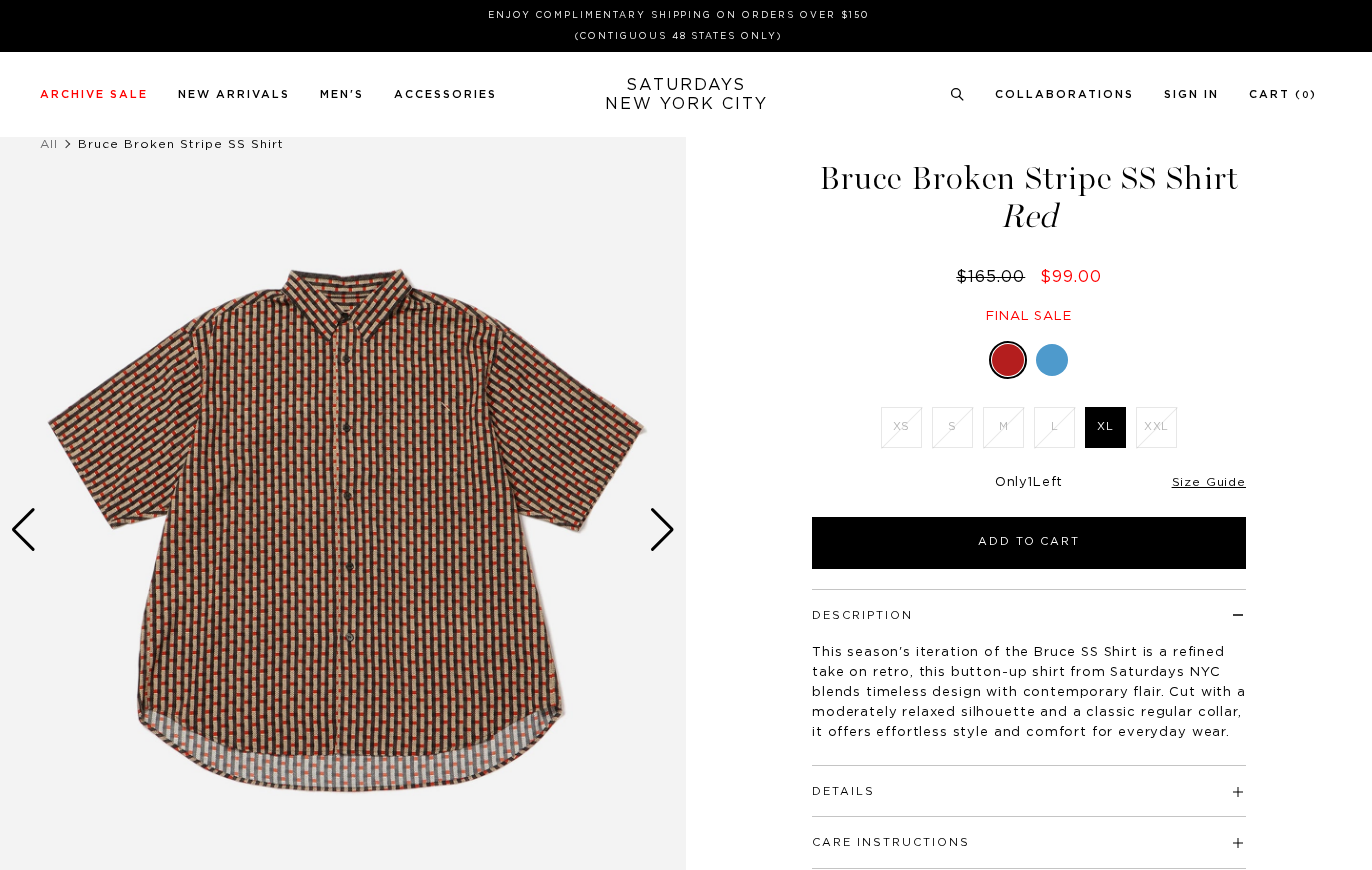 scroll, scrollTop: 0, scrollLeft: 0, axis: both 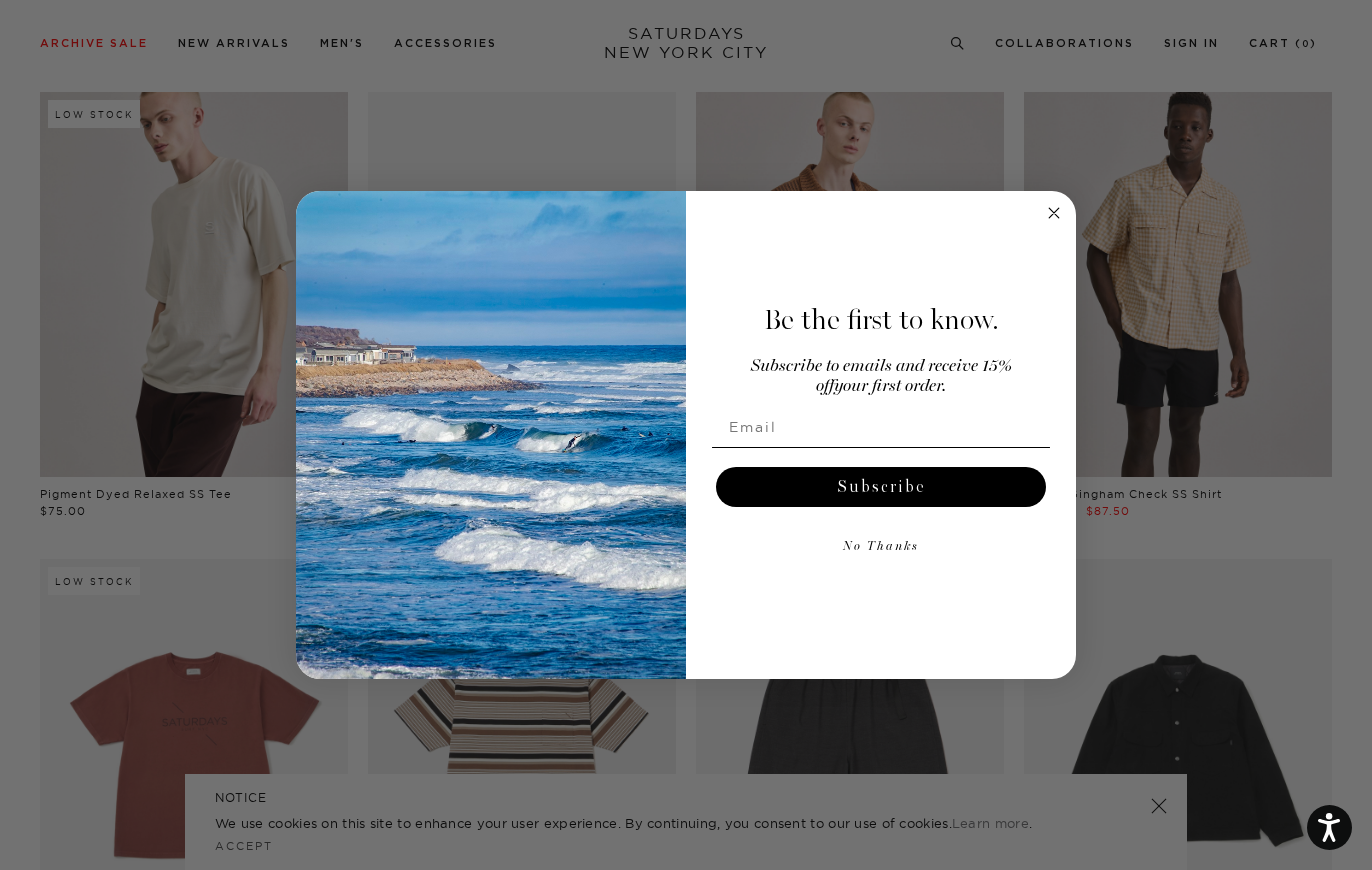 click 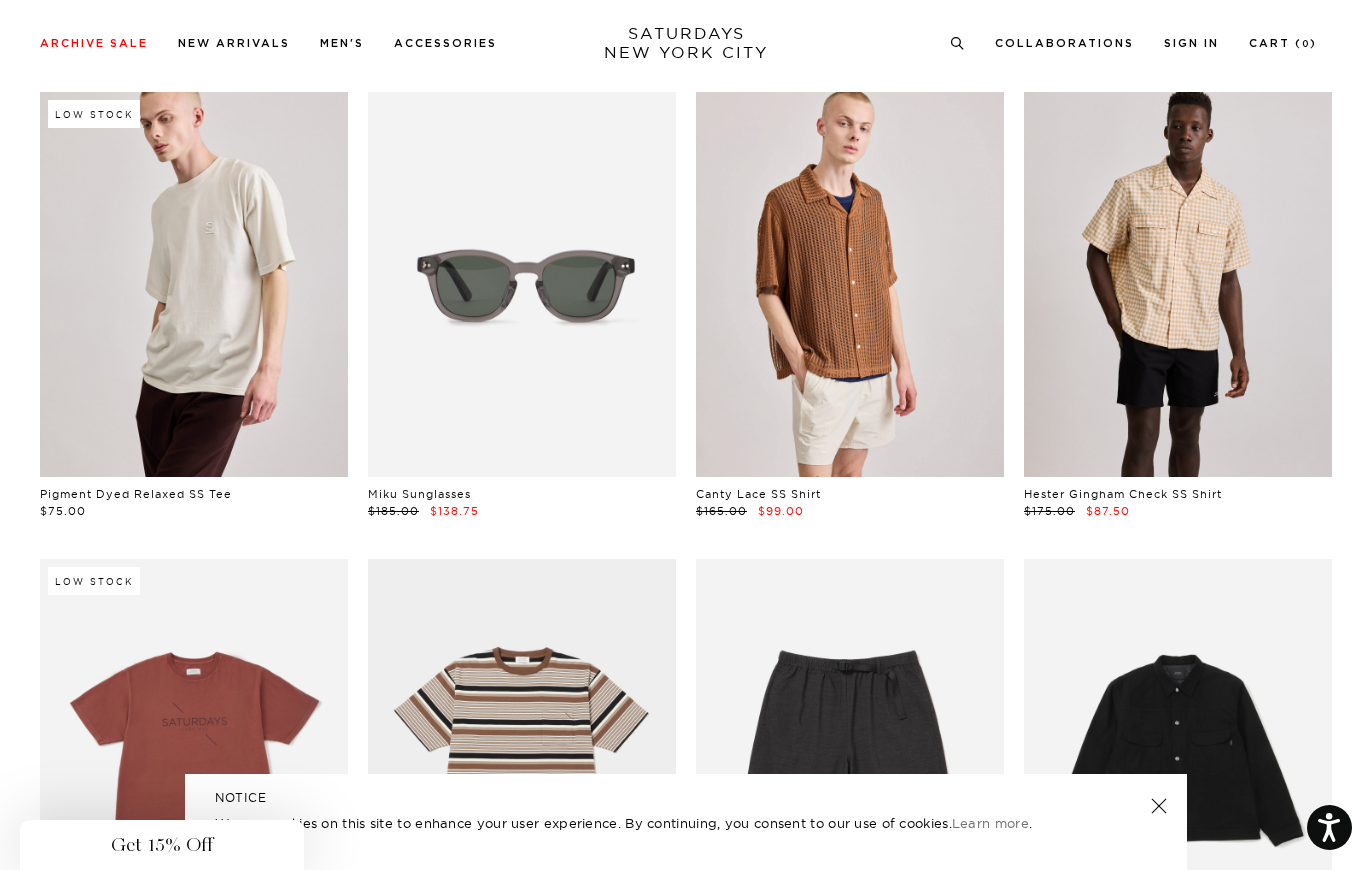 click on "Press Option+1 for screen-reader mode, Option+0 to cancel Accessibility Screen-Reader Guide, Feedback, and Issue Reporting | New window
Enjoy Complimentary Shipping on Orders Over $150  (Contiguous 48 States Only)
Archive Sale
Men's
Tees
Shirts
Shorts
Swim
Women's" at bounding box center (686, 7205) 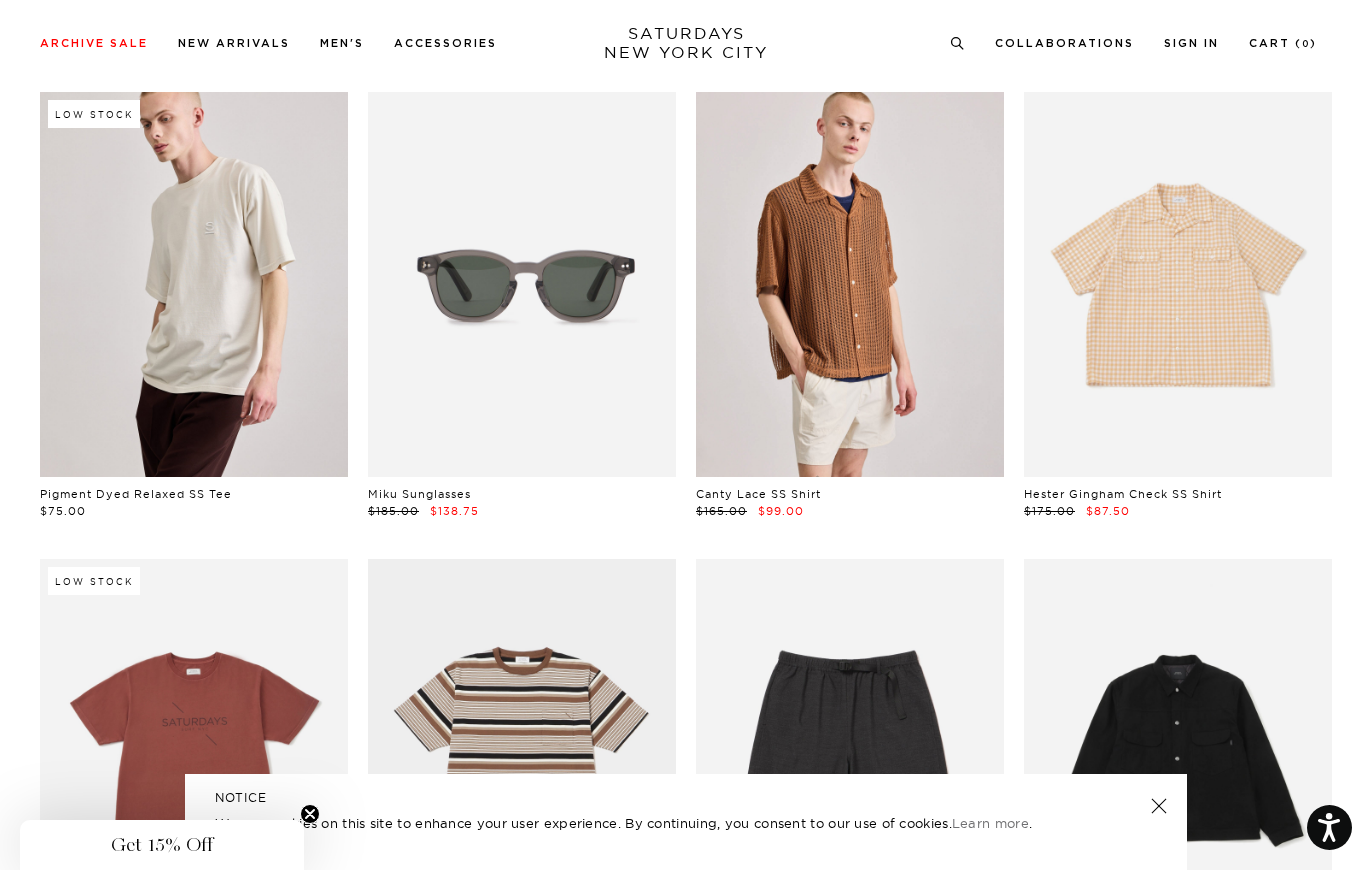 click at bounding box center (1178, 284) 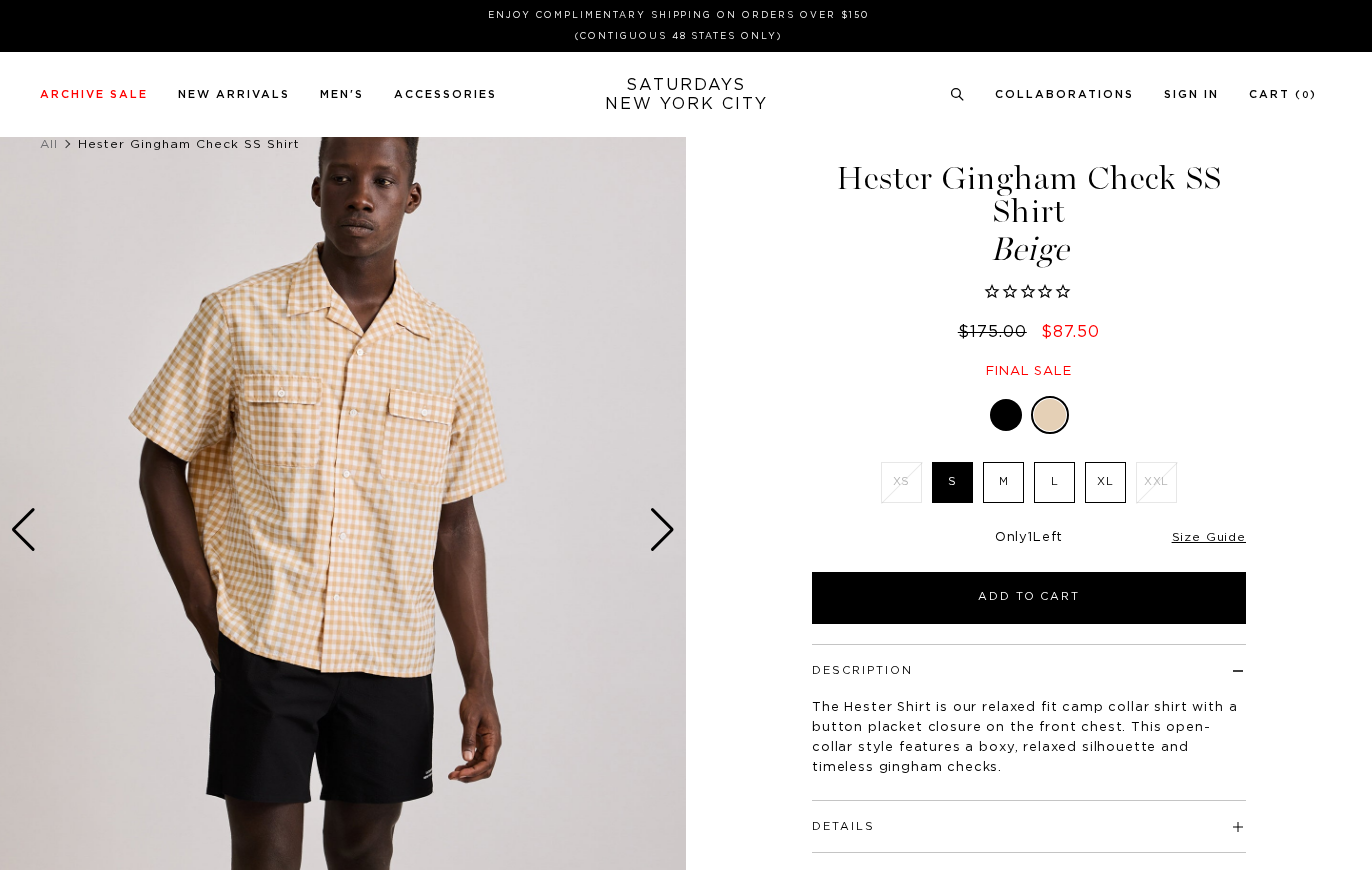 scroll, scrollTop: 0, scrollLeft: 0, axis: both 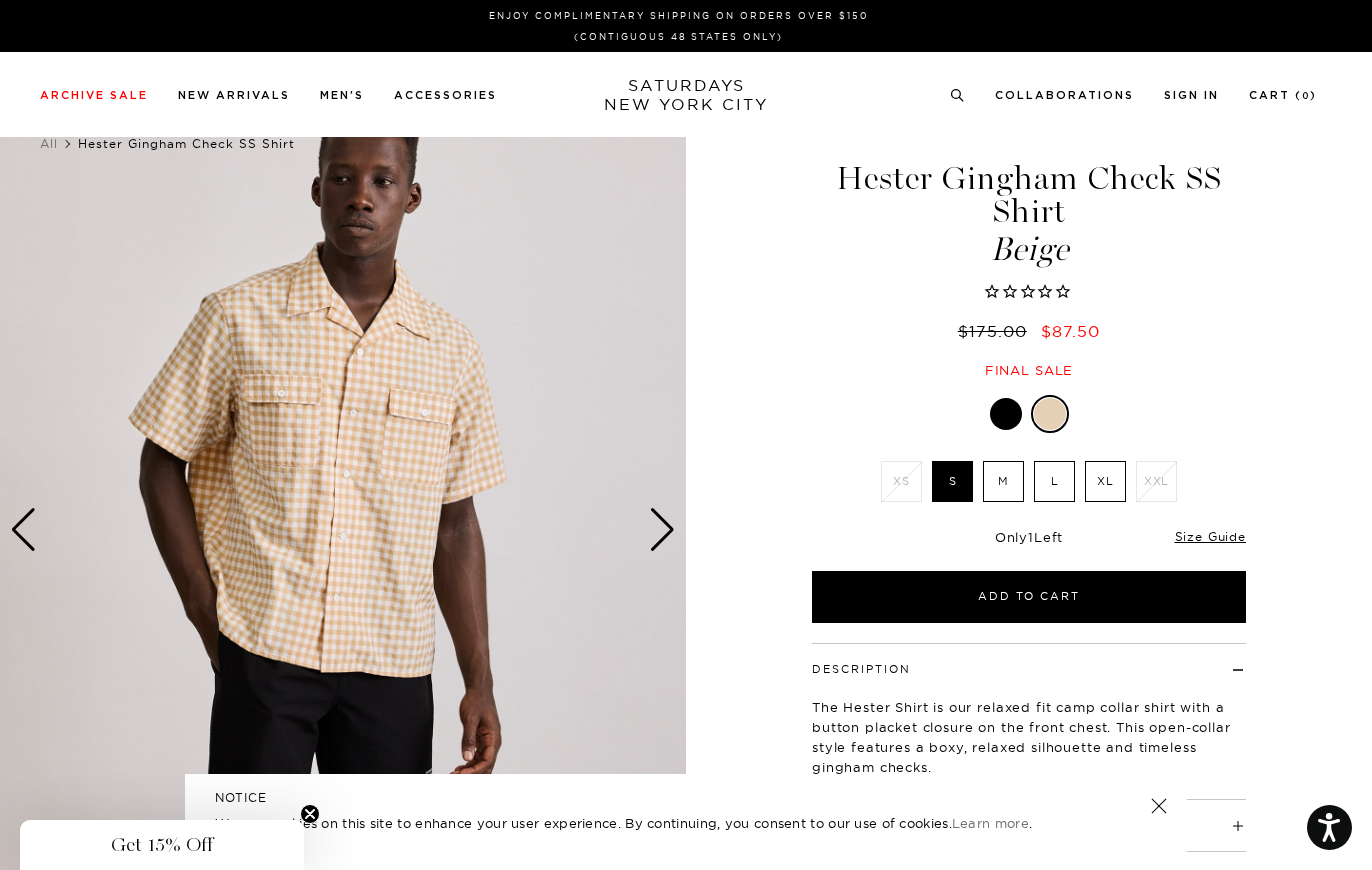 click at bounding box center [343, 530] 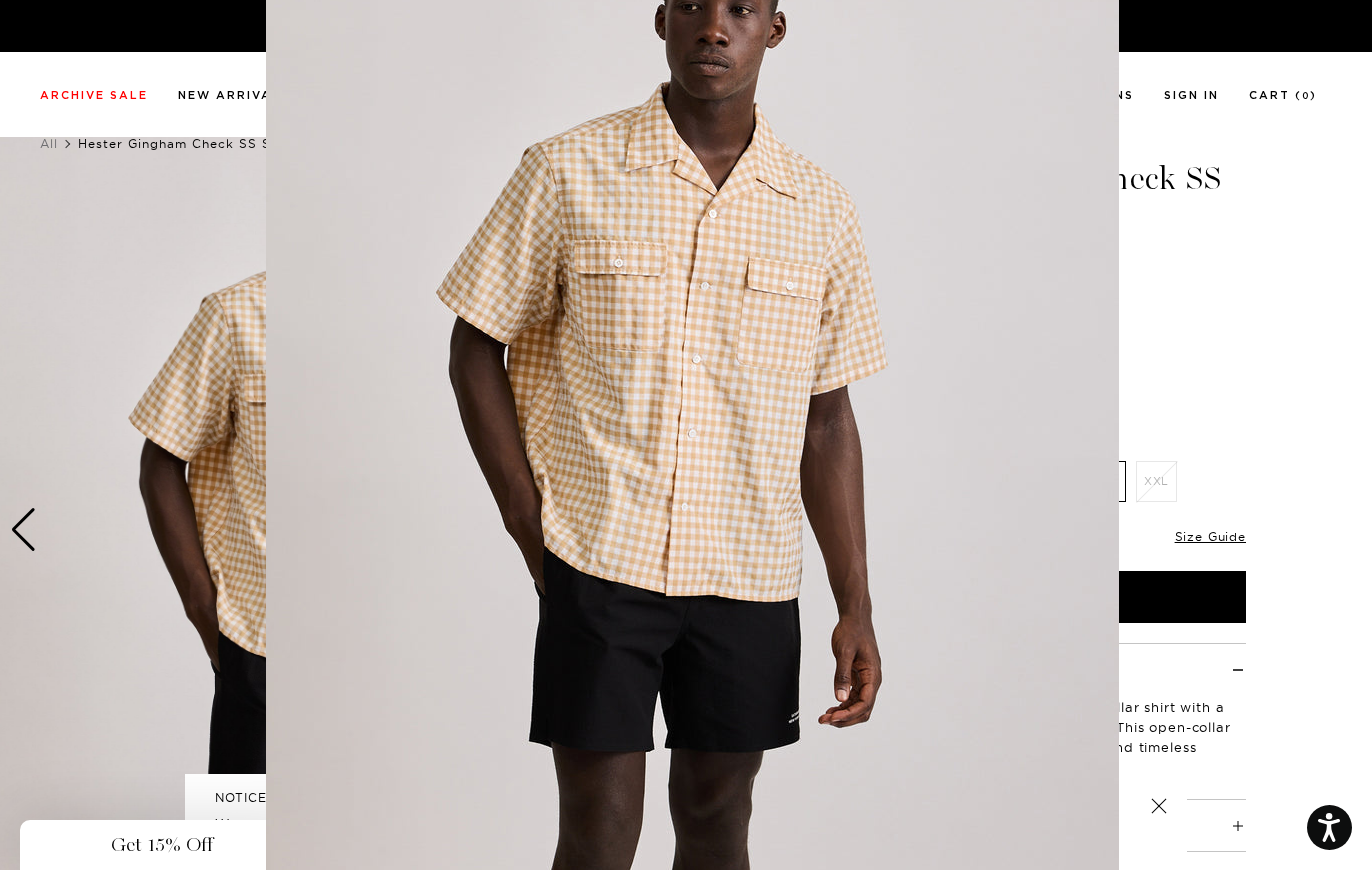 scroll, scrollTop: 88, scrollLeft: 0, axis: vertical 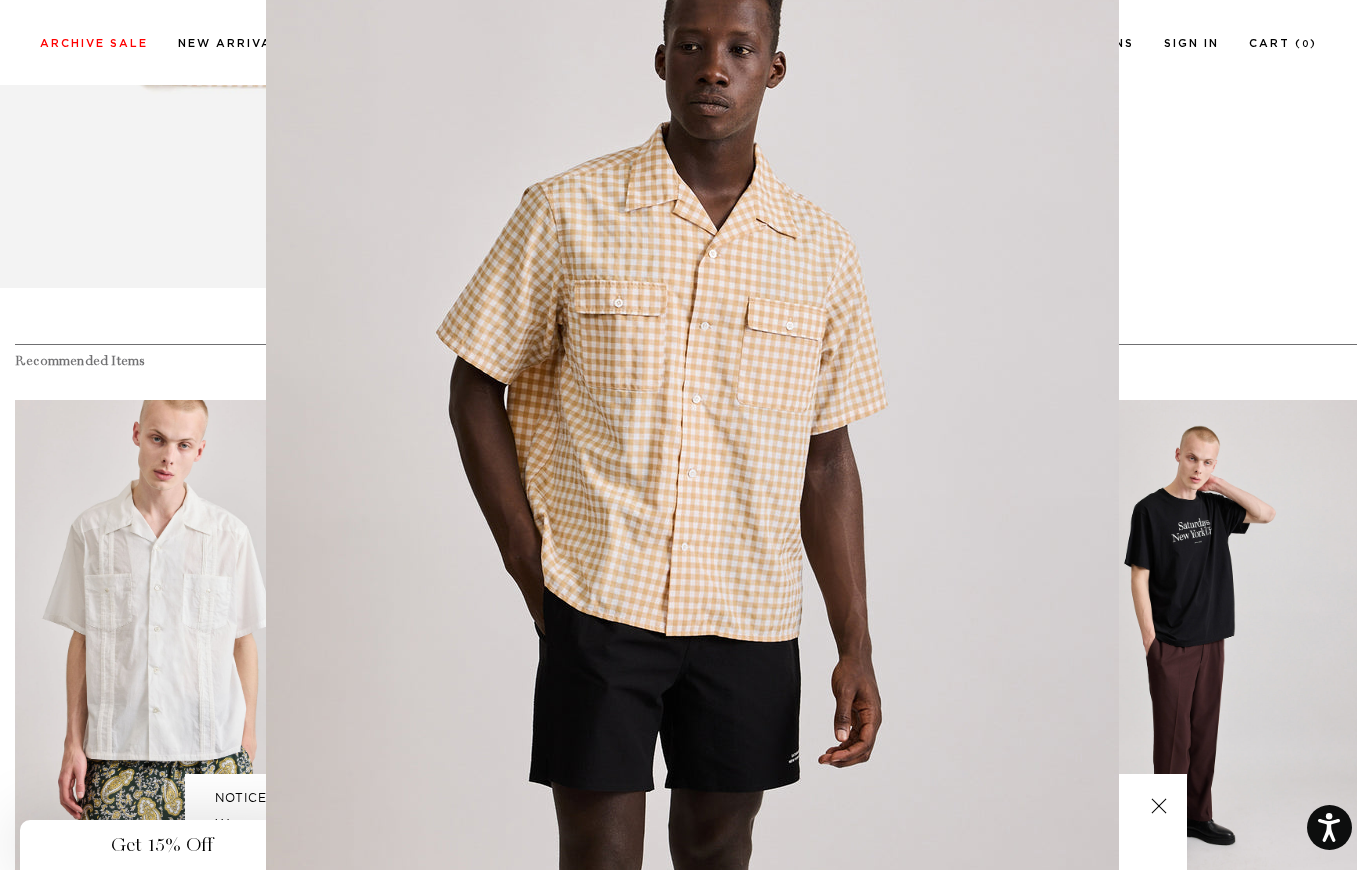 click at bounding box center (686, 435) 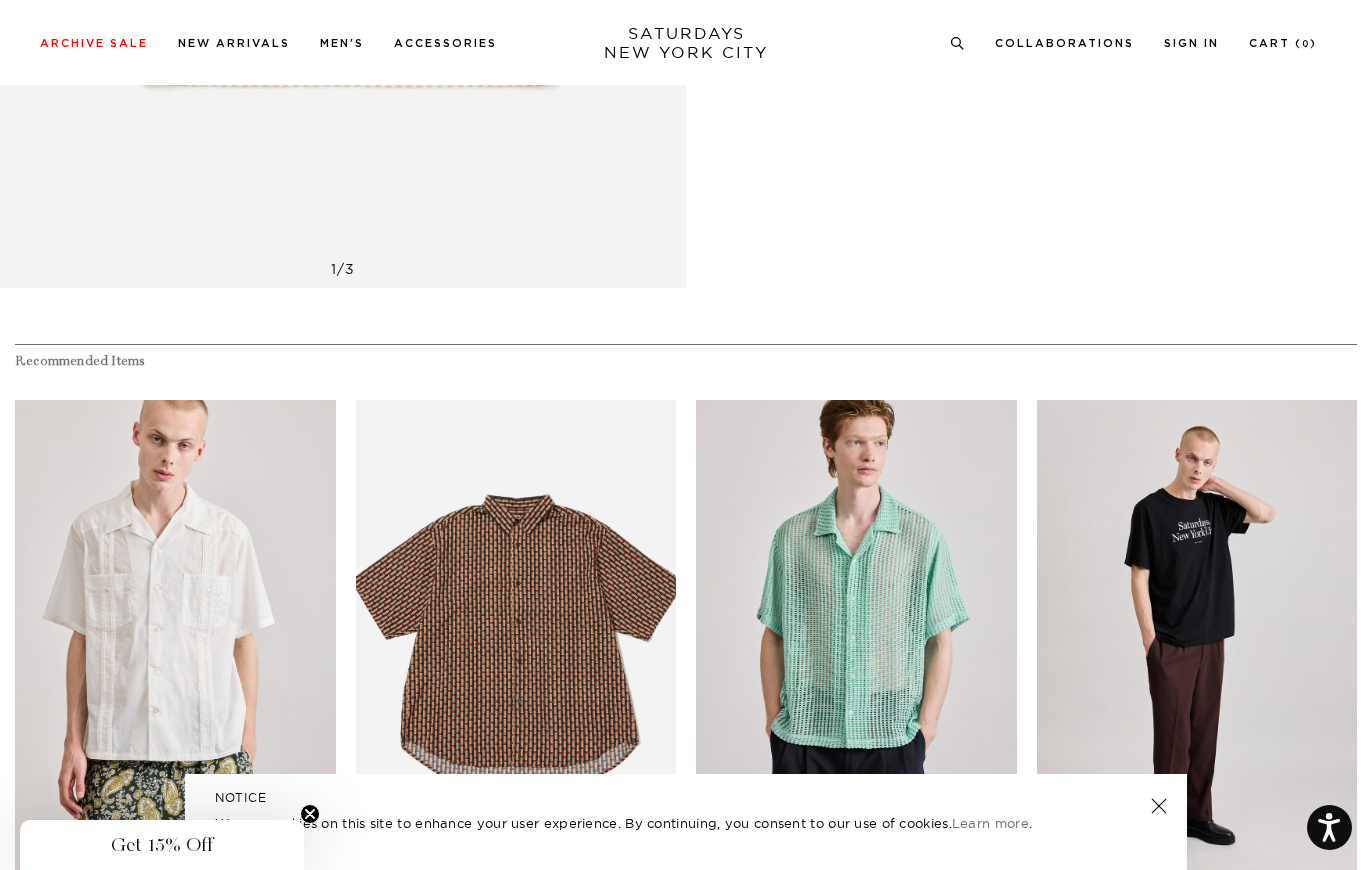 scroll, scrollTop: 0, scrollLeft: 0, axis: both 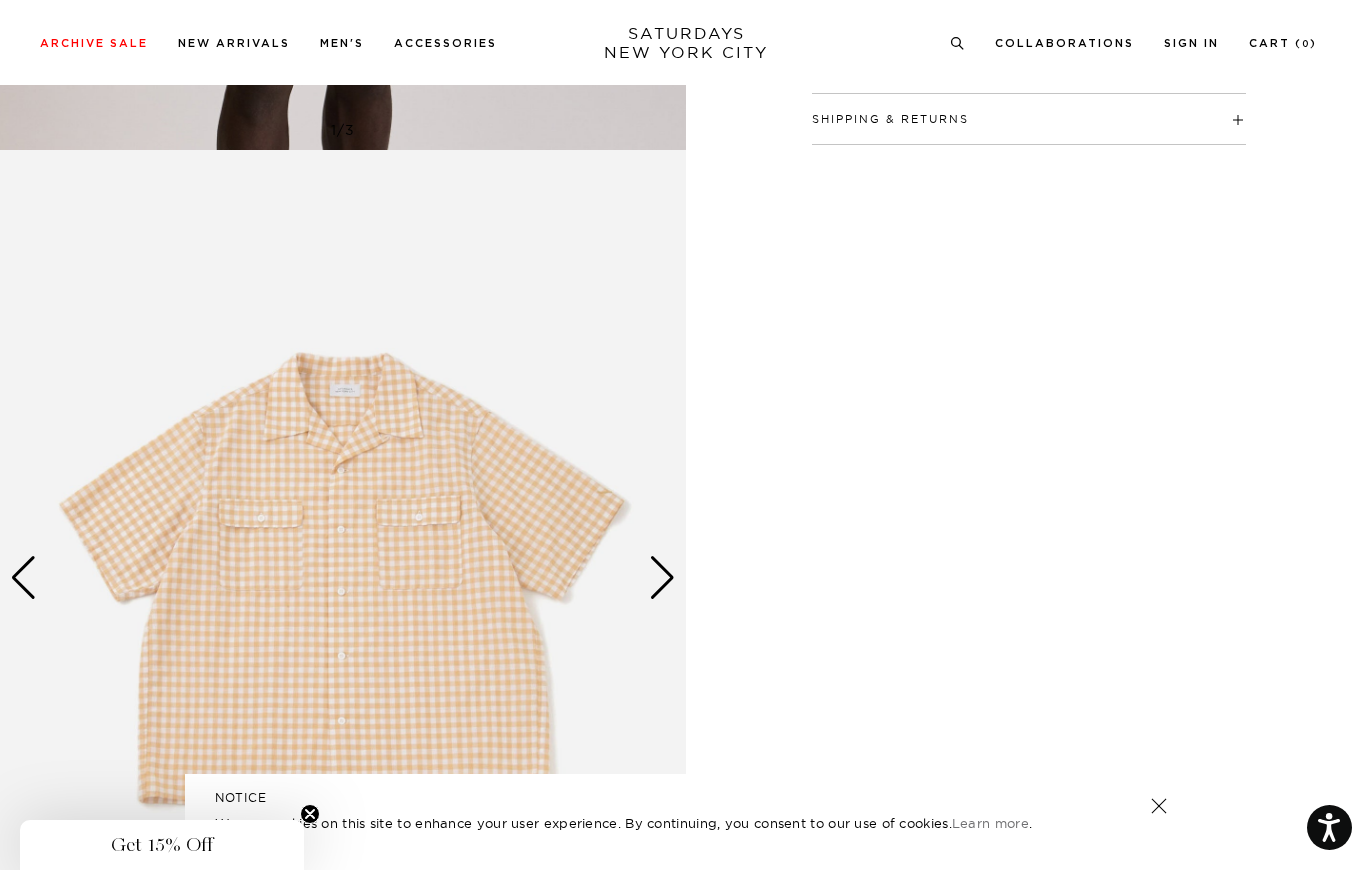click at bounding box center [662, 578] 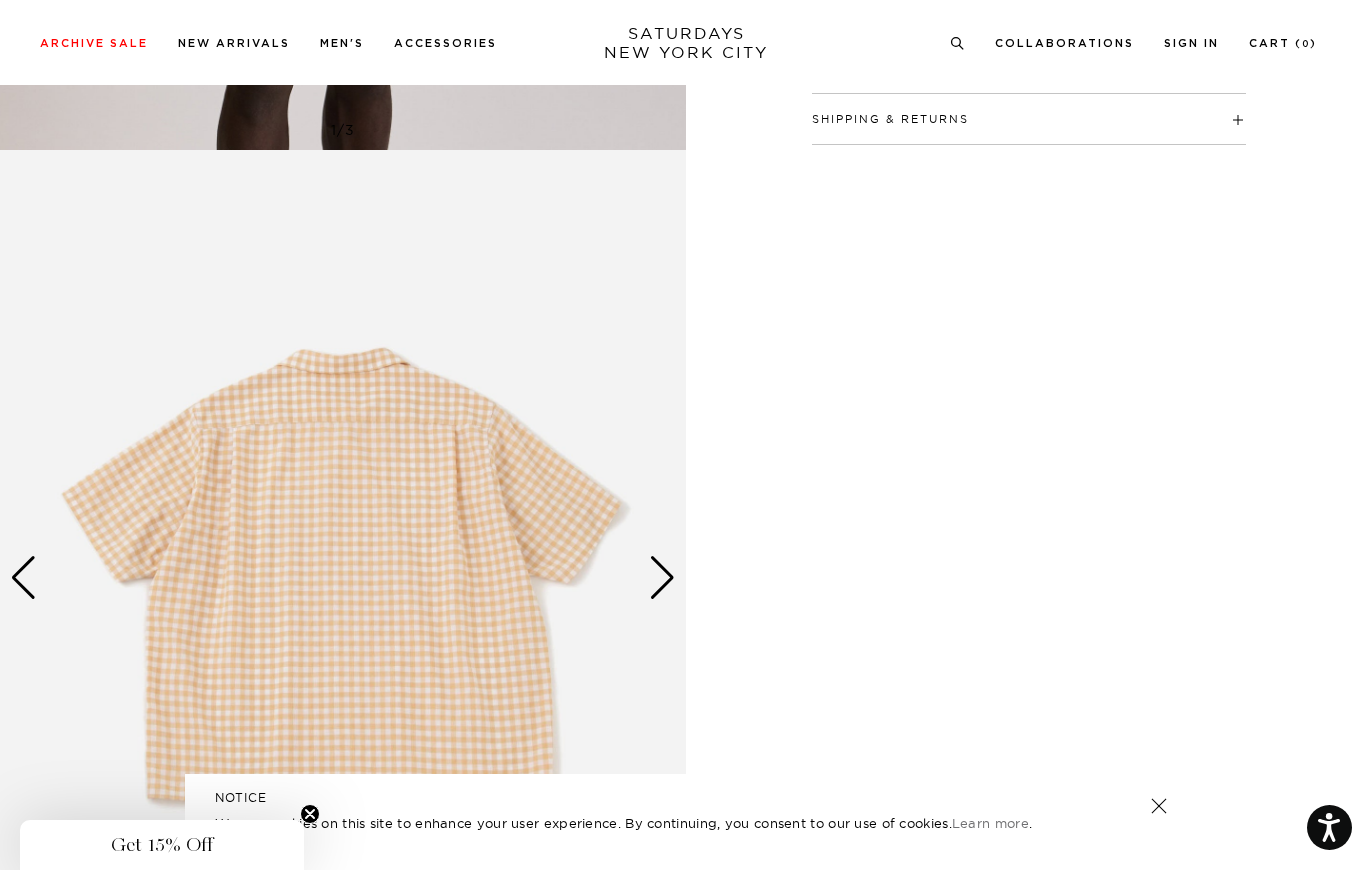 click at bounding box center (662, 578) 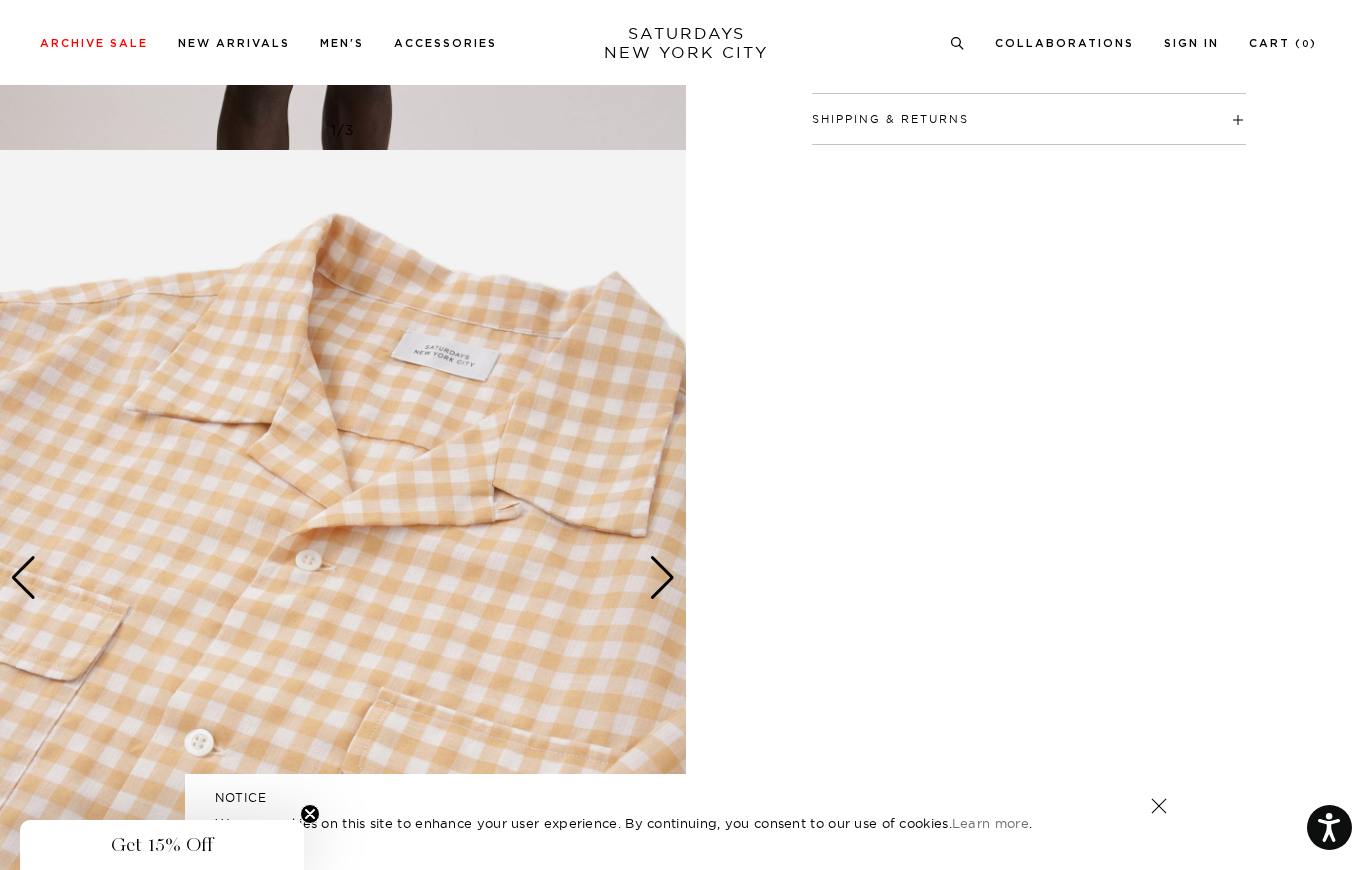 click at bounding box center (662, 578) 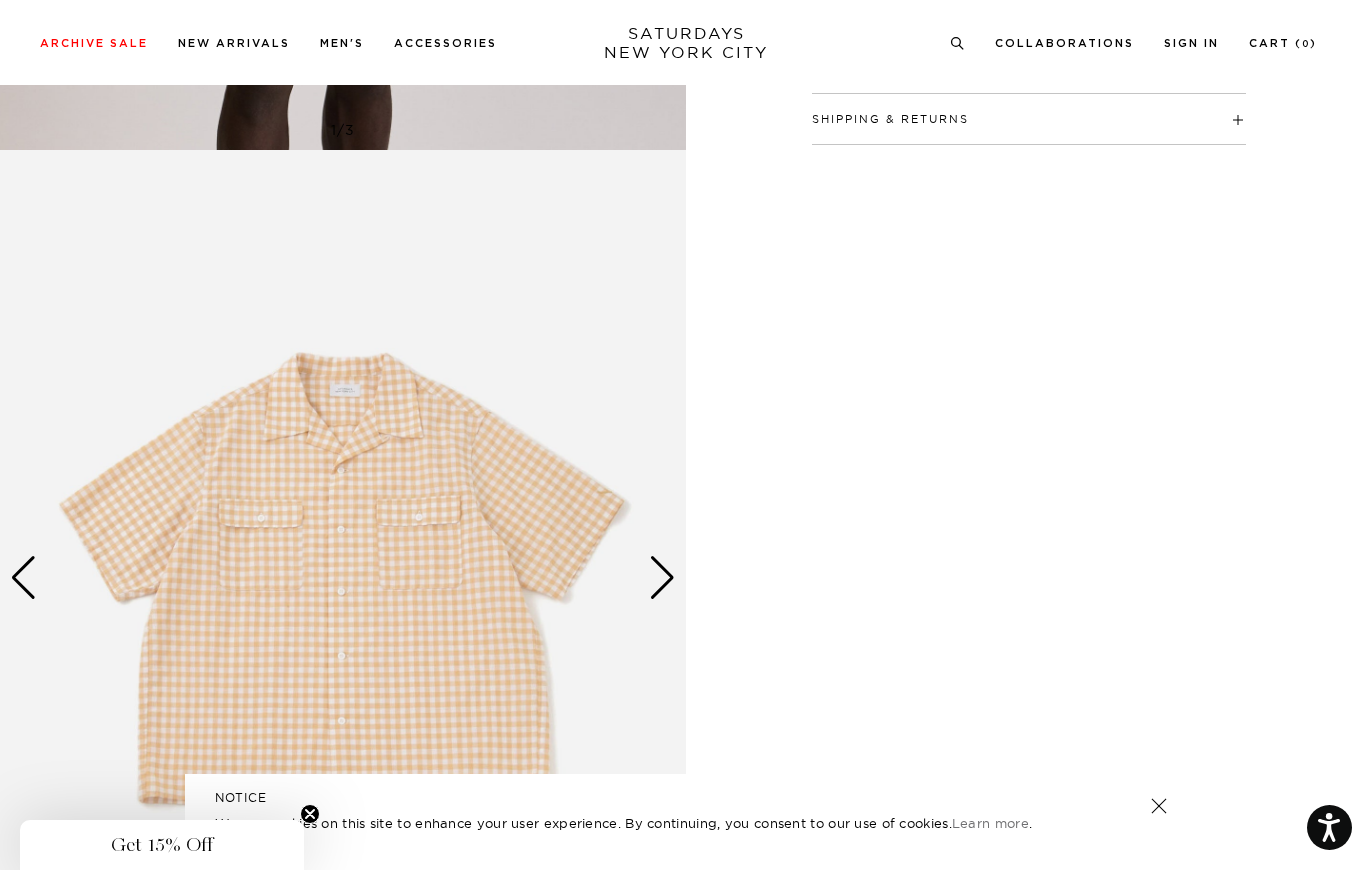 click at bounding box center (662, 578) 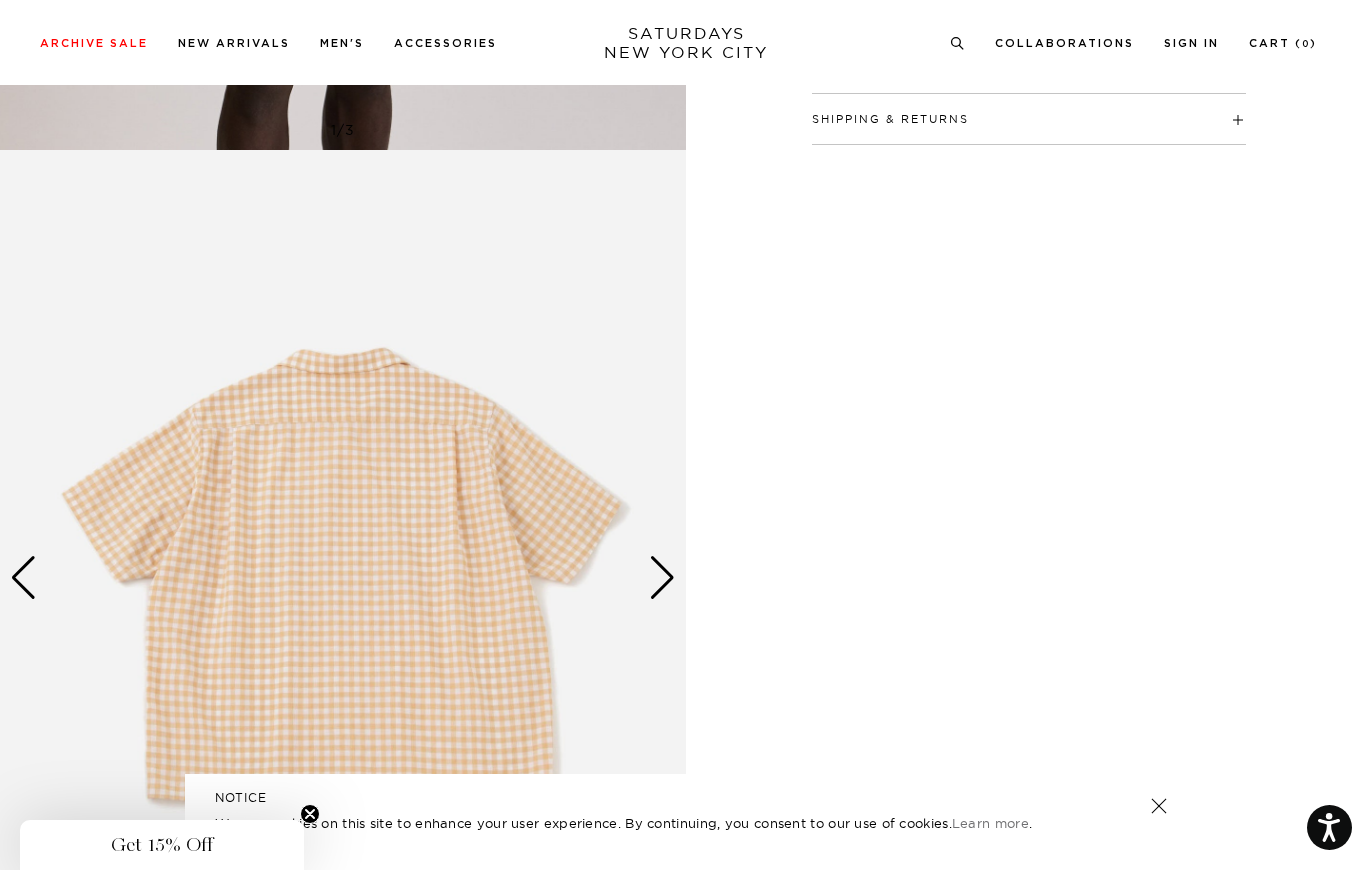 click at bounding box center [662, 578] 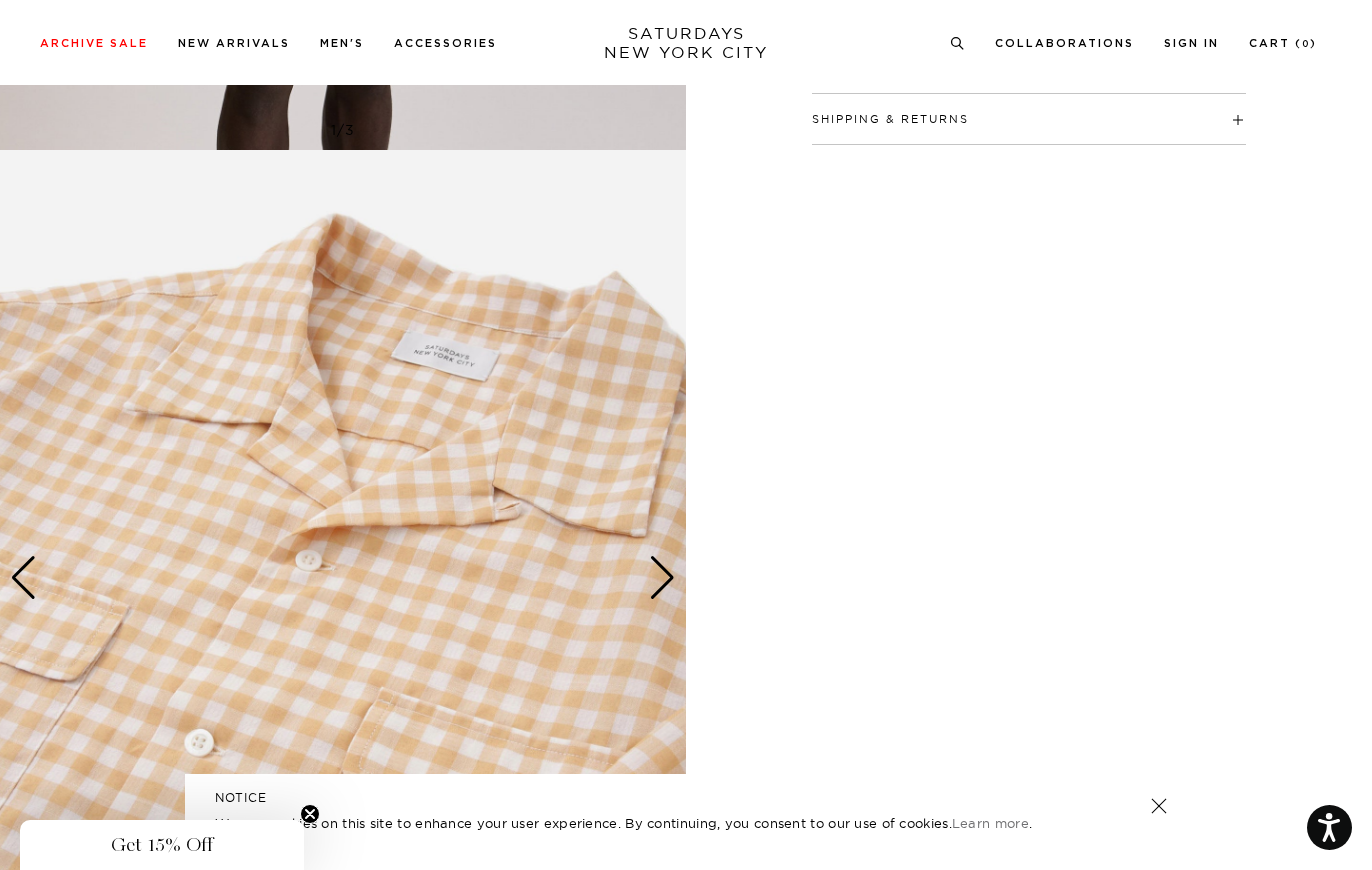 click at bounding box center (662, 578) 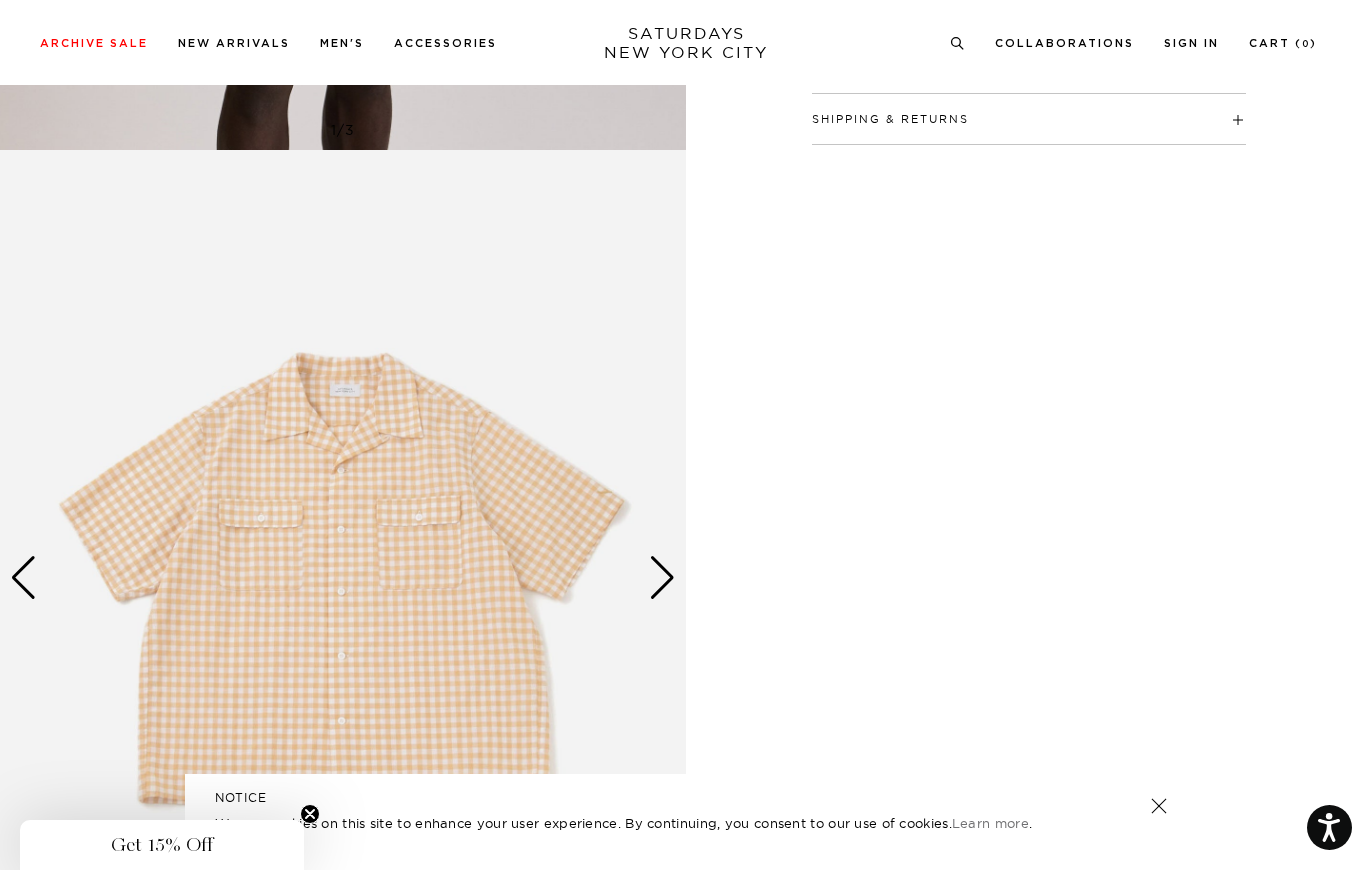 click at bounding box center [662, 578] 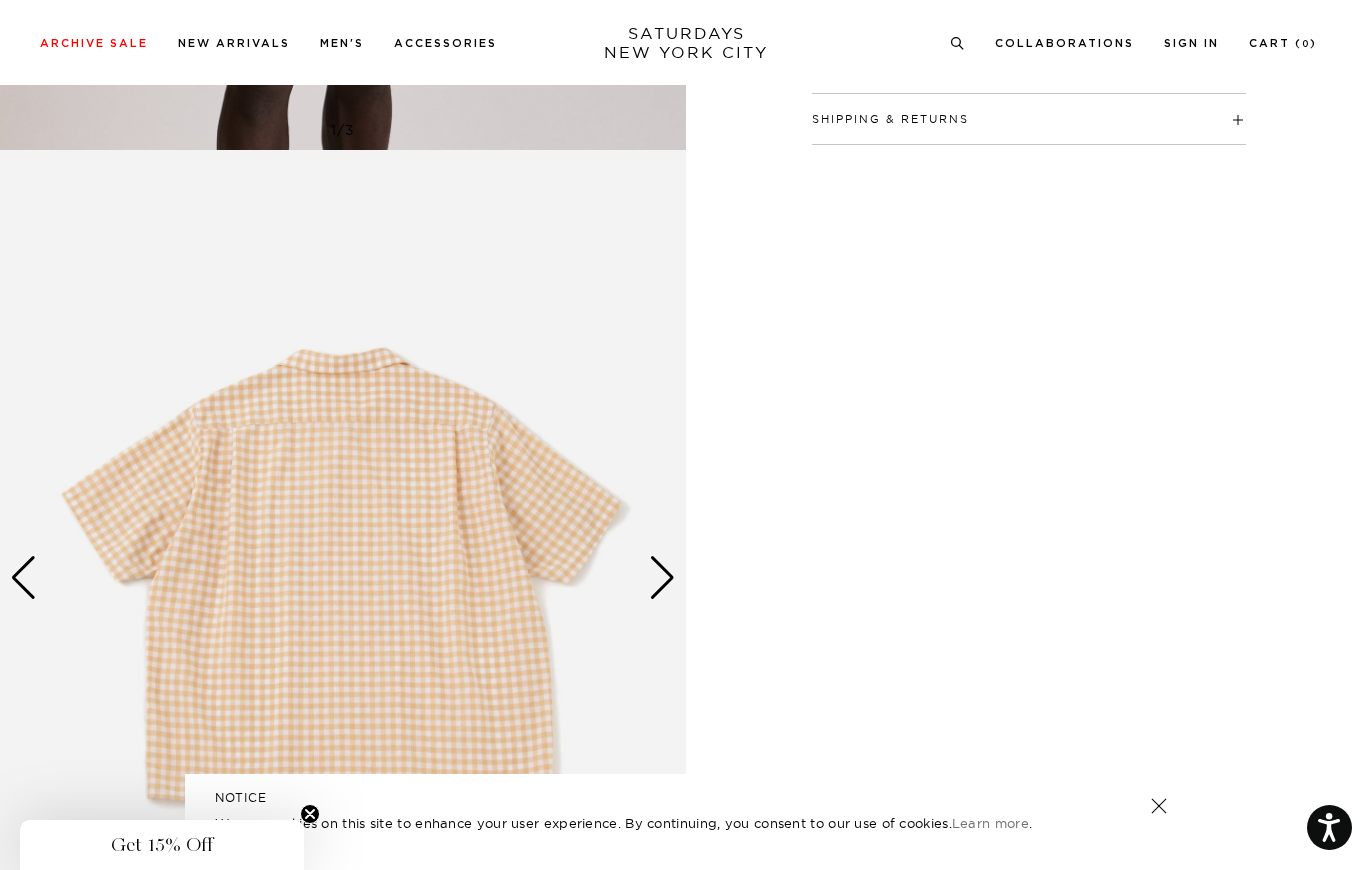 click at bounding box center [662, 578] 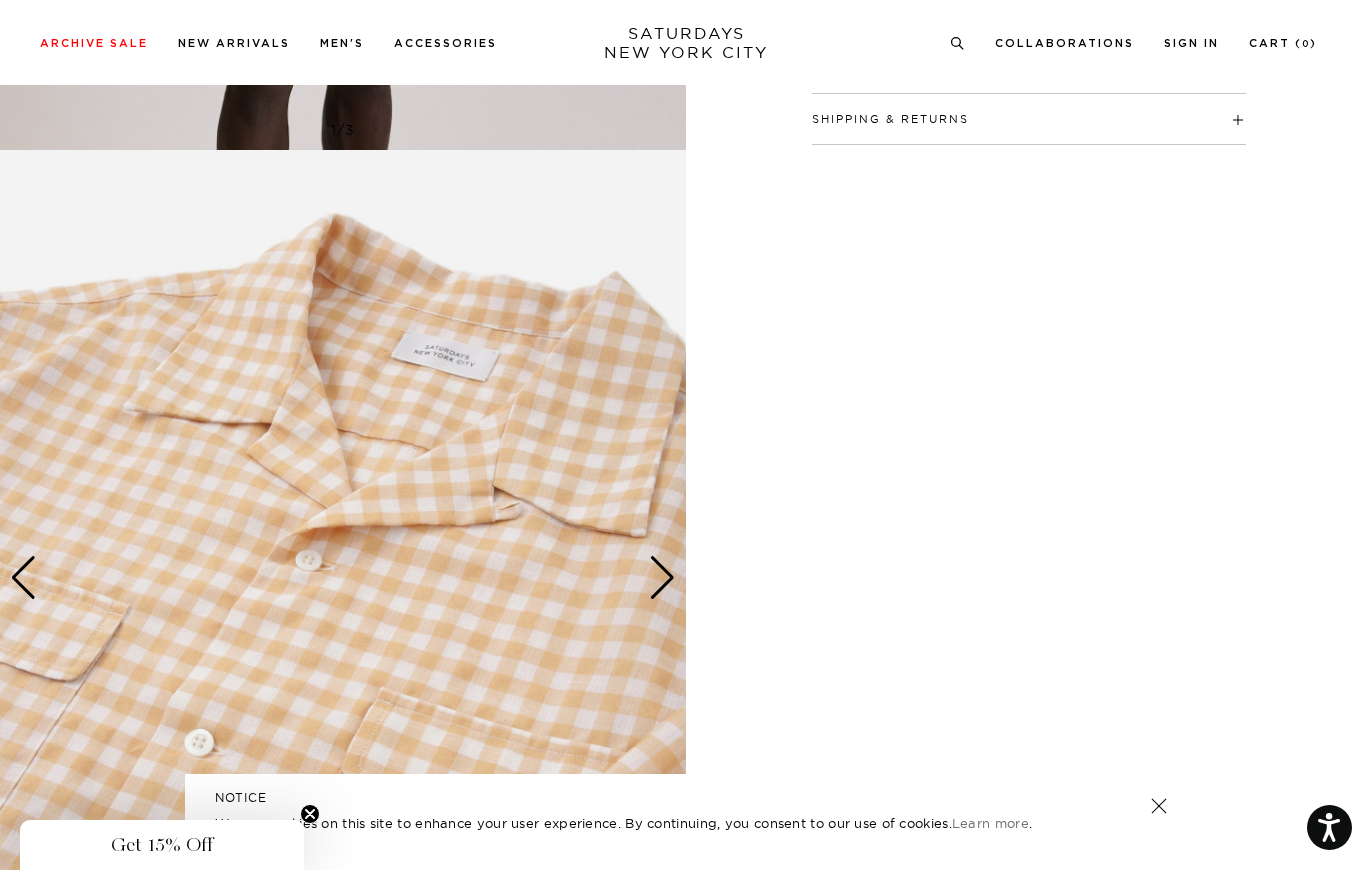 click on "Hester Gingham Check SS Shirt  Beige
$175.00
$87.50
Final sale
Hester Gingham Check SS Shirt  Beige
$175.00
$87.50
Final sale
XS S" at bounding box center [1029, 149] 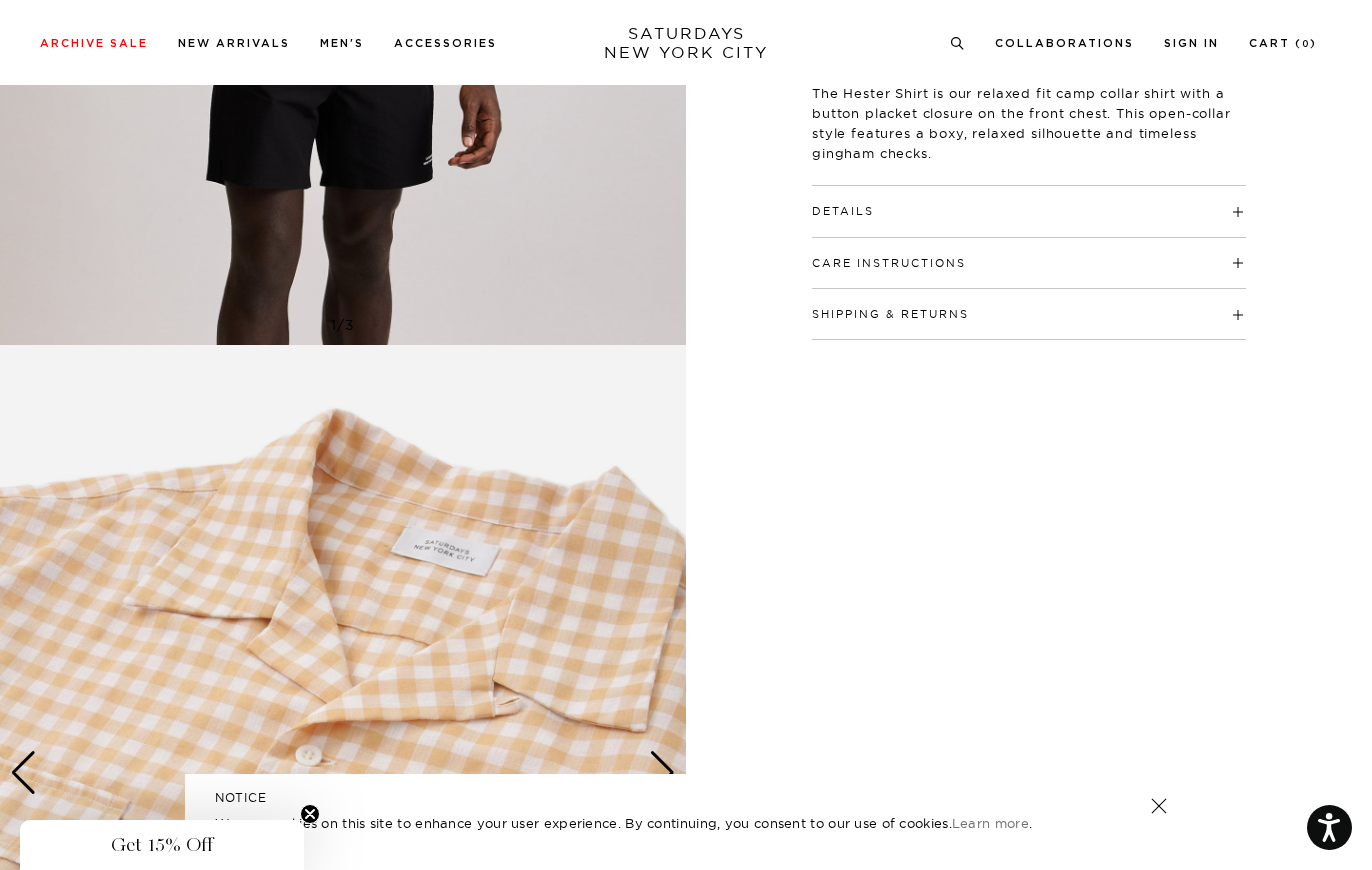 scroll, scrollTop: 509, scrollLeft: 0, axis: vertical 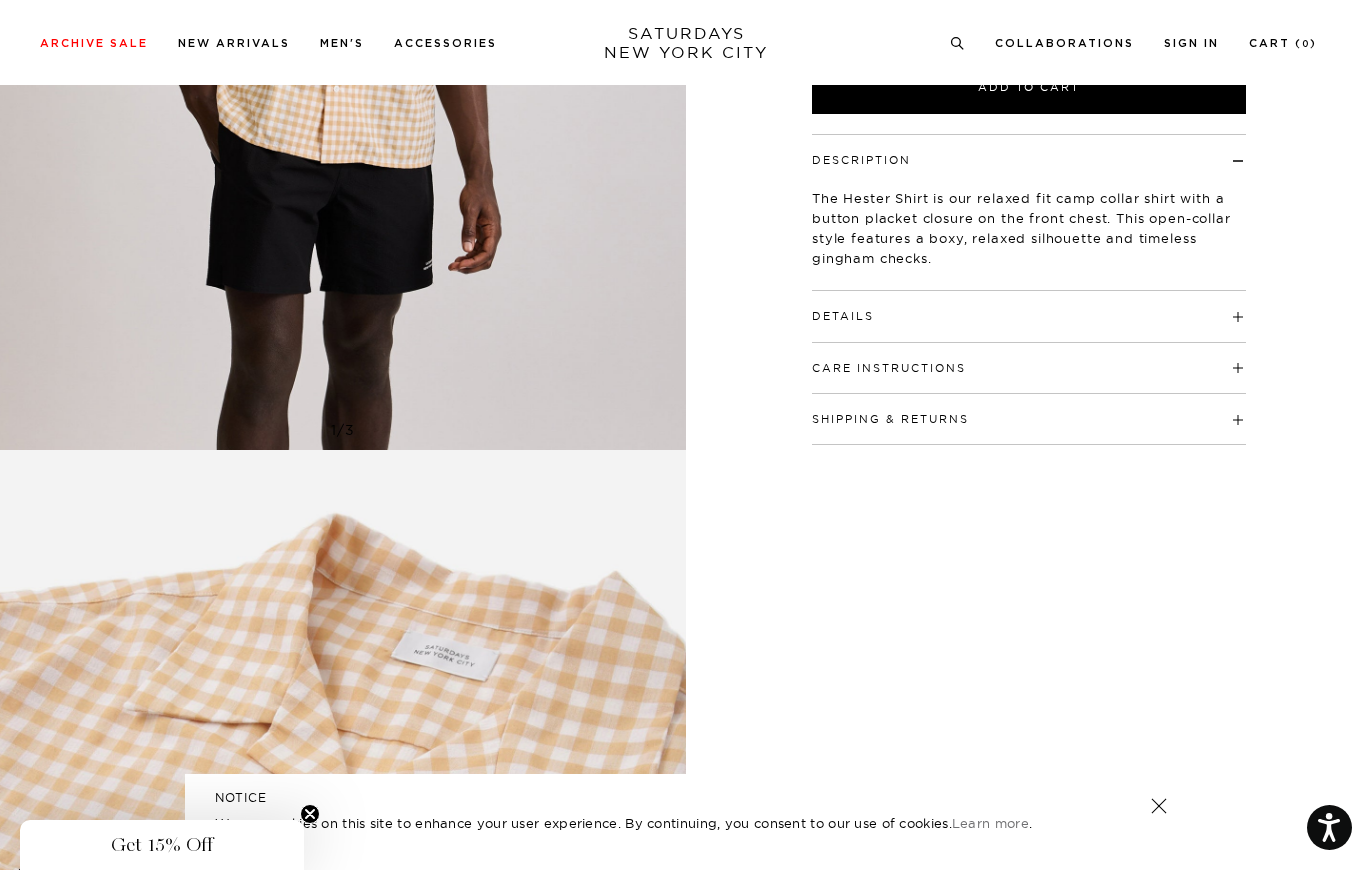 click on "Care Instructions" at bounding box center (889, 368) 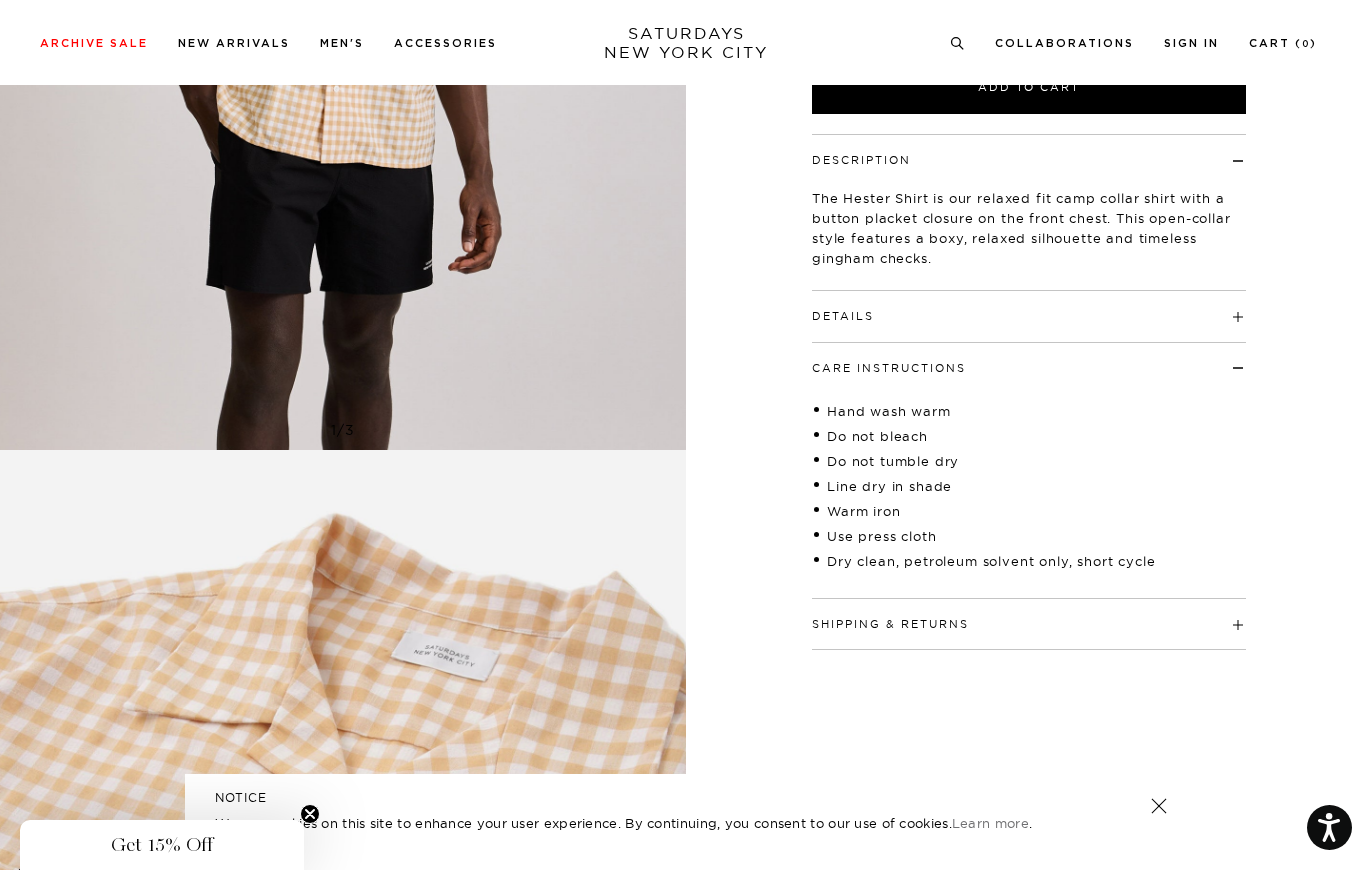 click on "Do not bleach" at bounding box center (1029, 436) 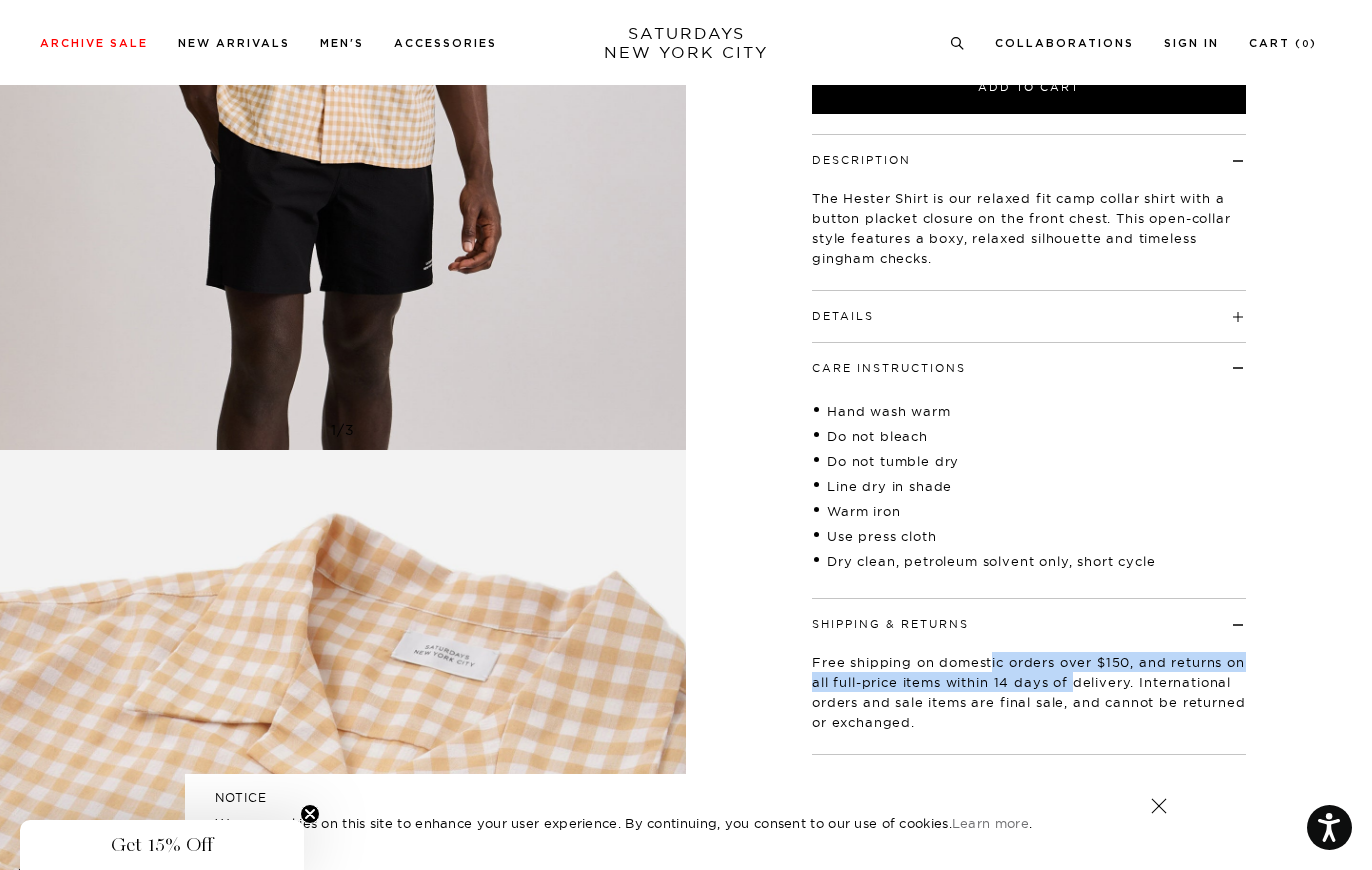 drag, startPoint x: 991, startPoint y: 663, endPoint x: 1075, endPoint y: 692, distance: 88.86507 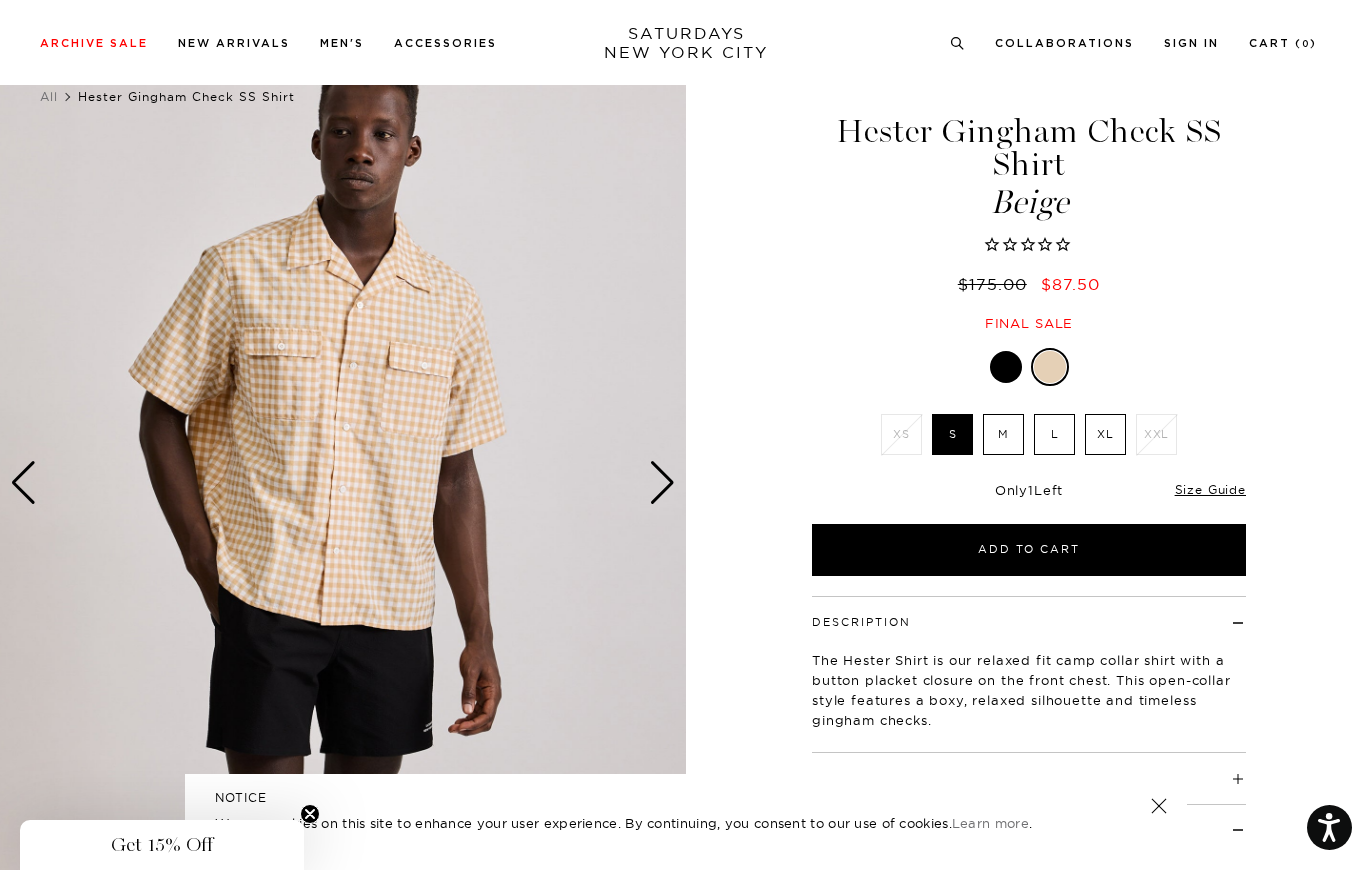 scroll, scrollTop: 19, scrollLeft: 0, axis: vertical 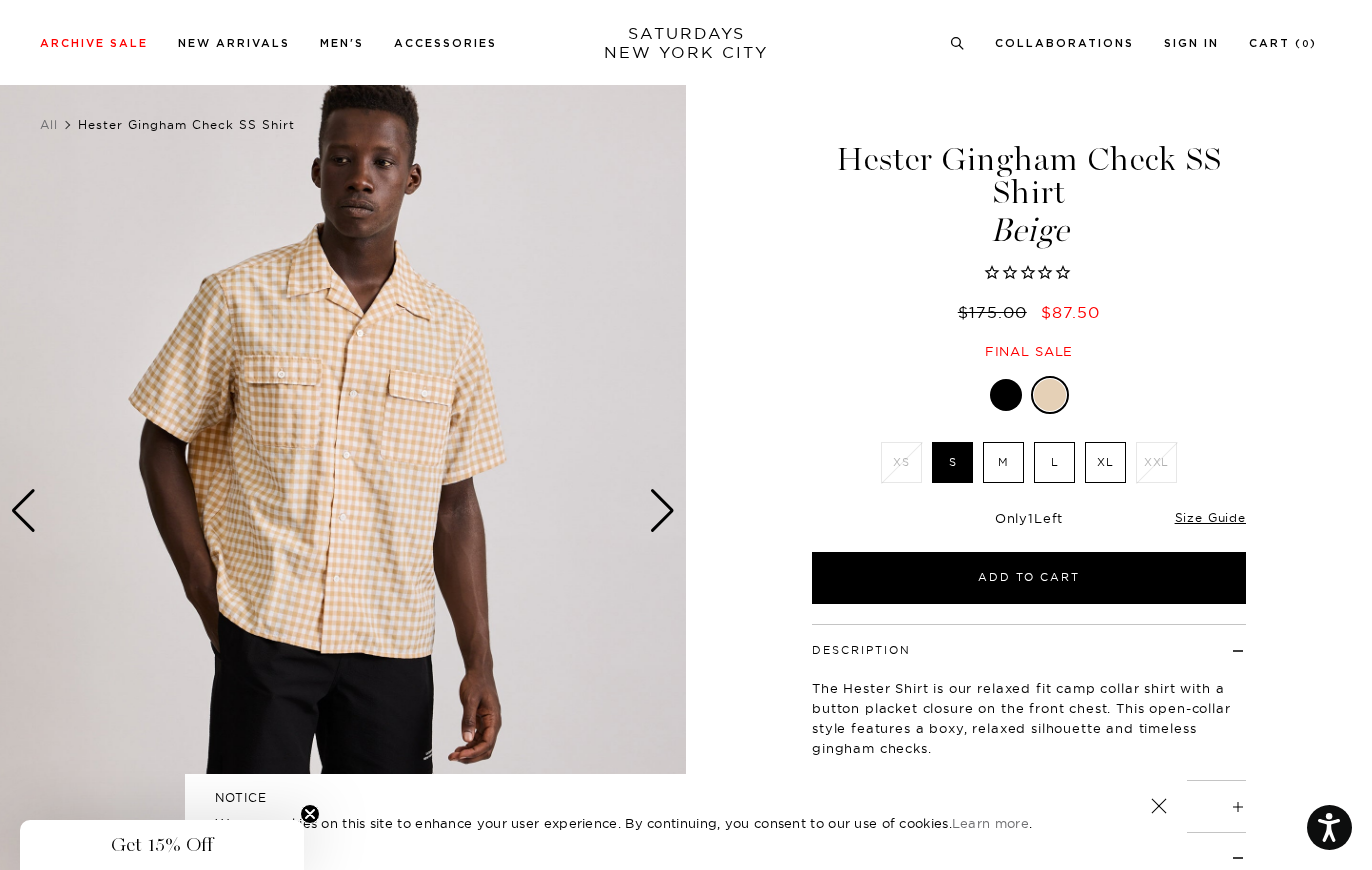 click on "M" at bounding box center [1003, 462] 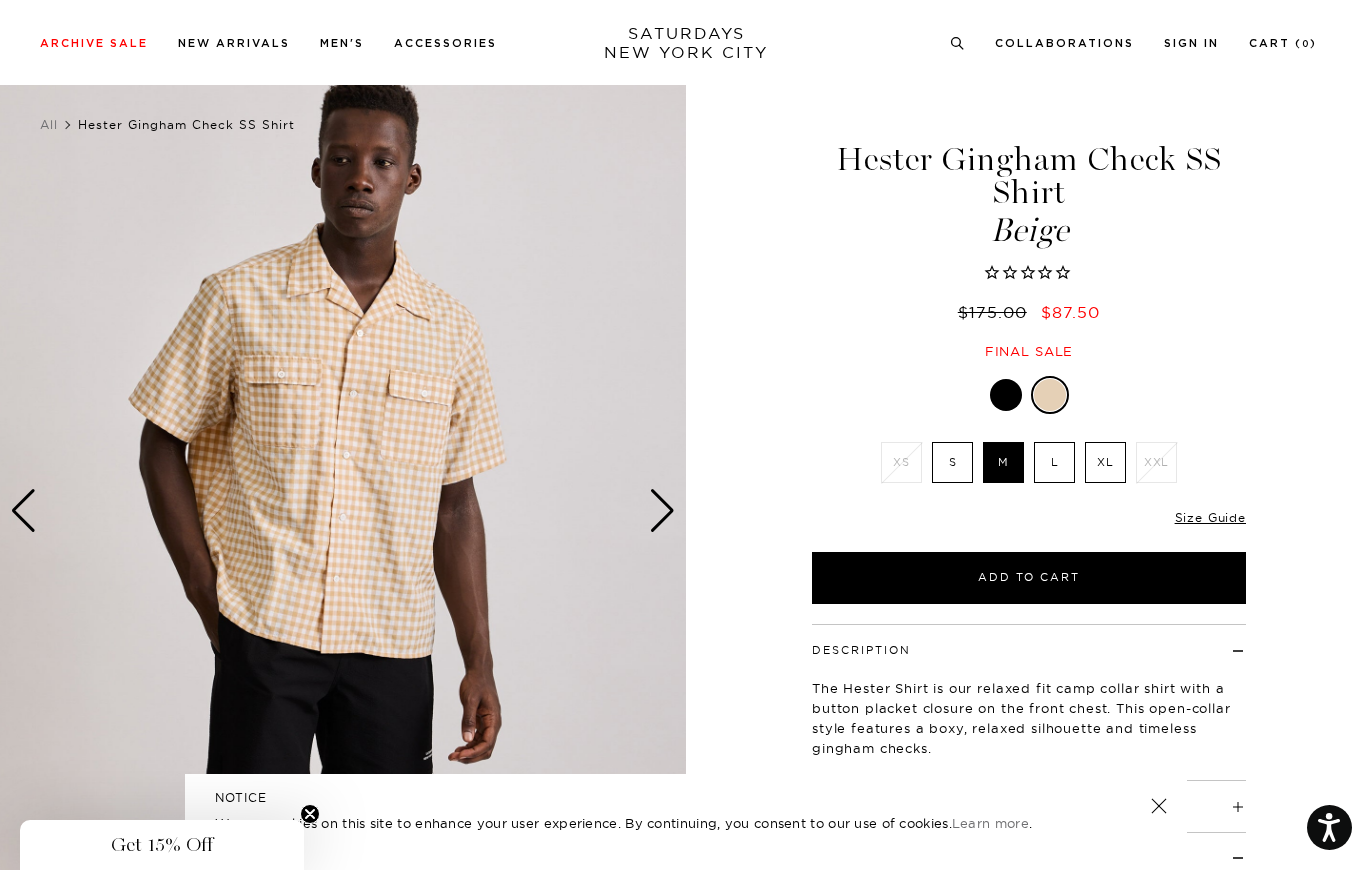 click at bounding box center (1006, 395) 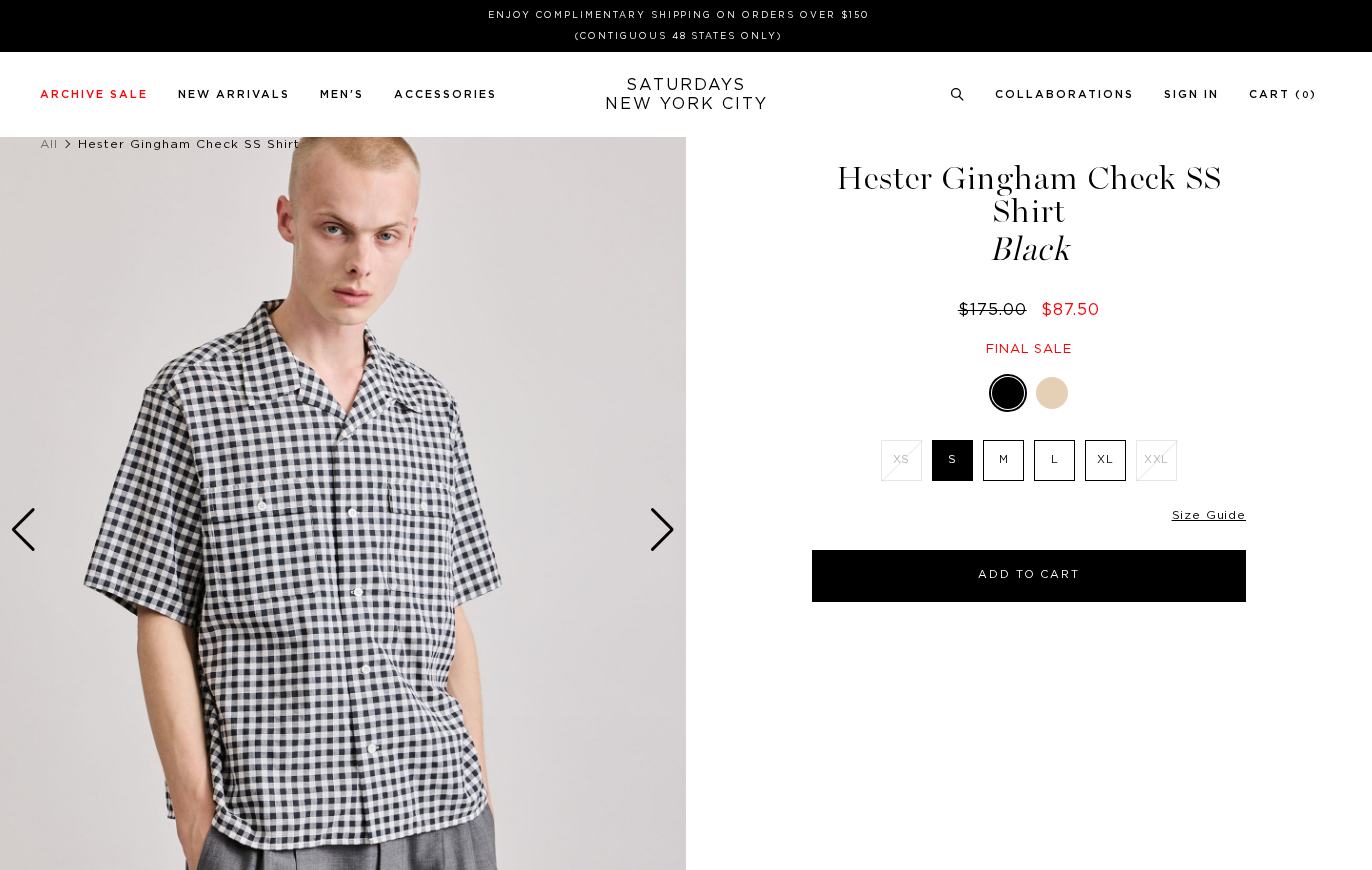 scroll, scrollTop: 0, scrollLeft: 0, axis: both 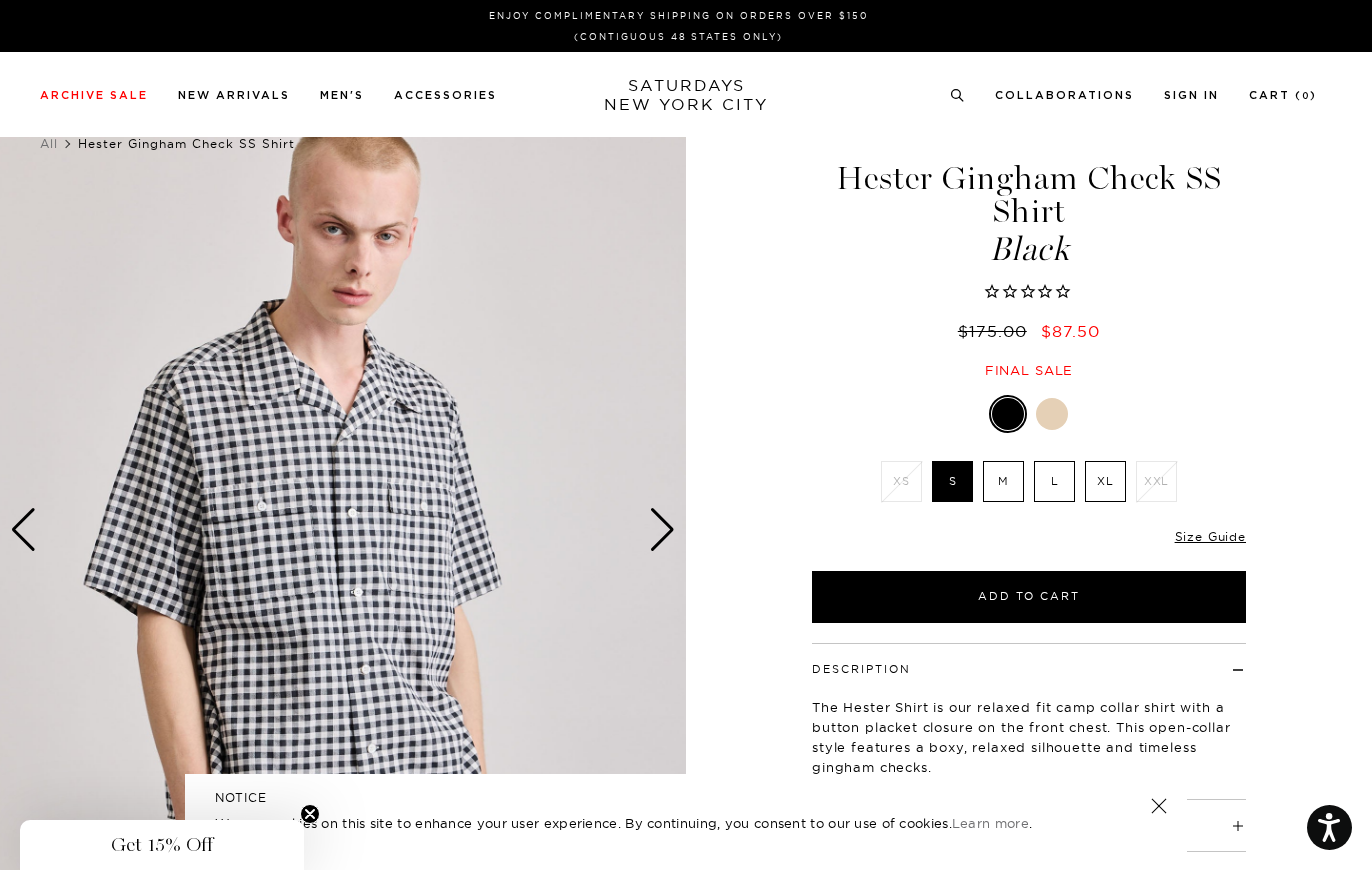 click at bounding box center (1052, 414) 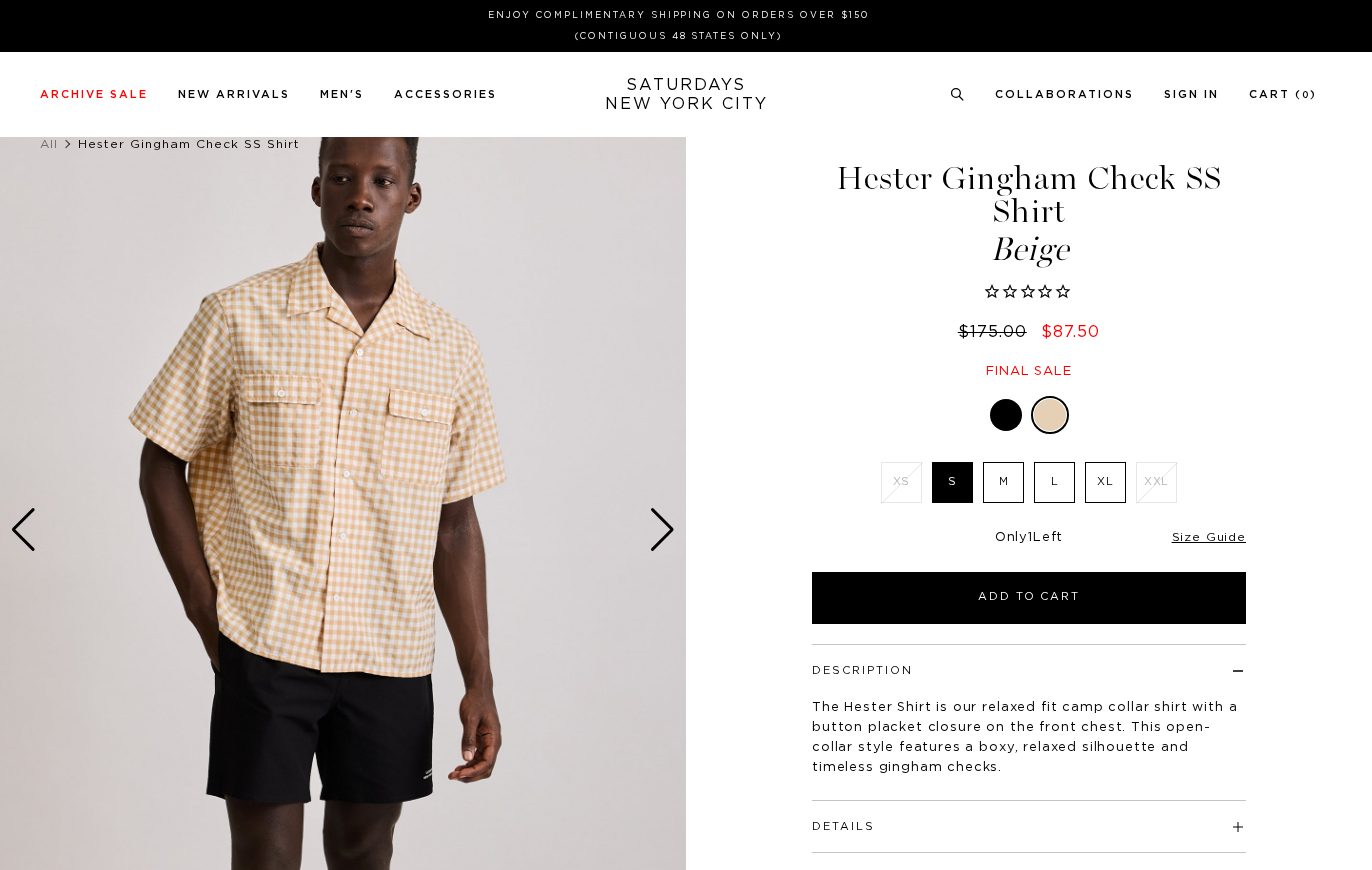 scroll, scrollTop: 0, scrollLeft: 0, axis: both 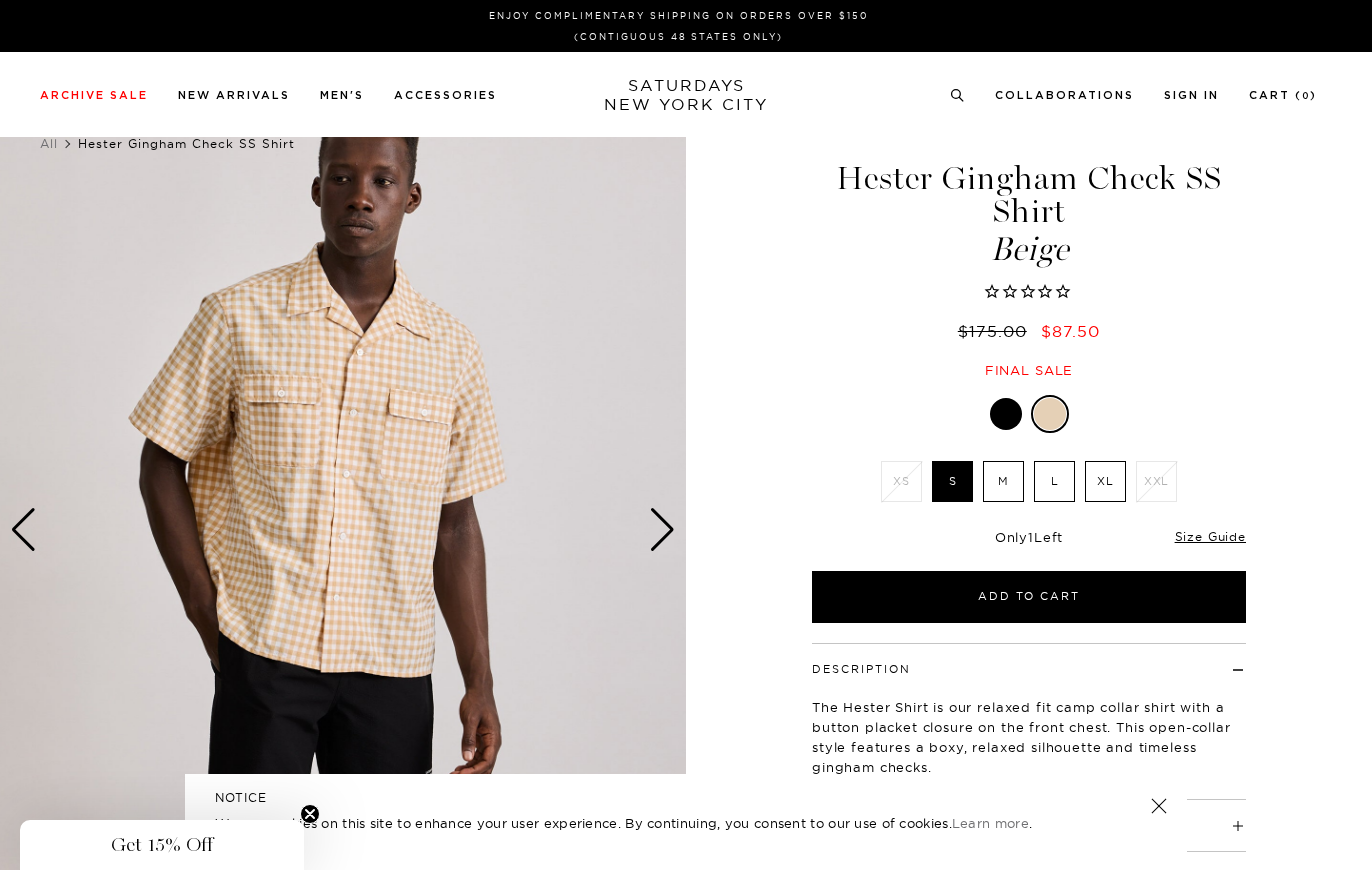 click on "M" at bounding box center (1003, 481) 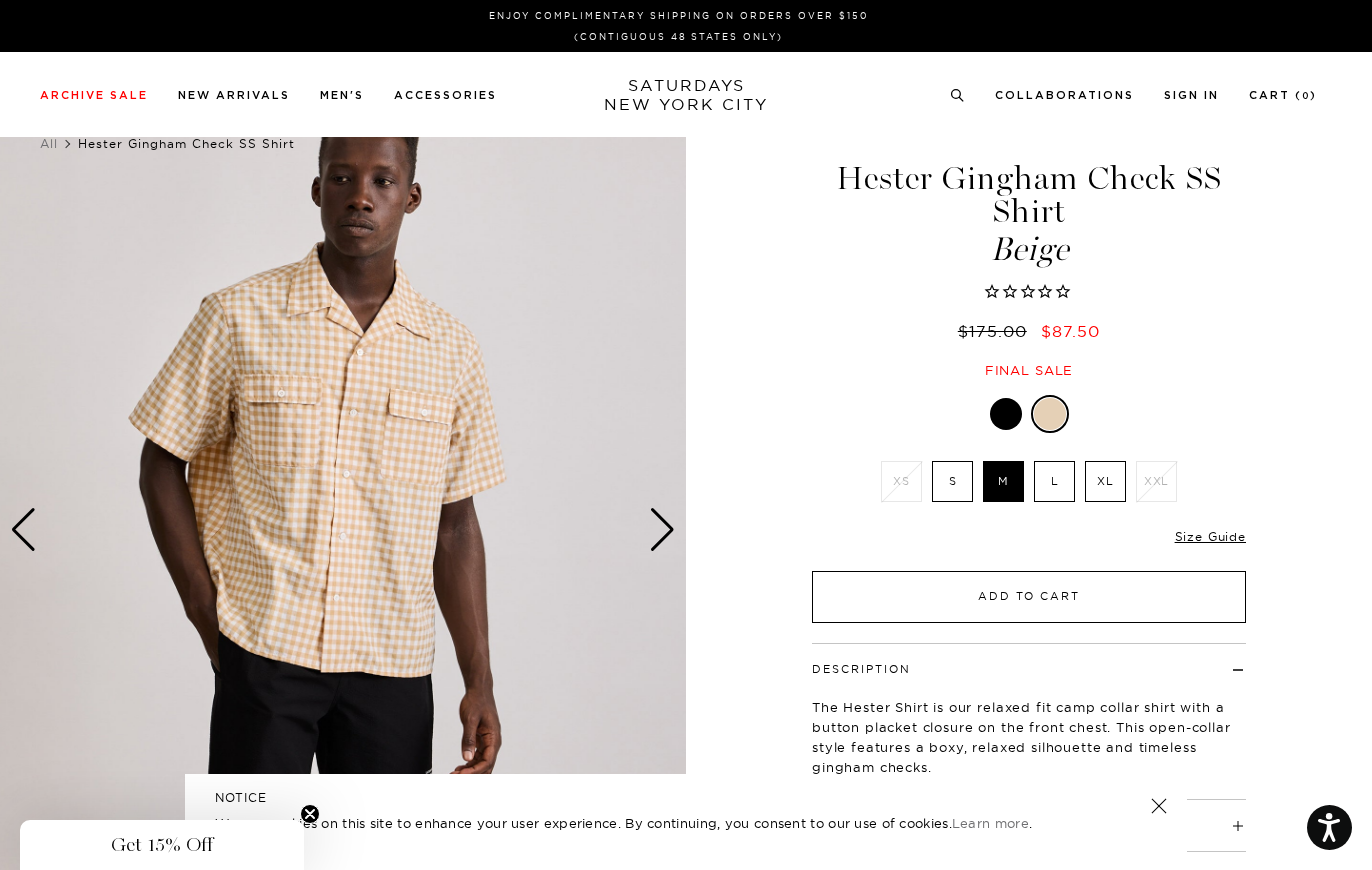 click on "Add to Cart" at bounding box center (1029, 597) 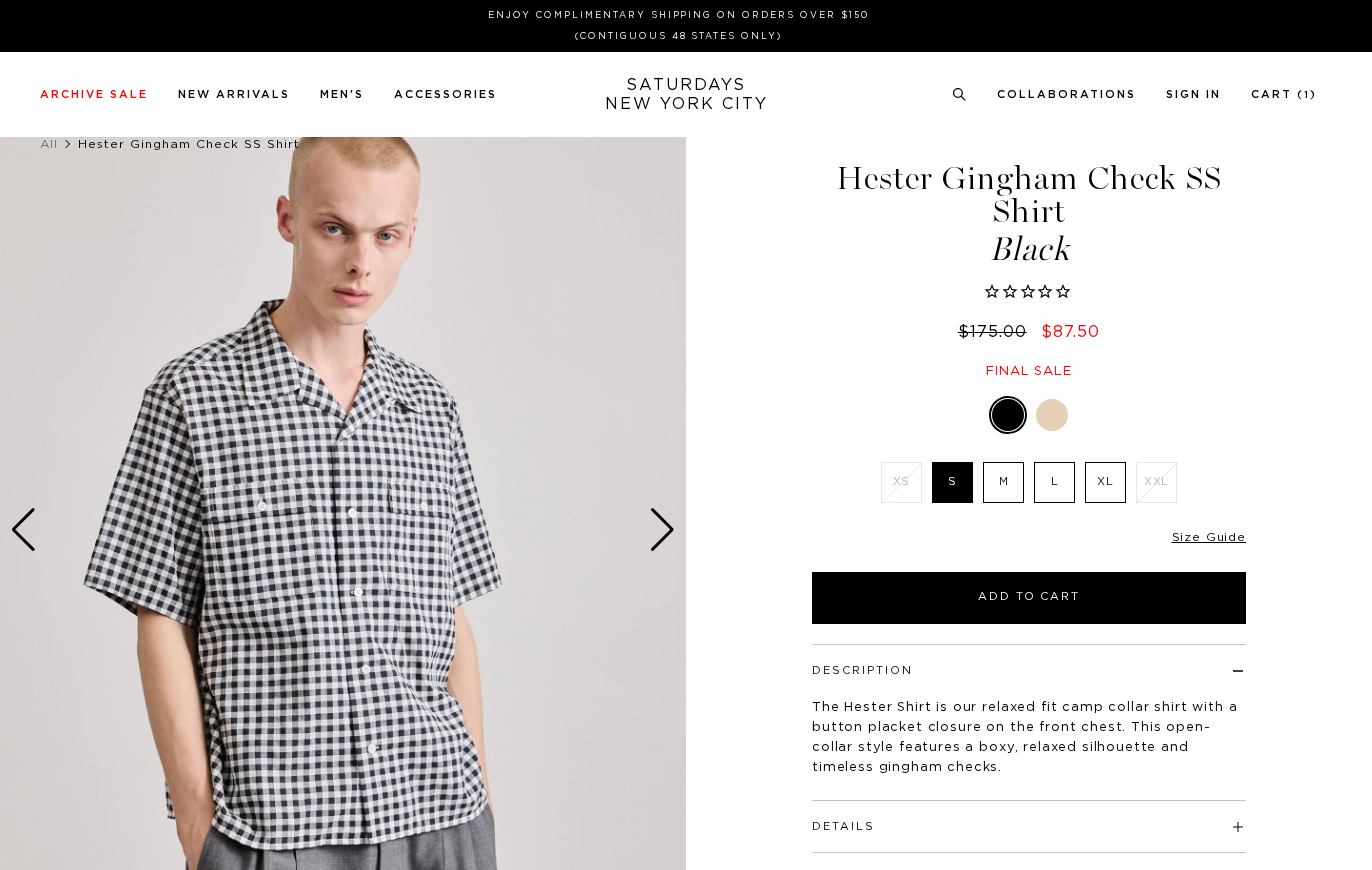 scroll, scrollTop: 0, scrollLeft: 0, axis: both 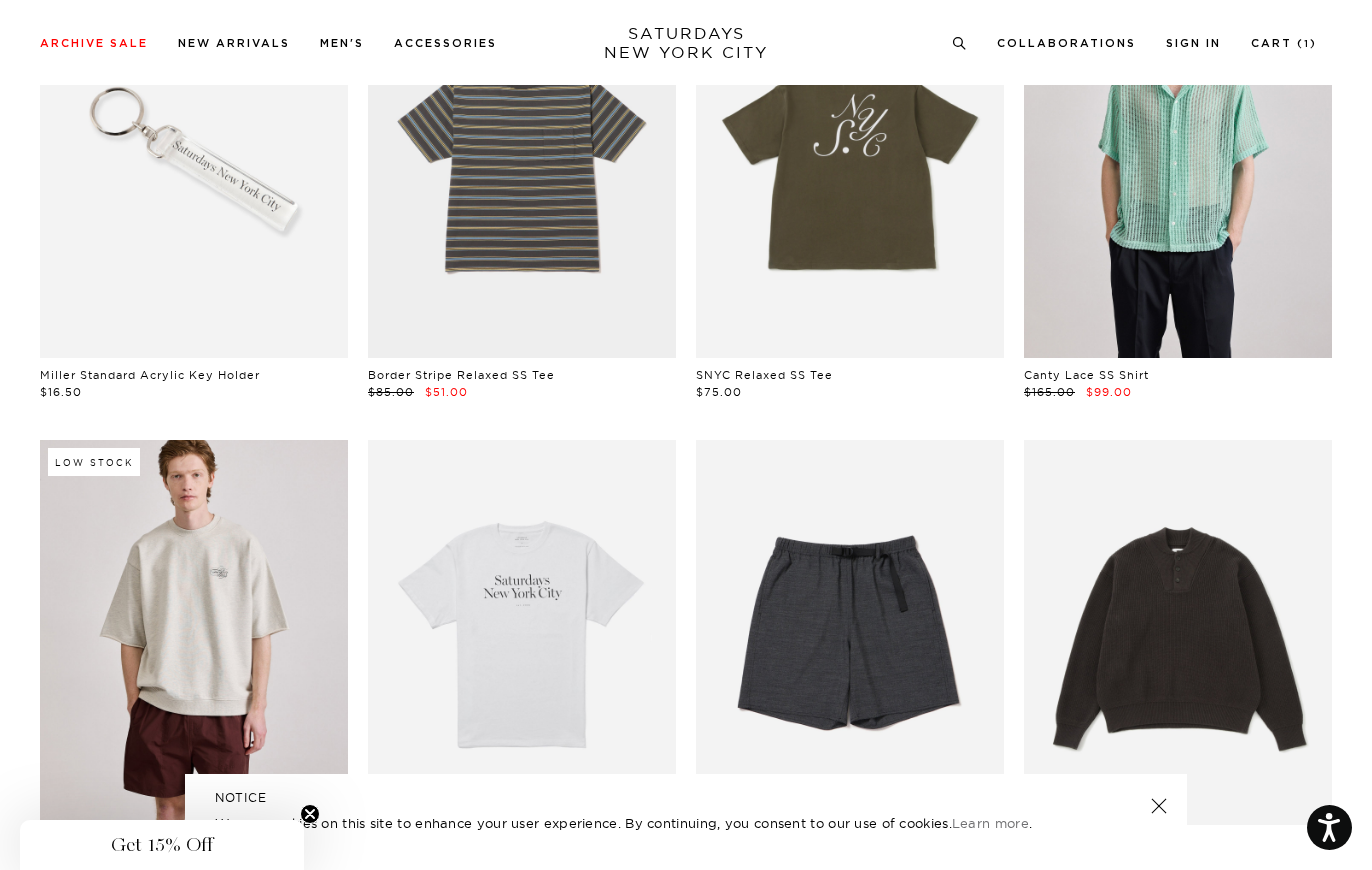 click at bounding box center (194, 632) 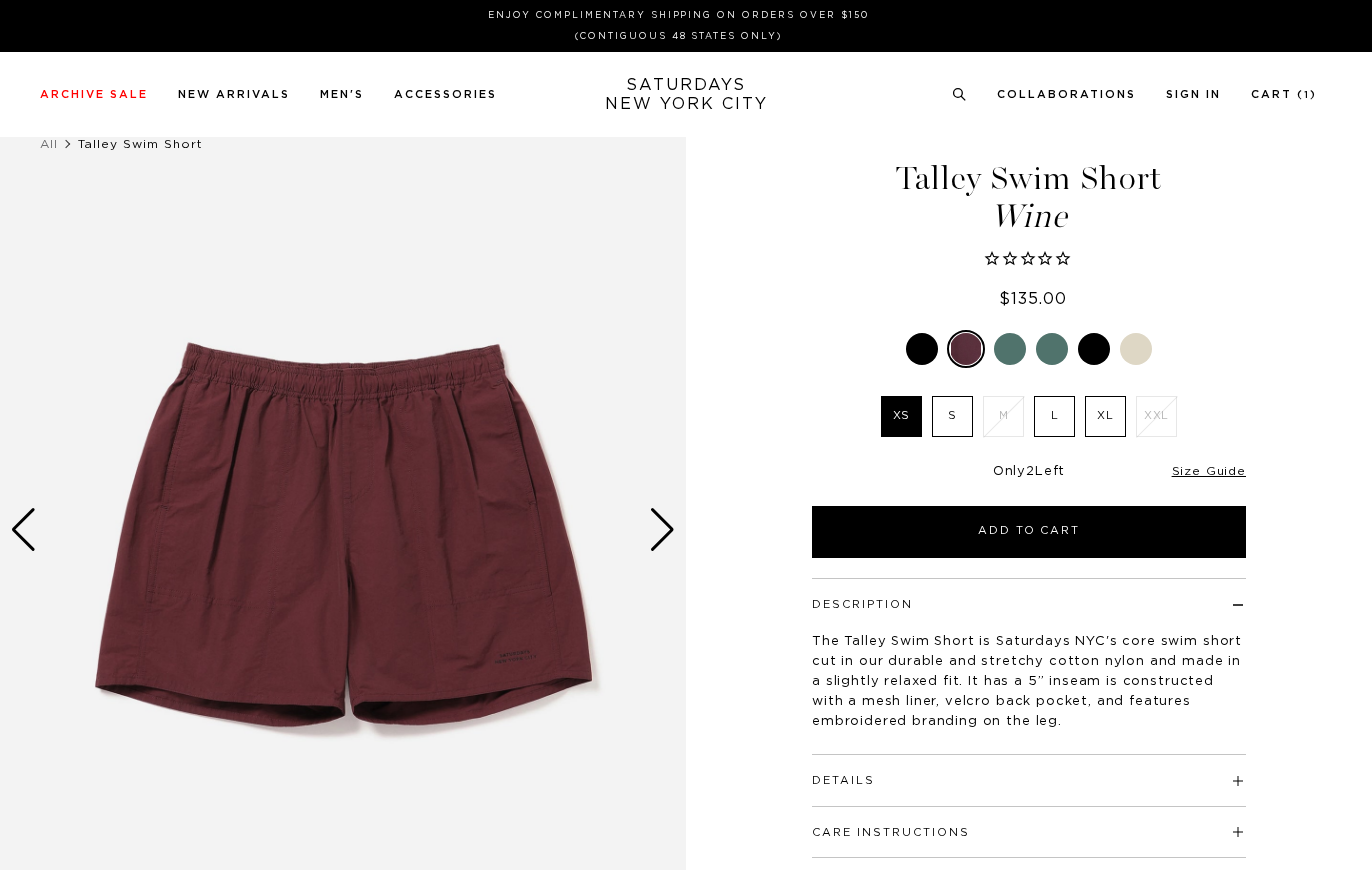 scroll, scrollTop: 0, scrollLeft: 0, axis: both 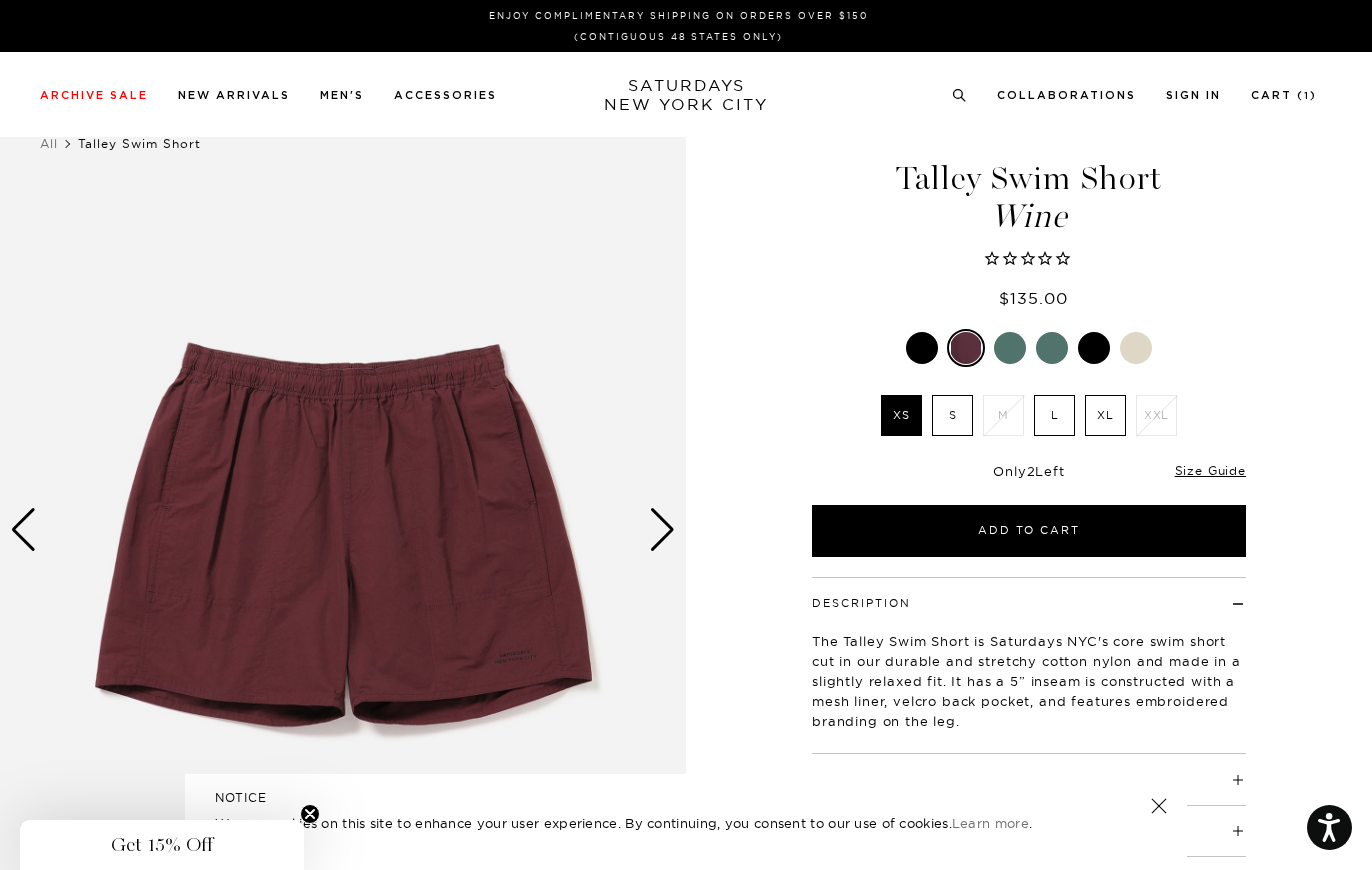 click at bounding box center (662, 530) 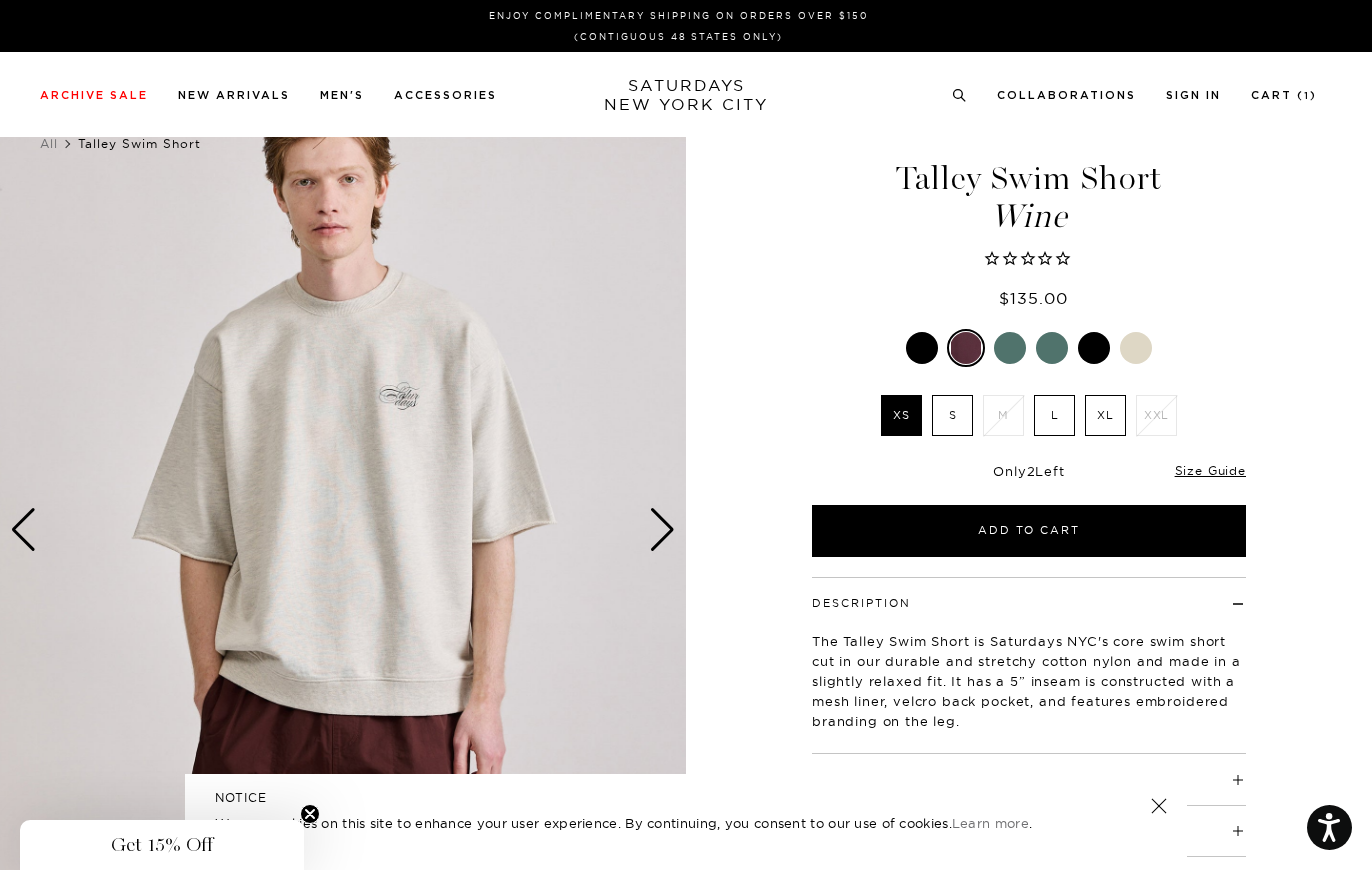 click at bounding box center [662, 530] 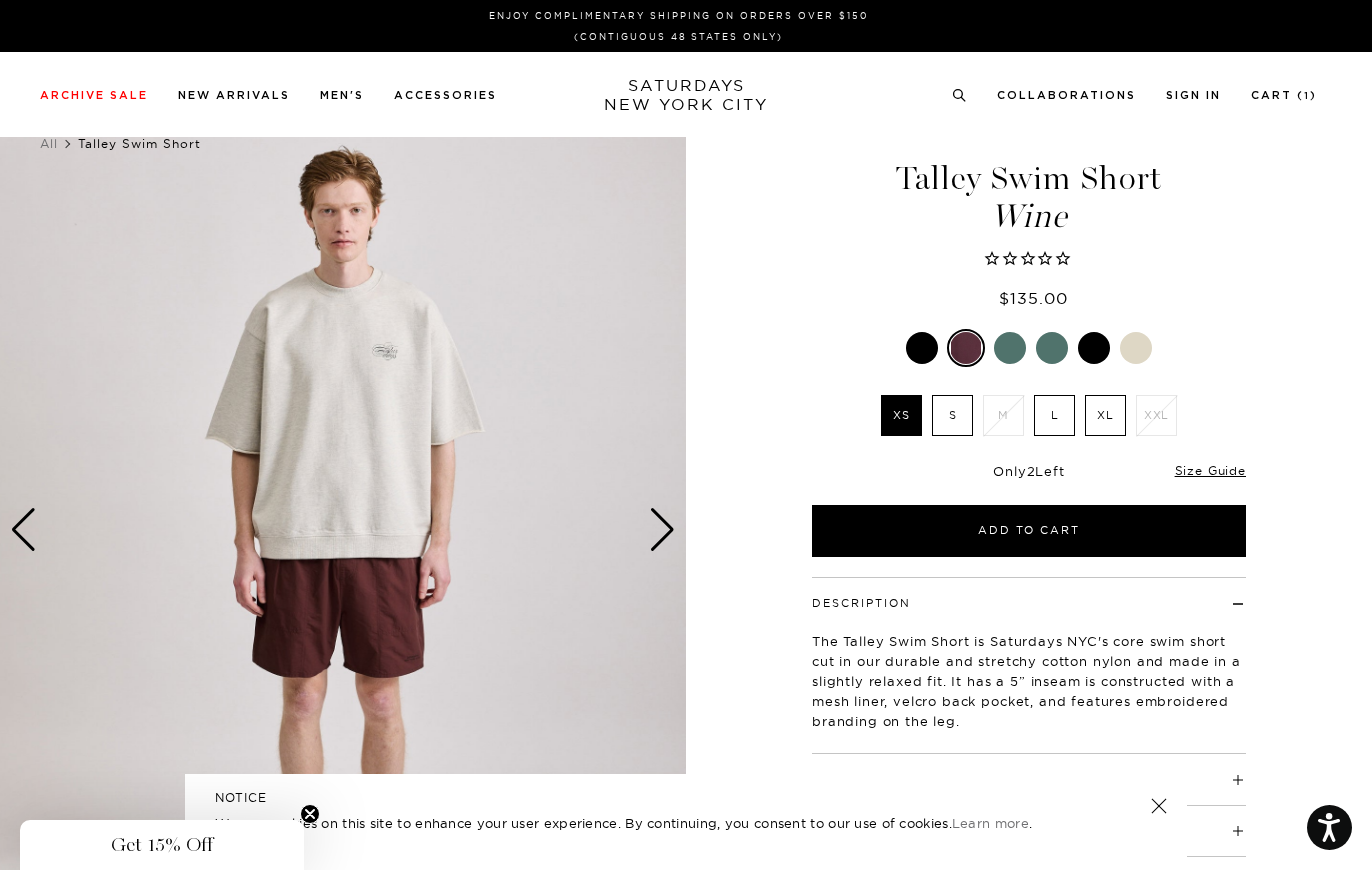 click at bounding box center (662, 530) 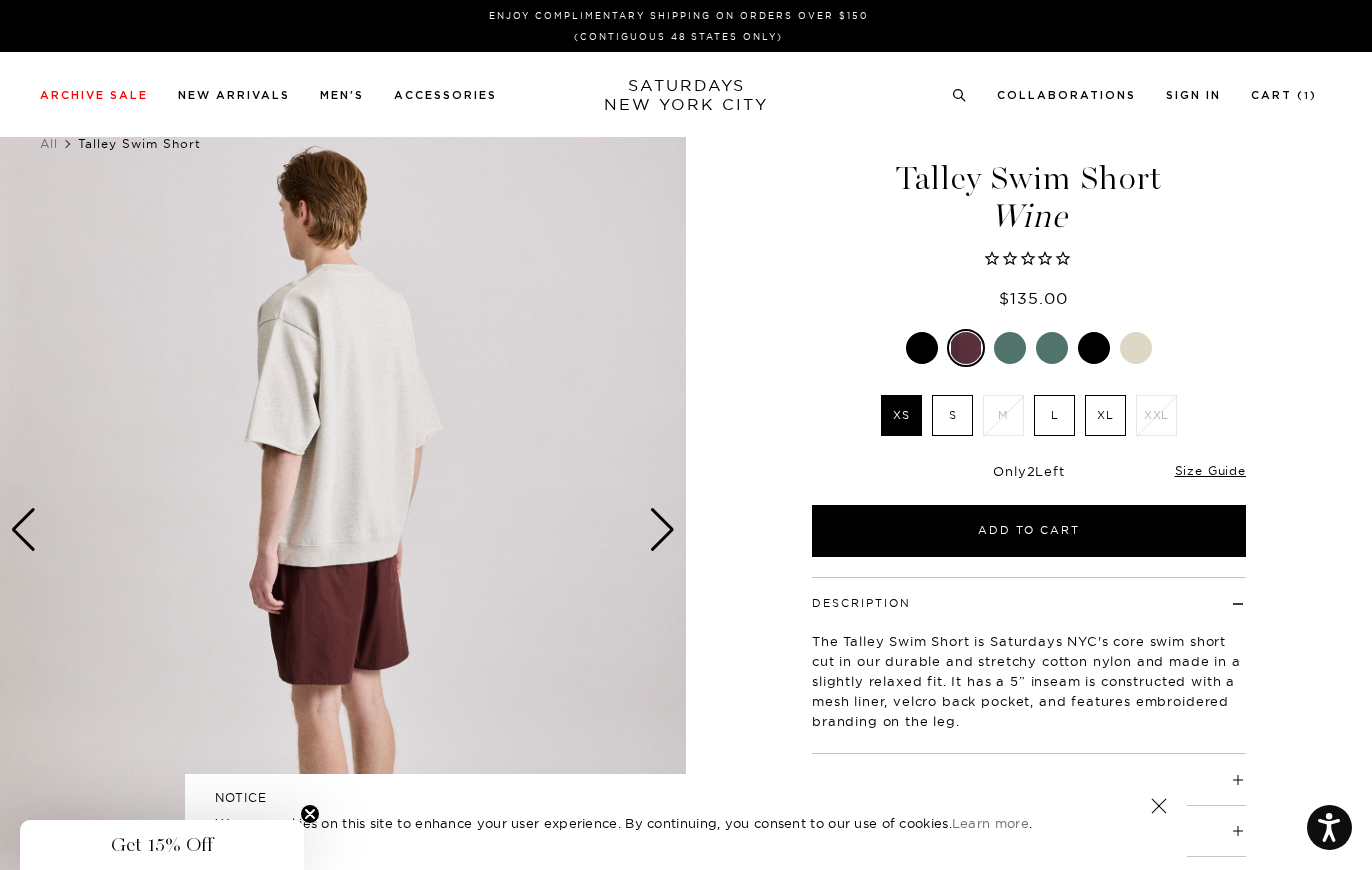 click at bounding box center (662, 530) 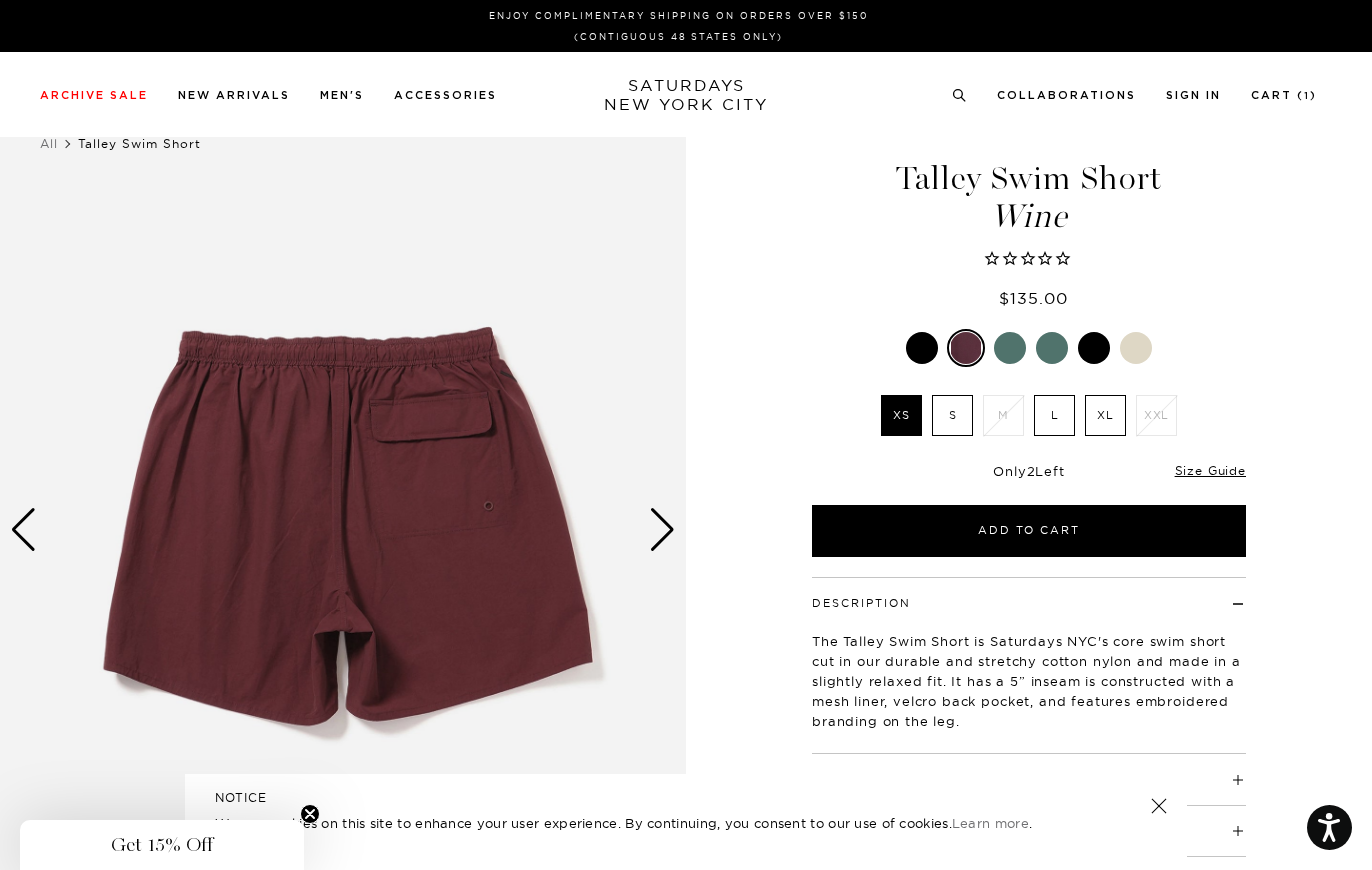 click at bounding box center [662, 530] 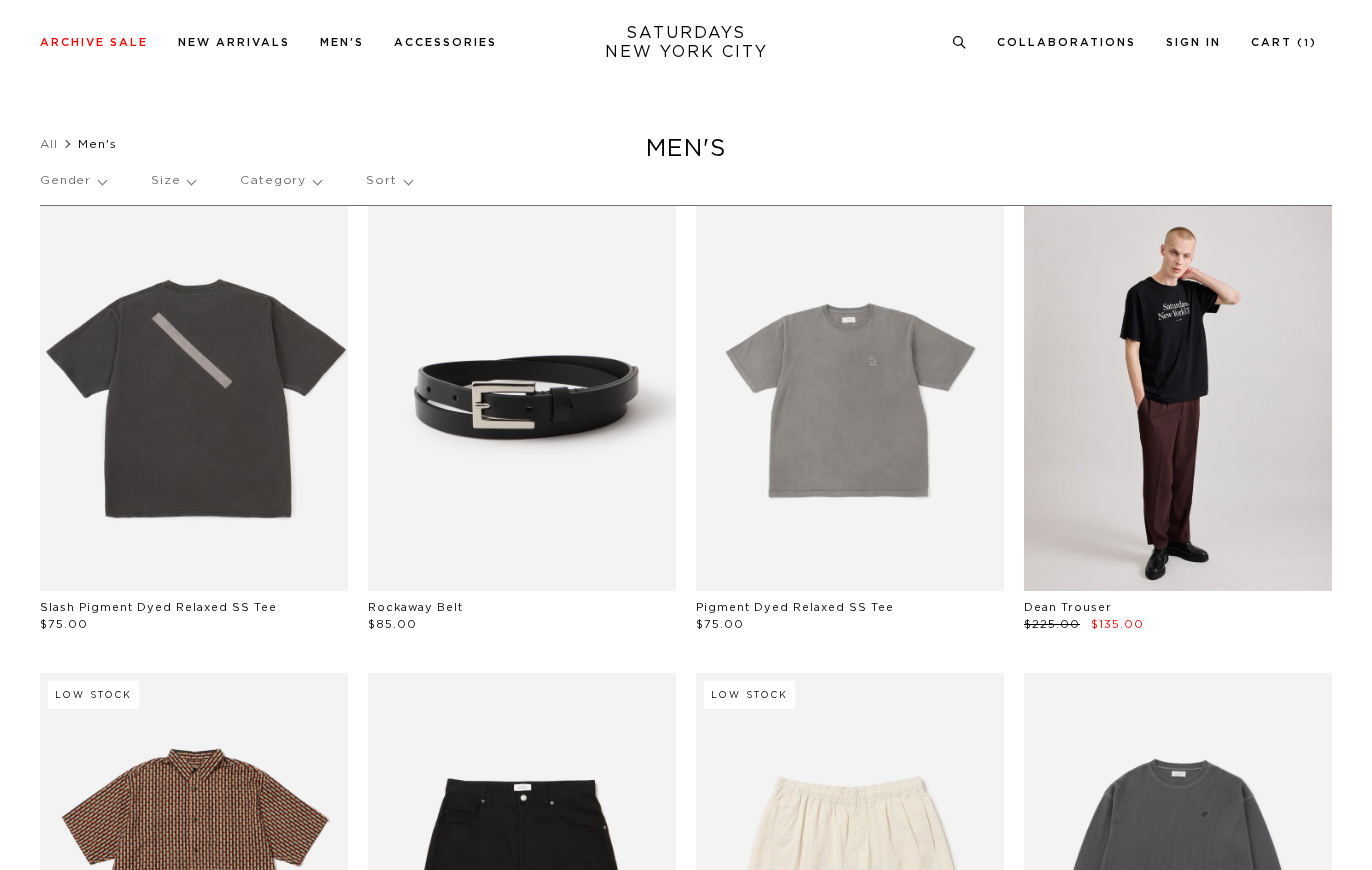 scroll, scrollTop: 3969, scrollLeft: 8, axis: both 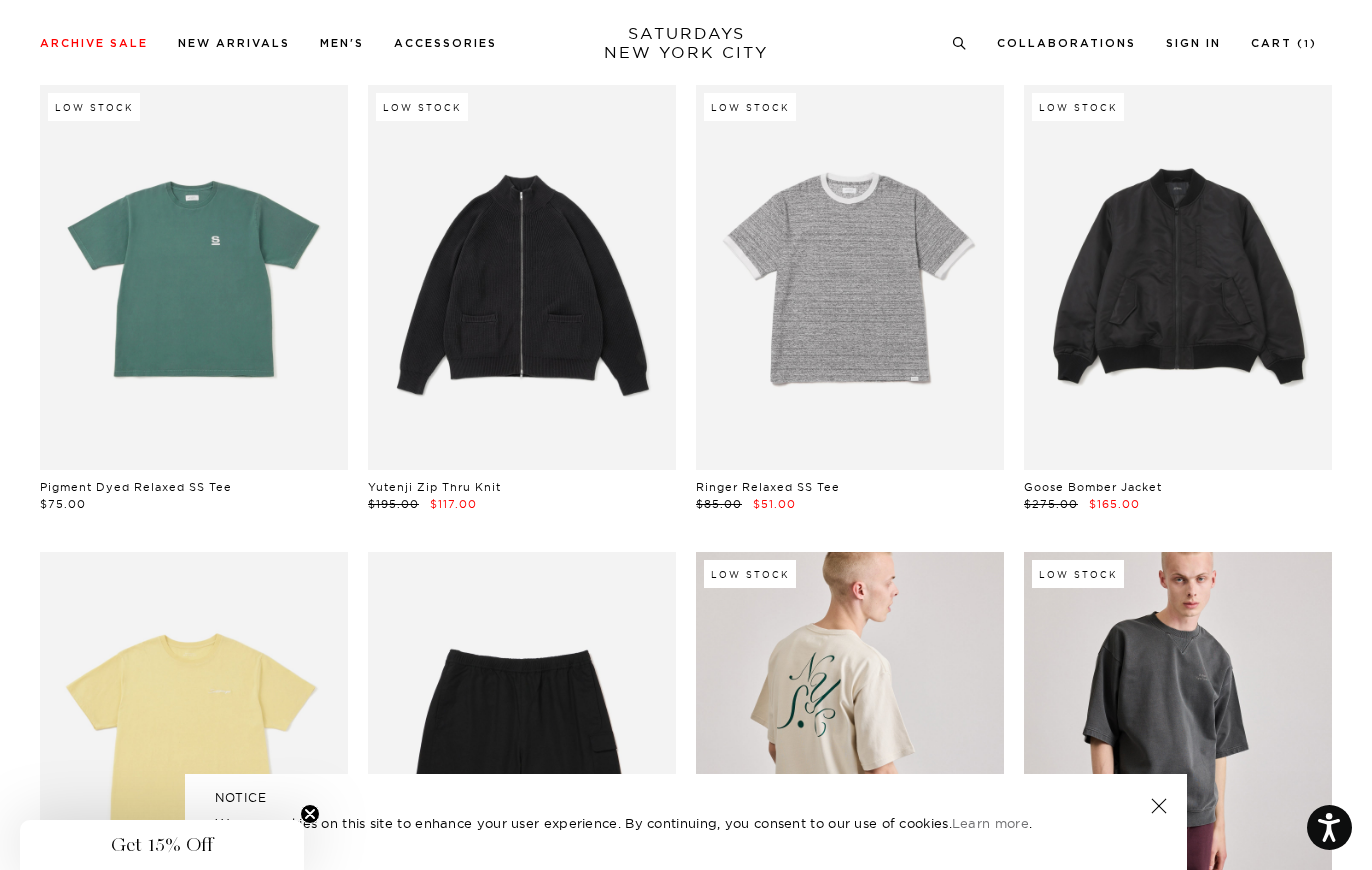 click at bounding box center (194, 277) 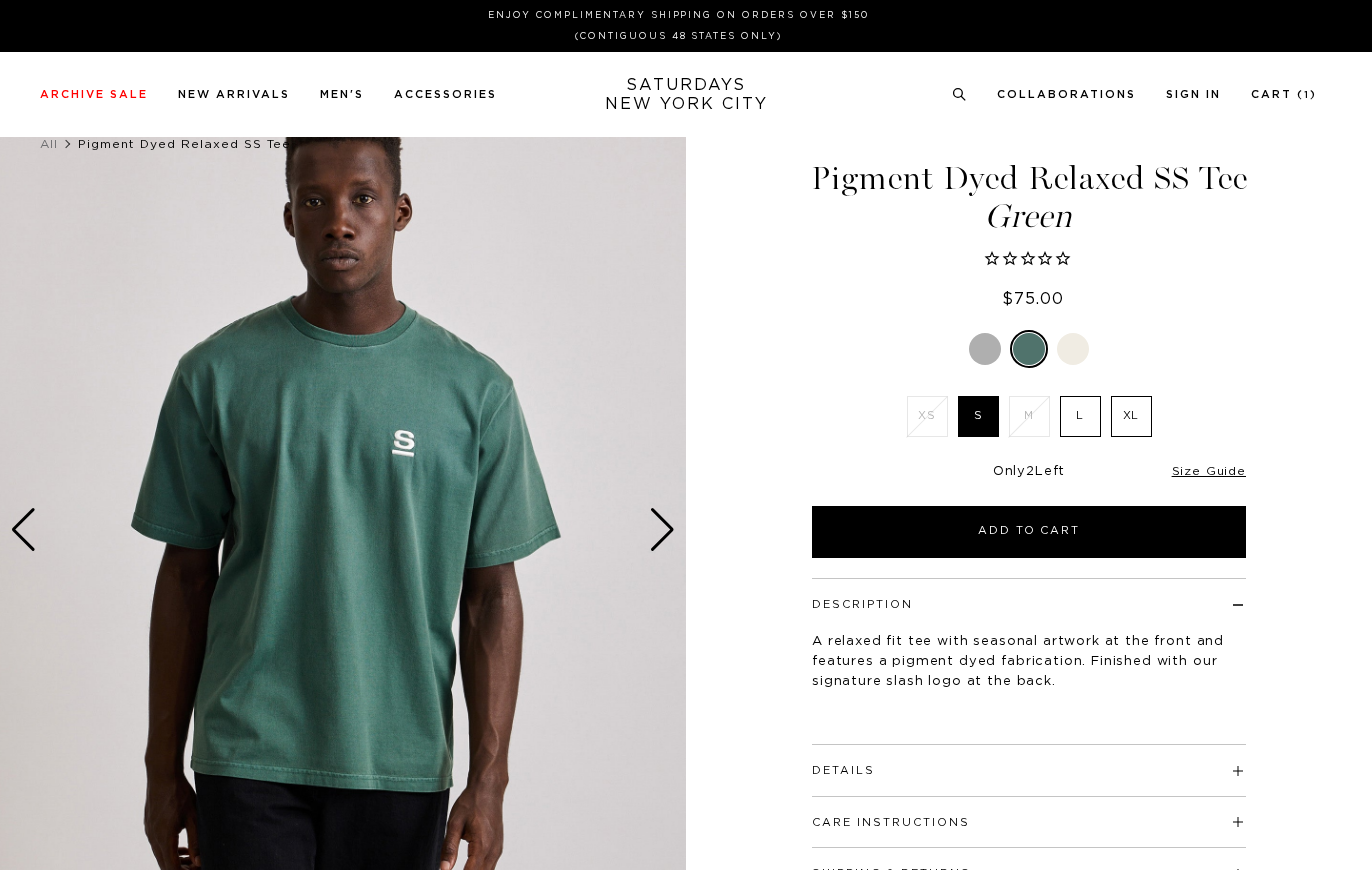 scroll, scrollTop: 0, scrollLeft: 0, axis: both 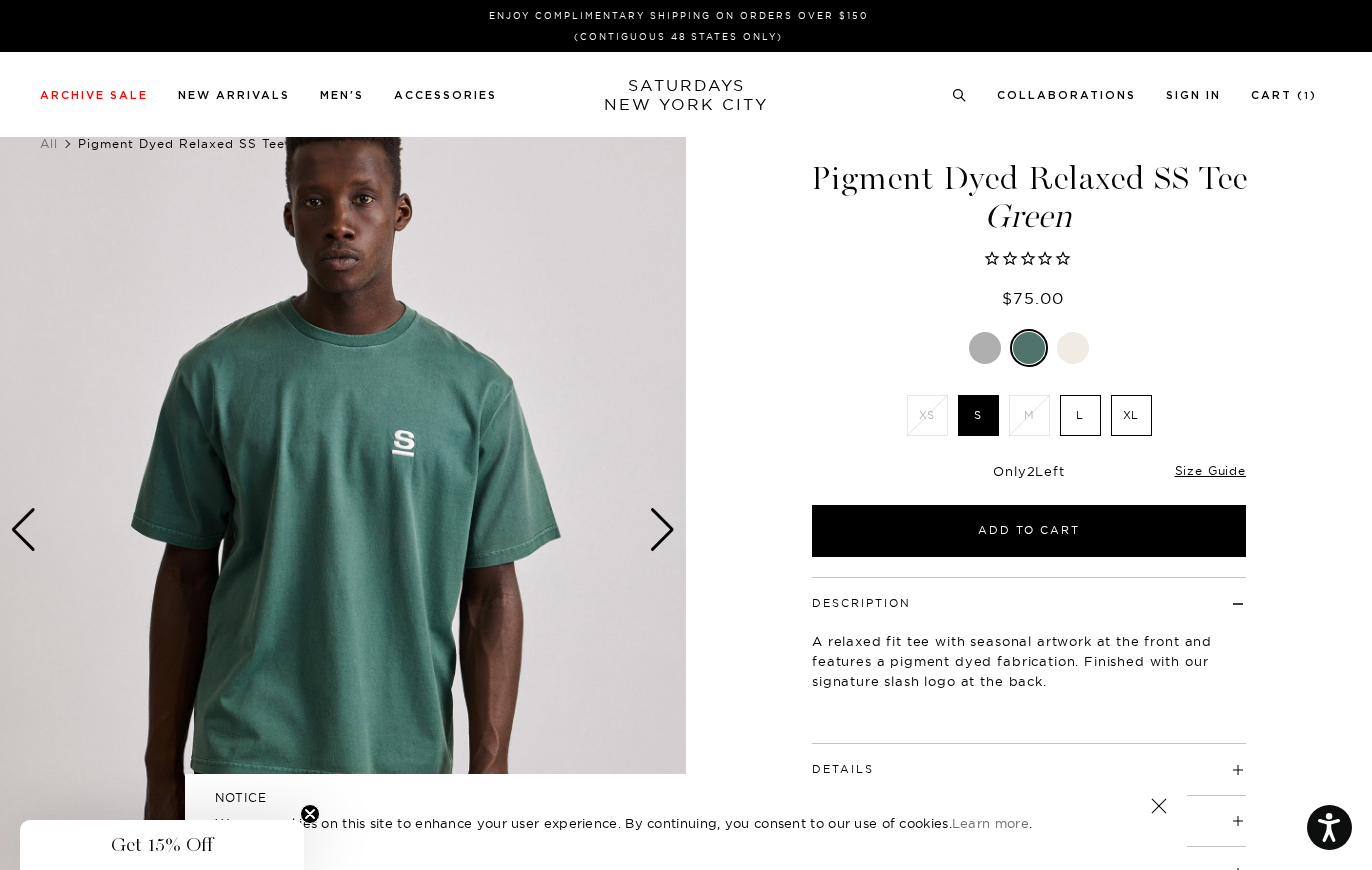 click at bounding box center [1073, 348] 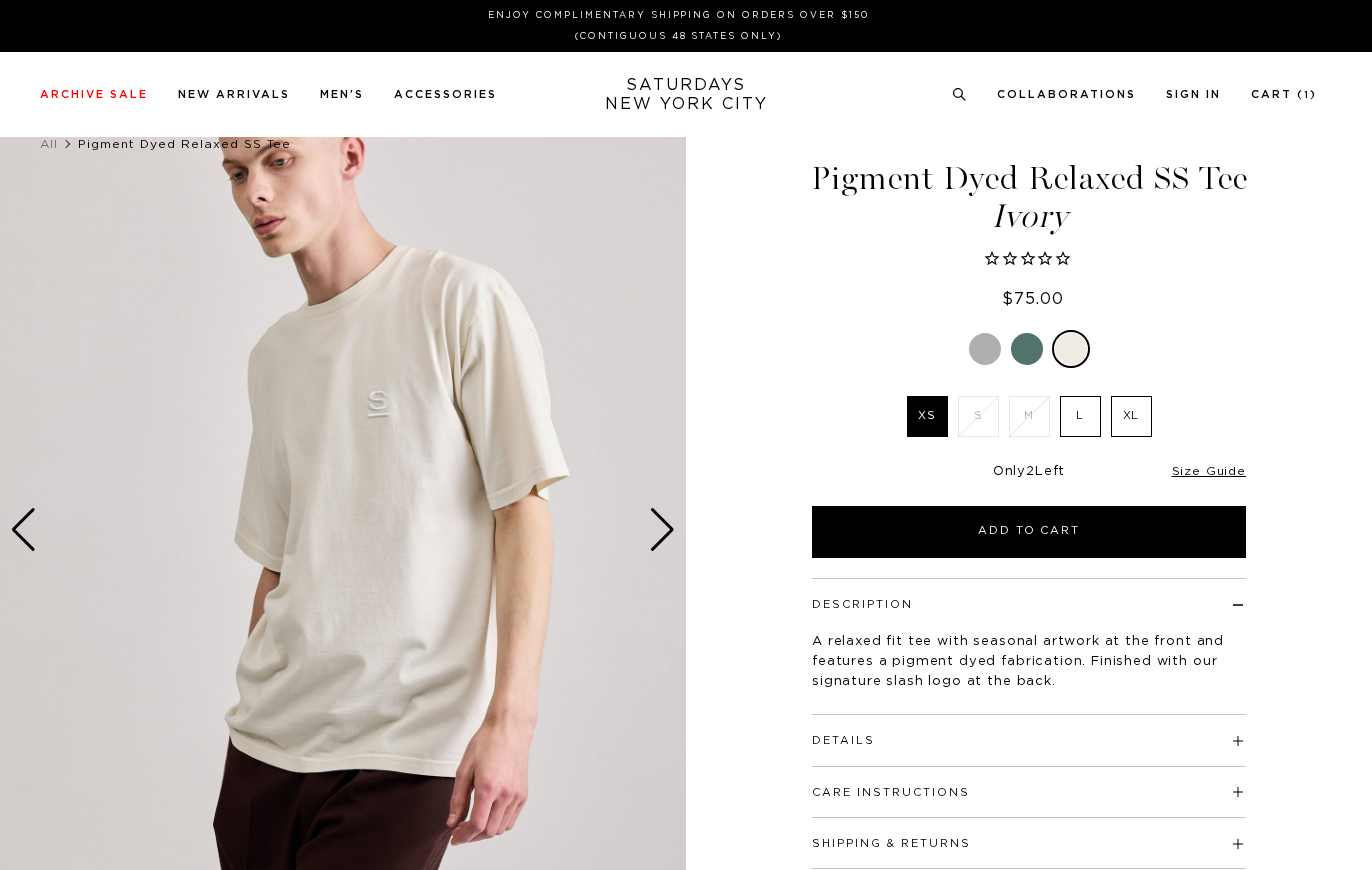 scroll, scrollTop: 0, scrollLeft: 0, axis: both 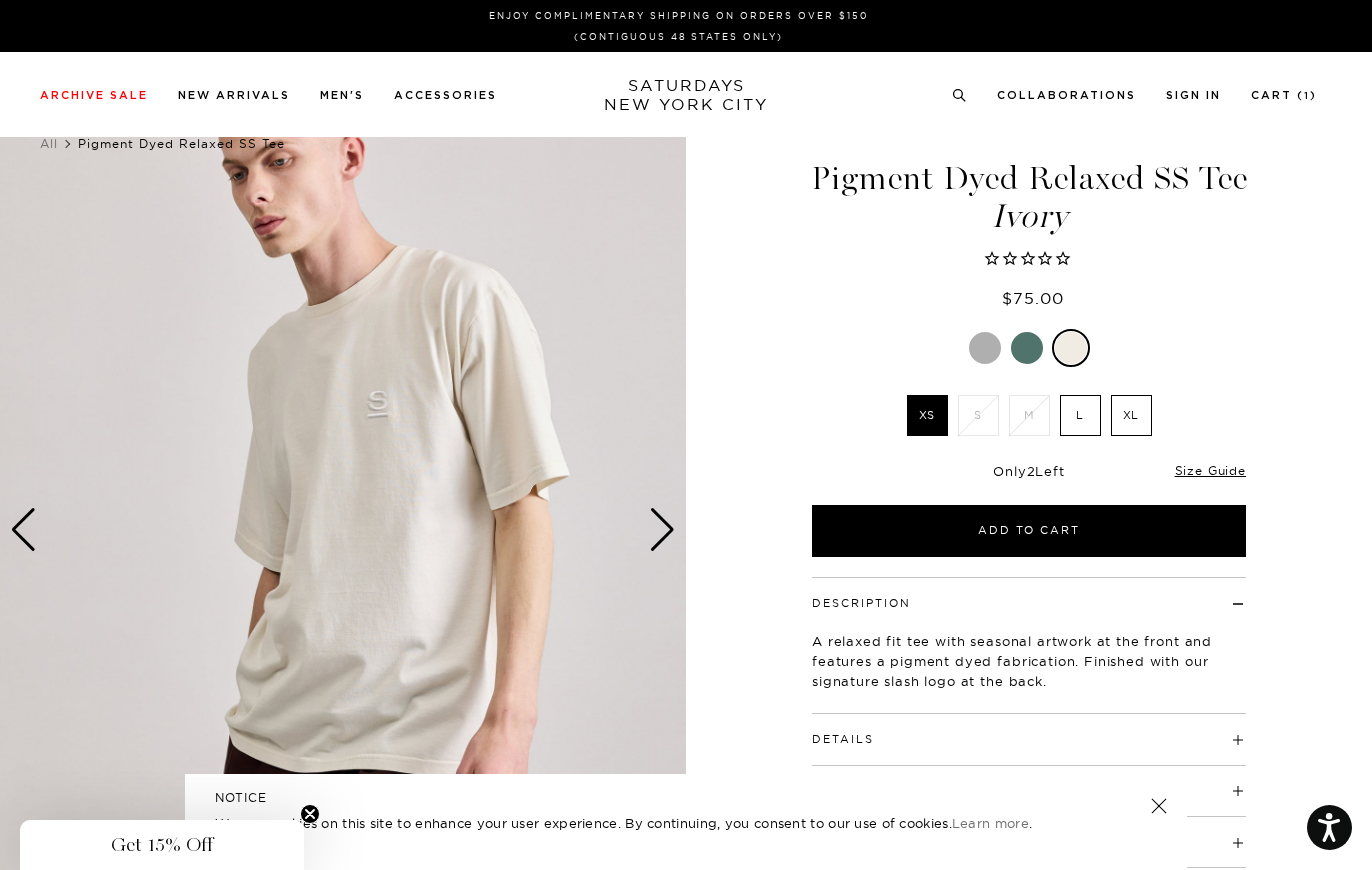 click at bounding box center (985, 348) 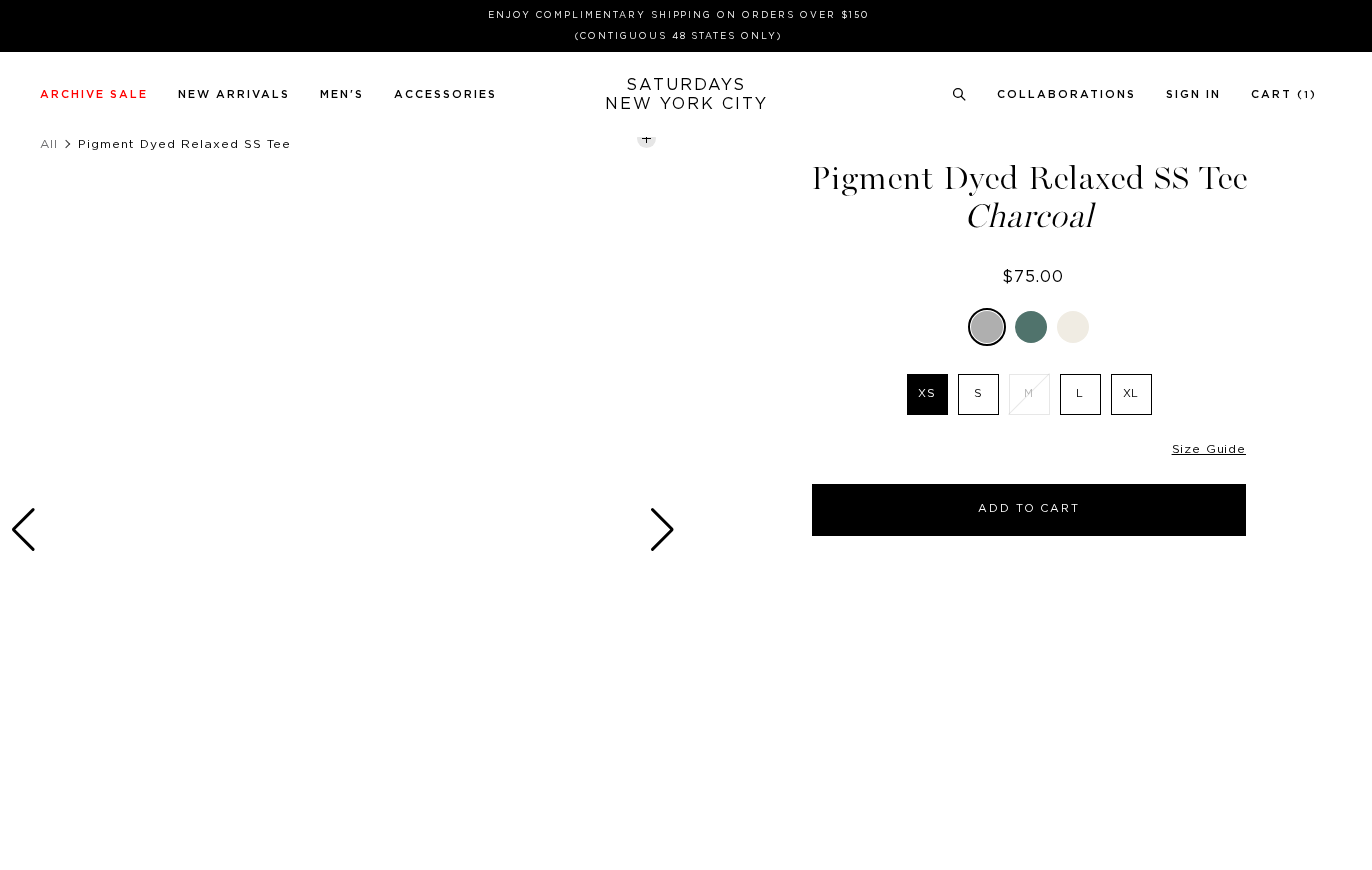 scroll, scrollTop: 0, scrollLeft: 0, axis: both 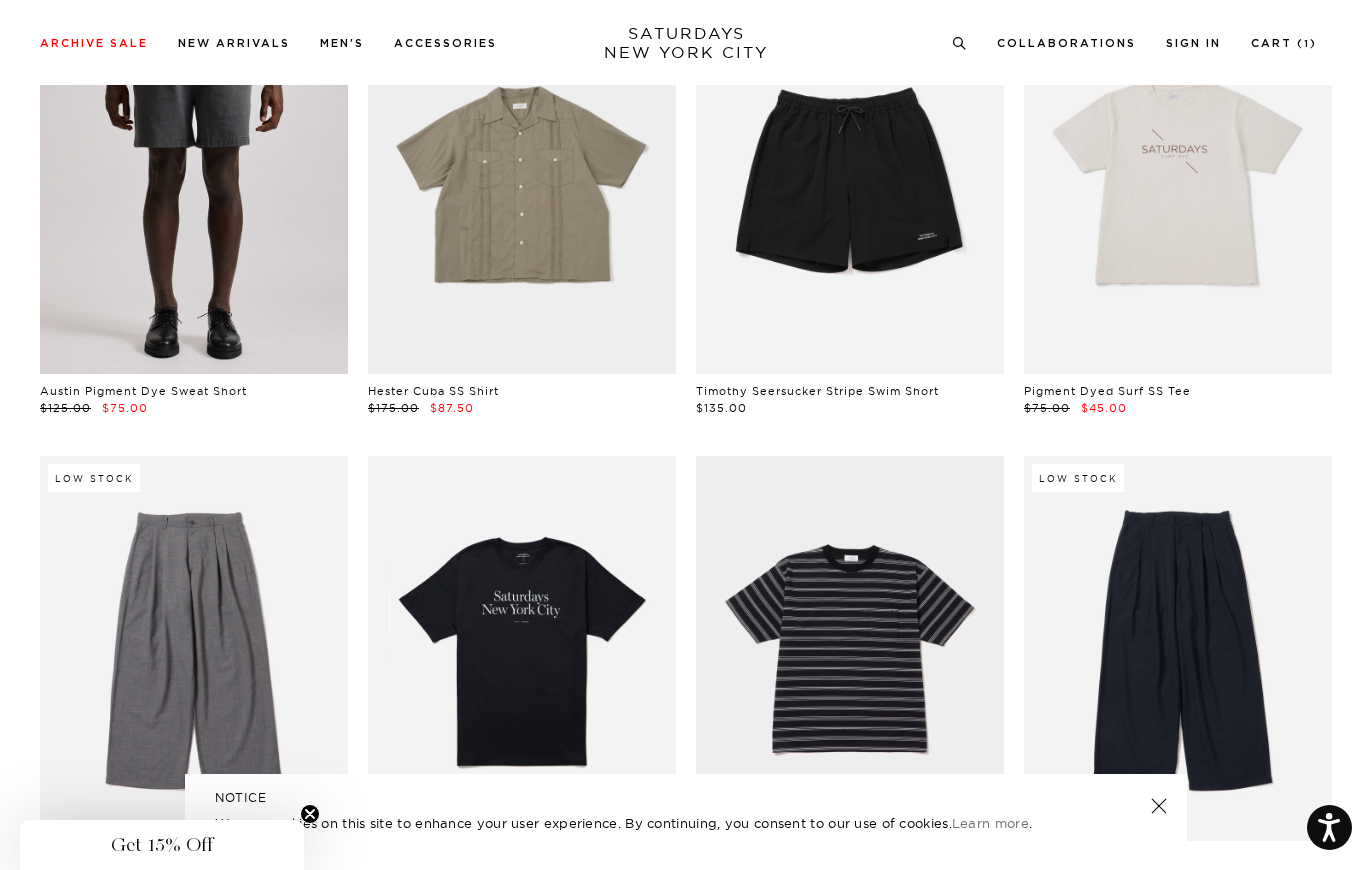 click at bounding box center [194, 181] 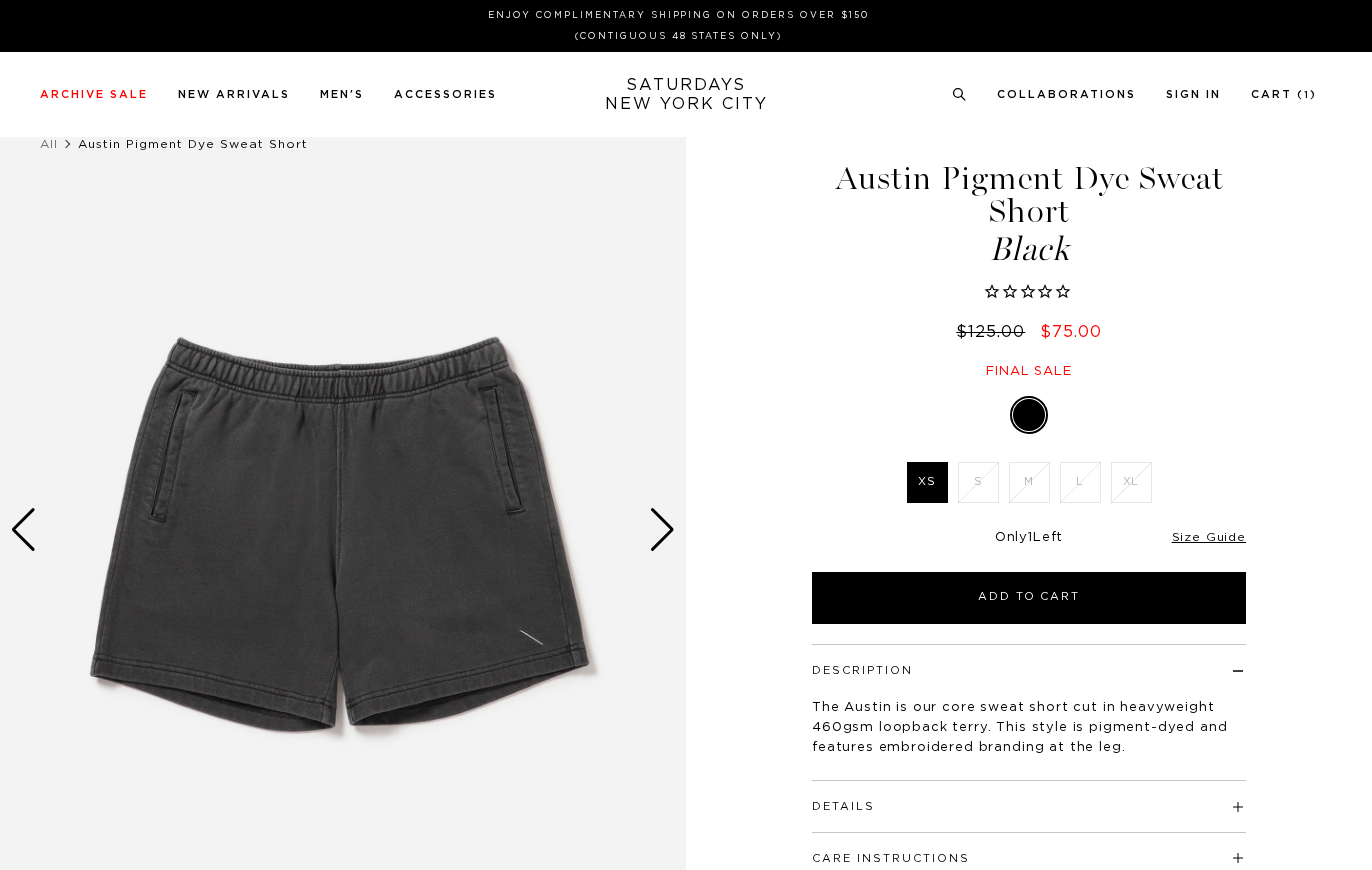 scroll, scrollTop: 0, scrollLeft: 0, axis: both 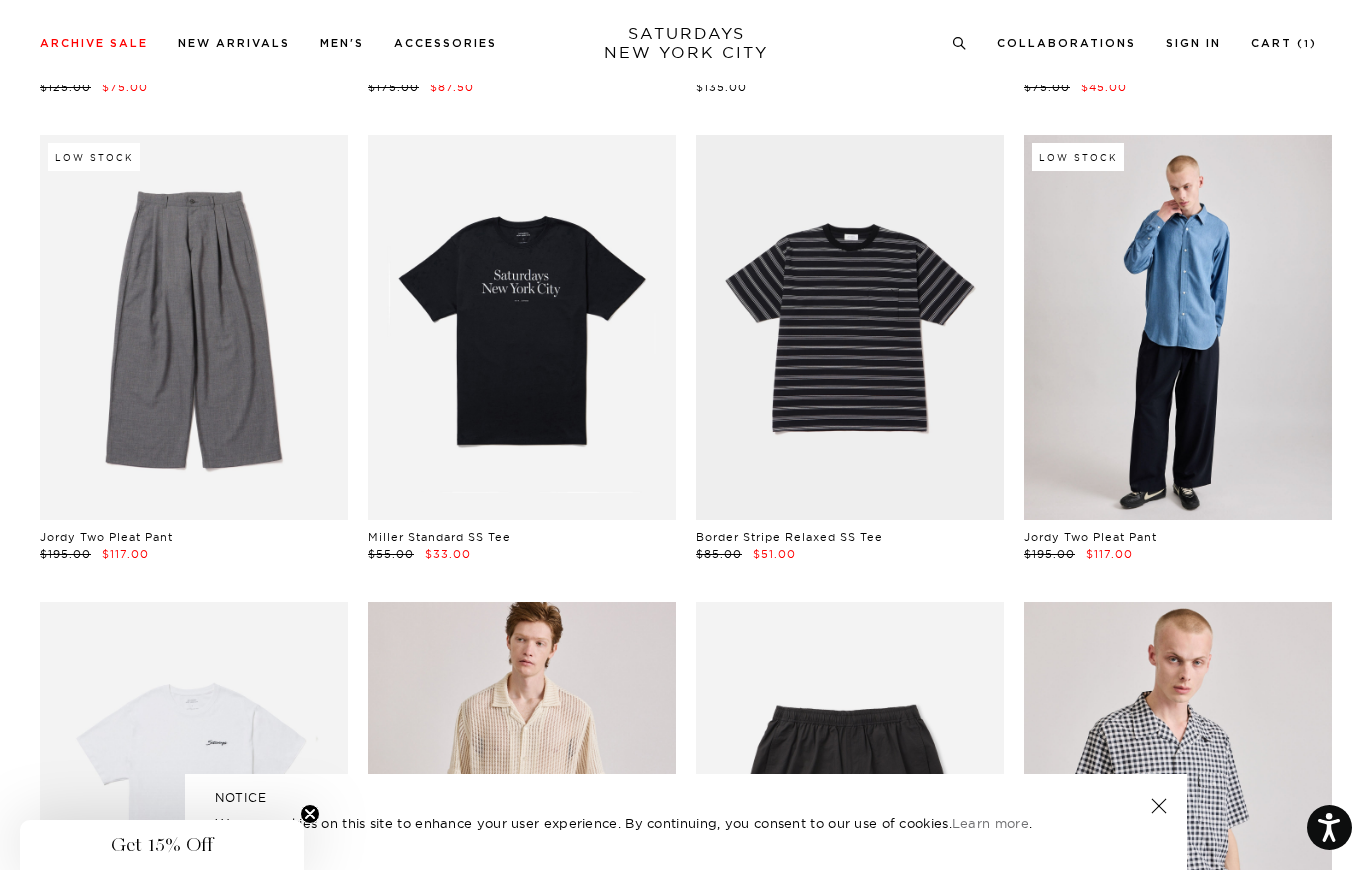 click at bounding box center [1178, 327] 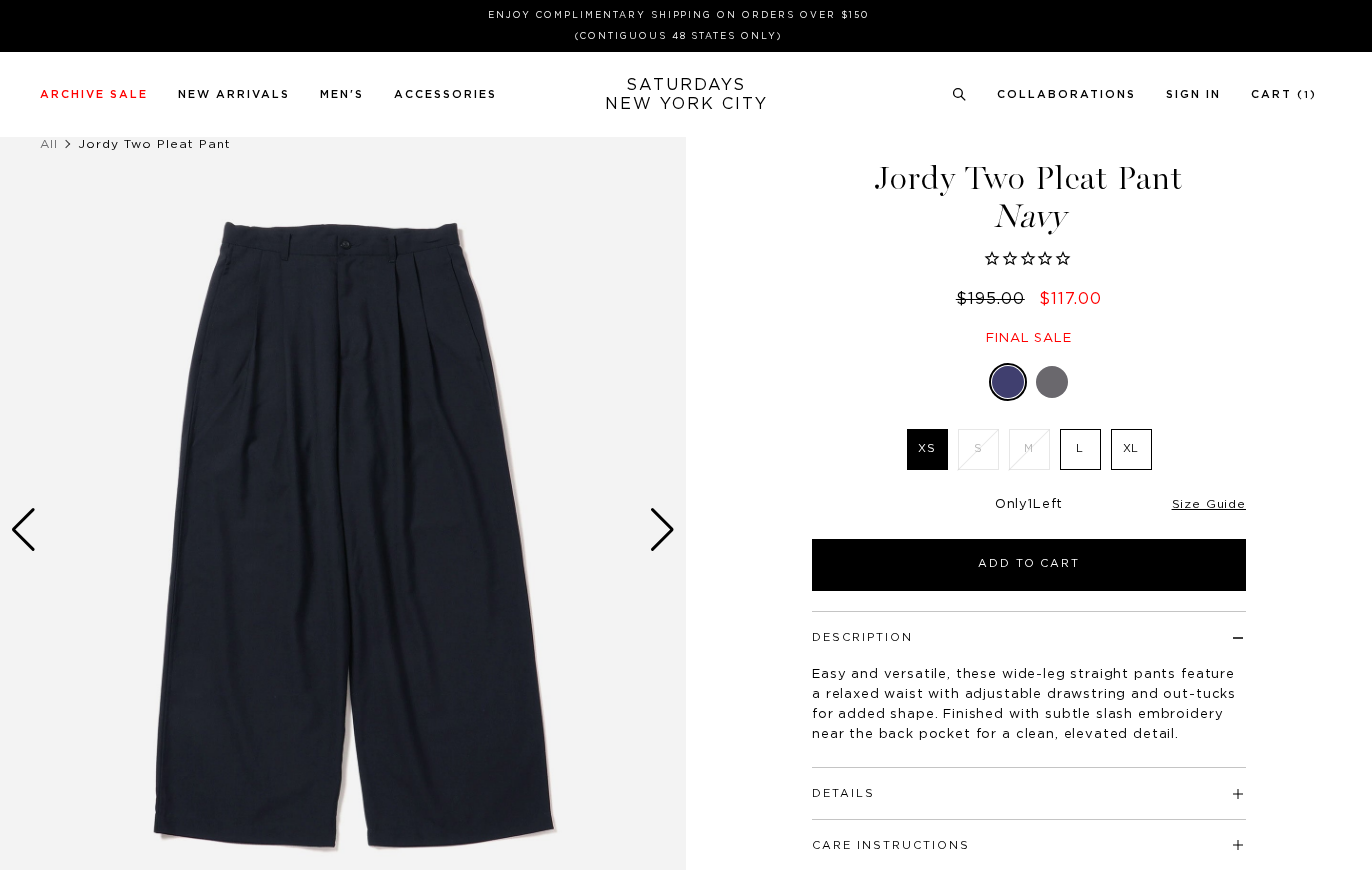 scroll, scrollTop: 0, scrollLeft: 0, axis: both 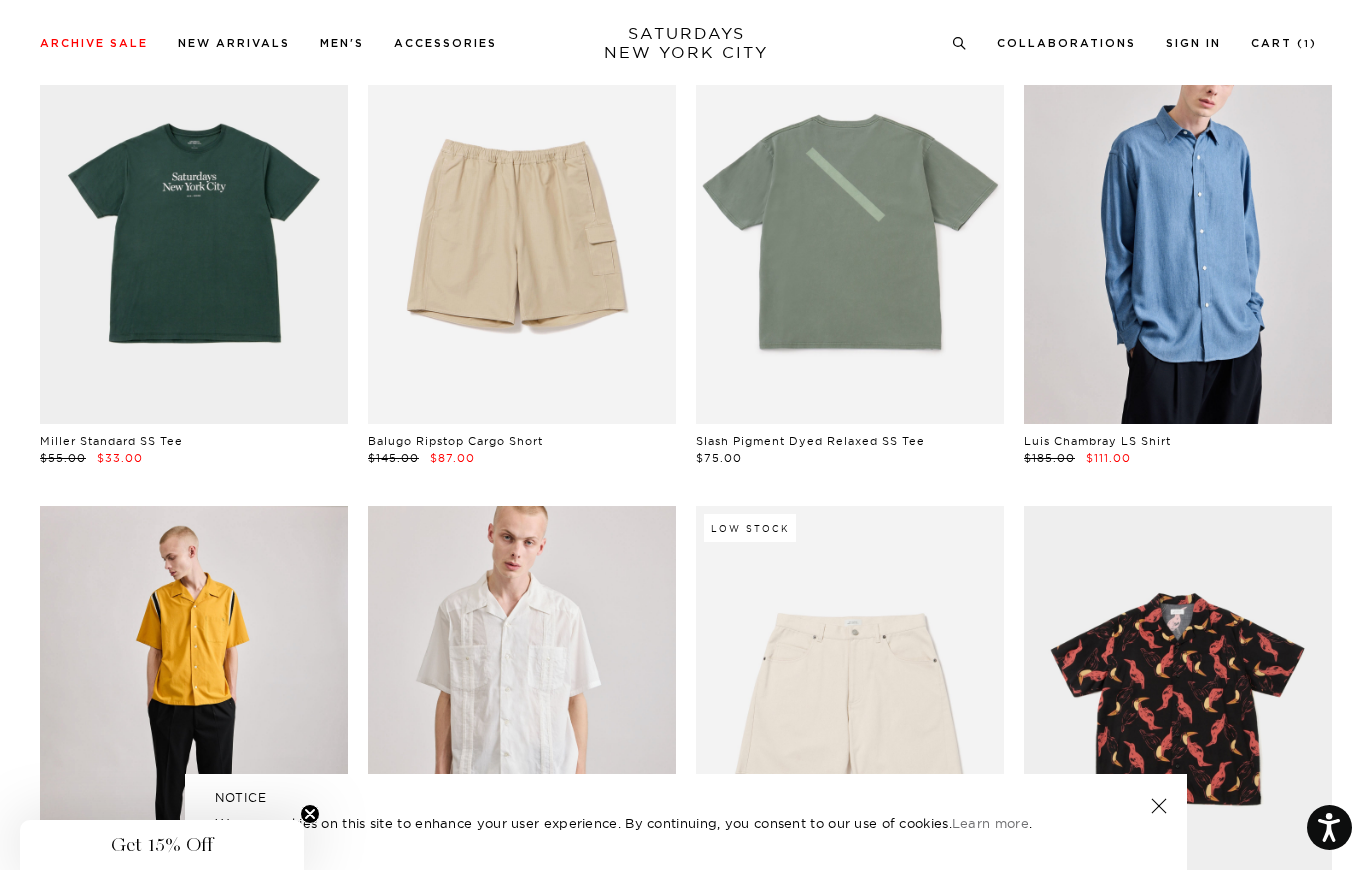 click at bounding box center (194, 698) 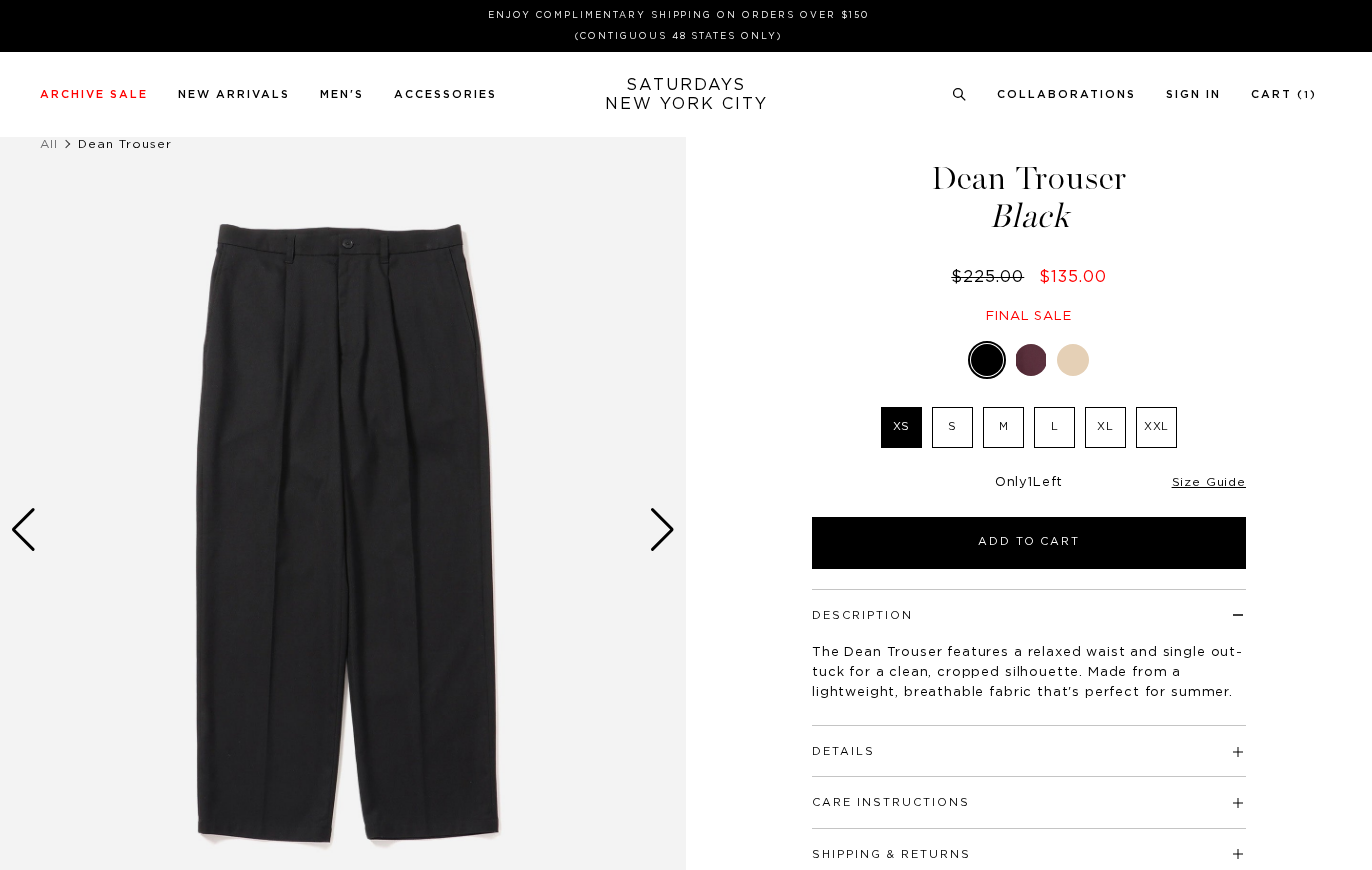 scroll, scrollTop: 0, scrollLeft: 0, axis: both 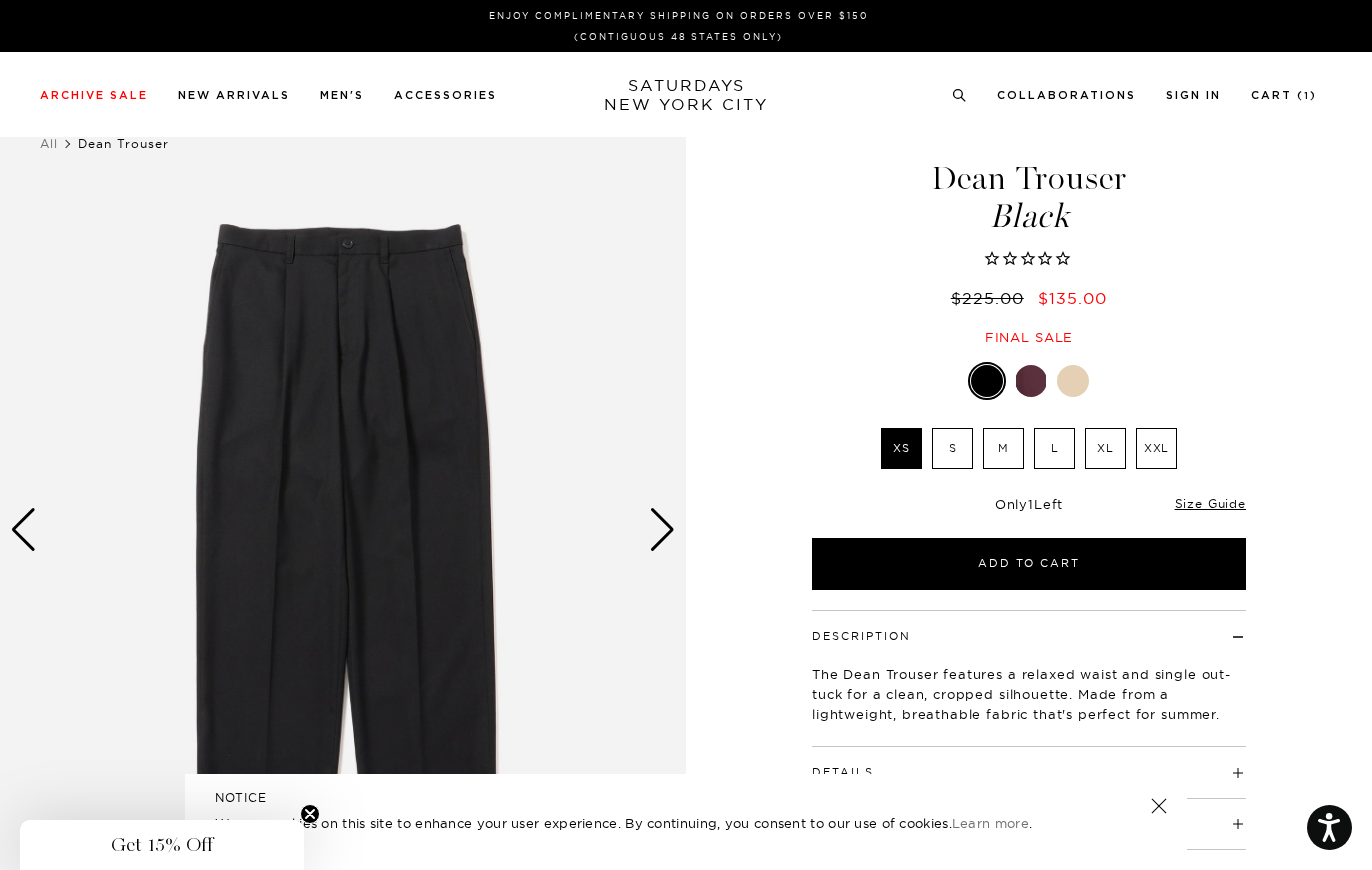 click at bounding box center [662, 530] 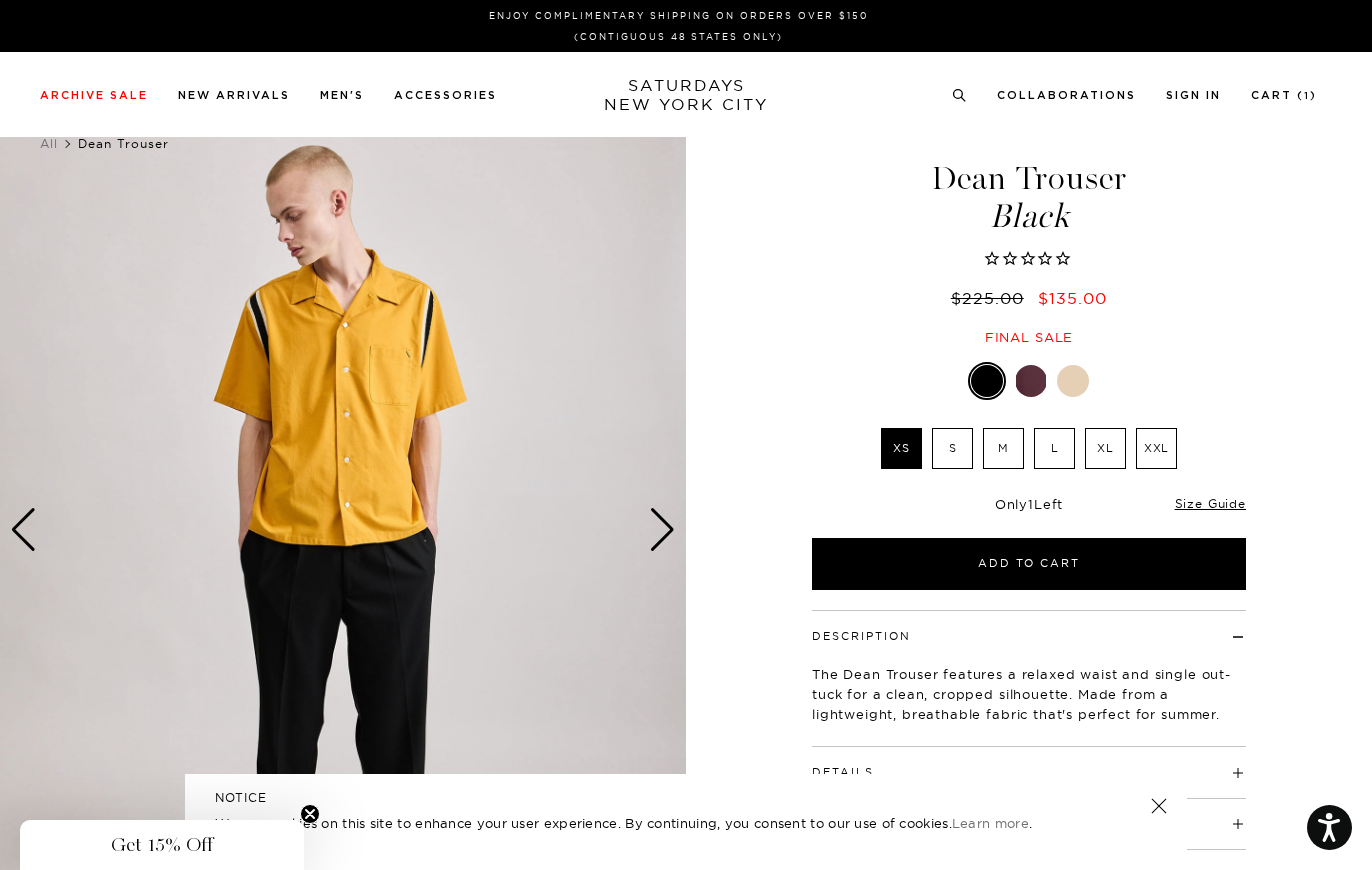 click at bounding box center [662, 530] 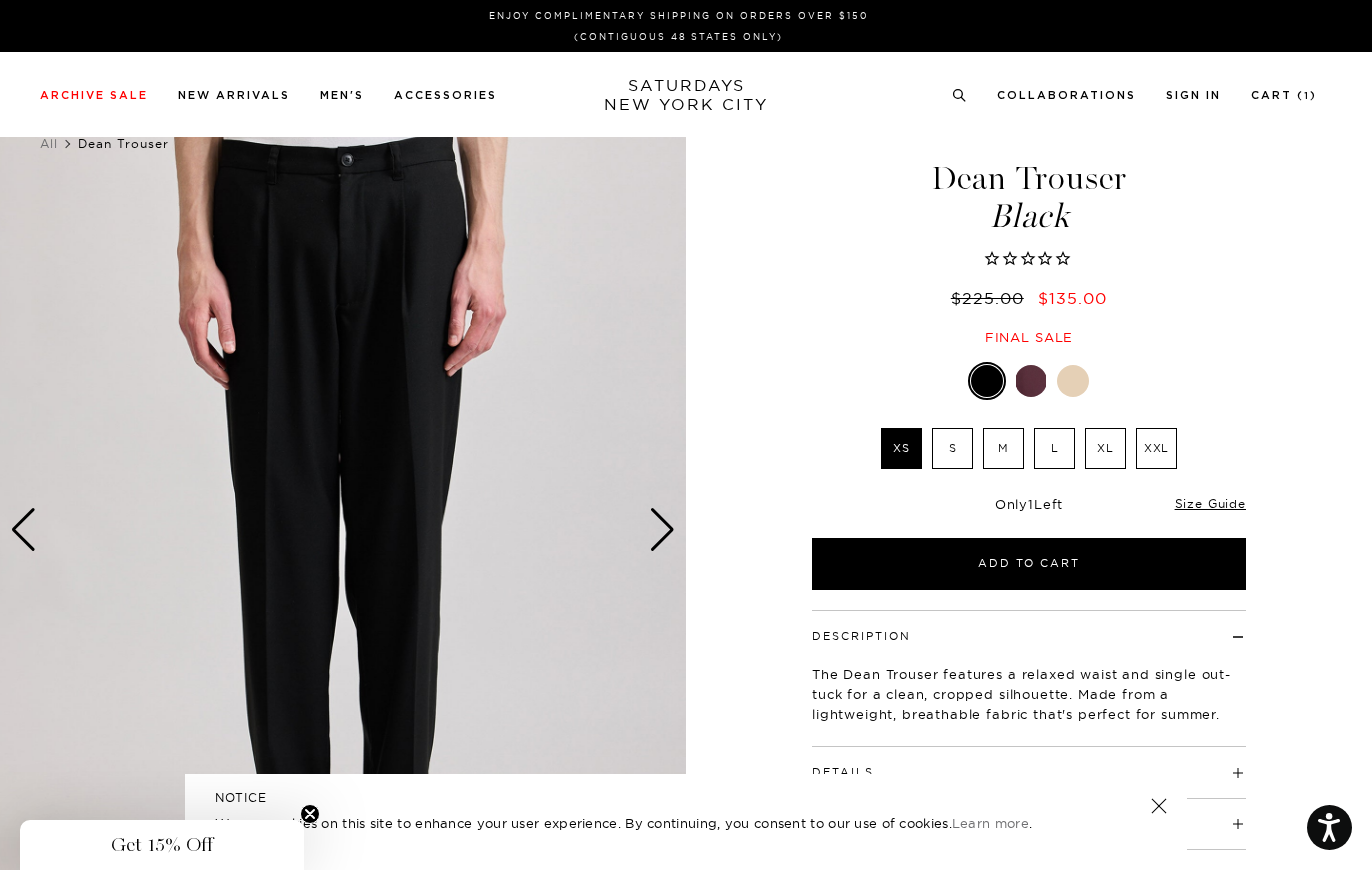 click at bounding box center [662, 530] 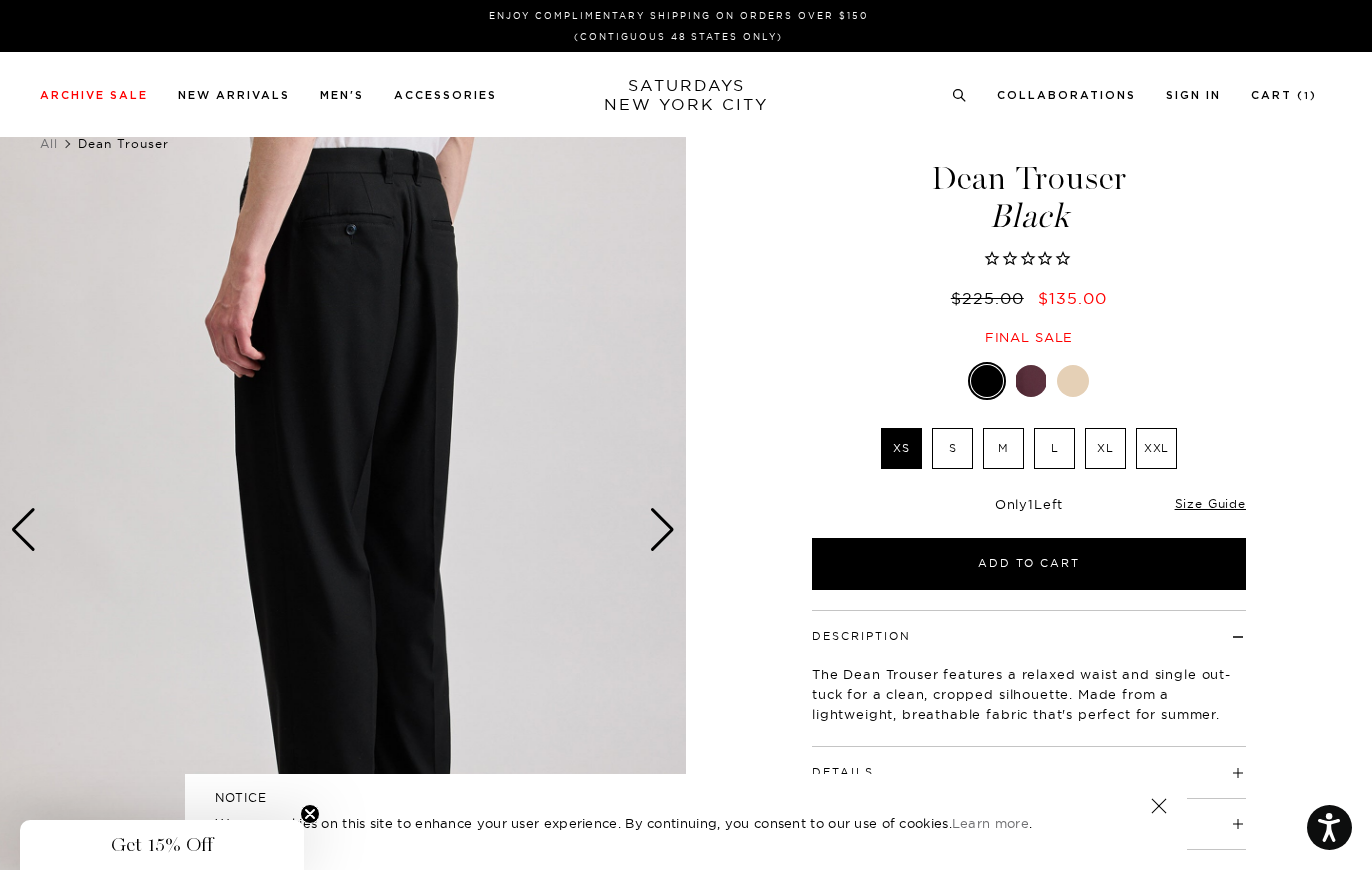 click at bounding box center [662, 530] 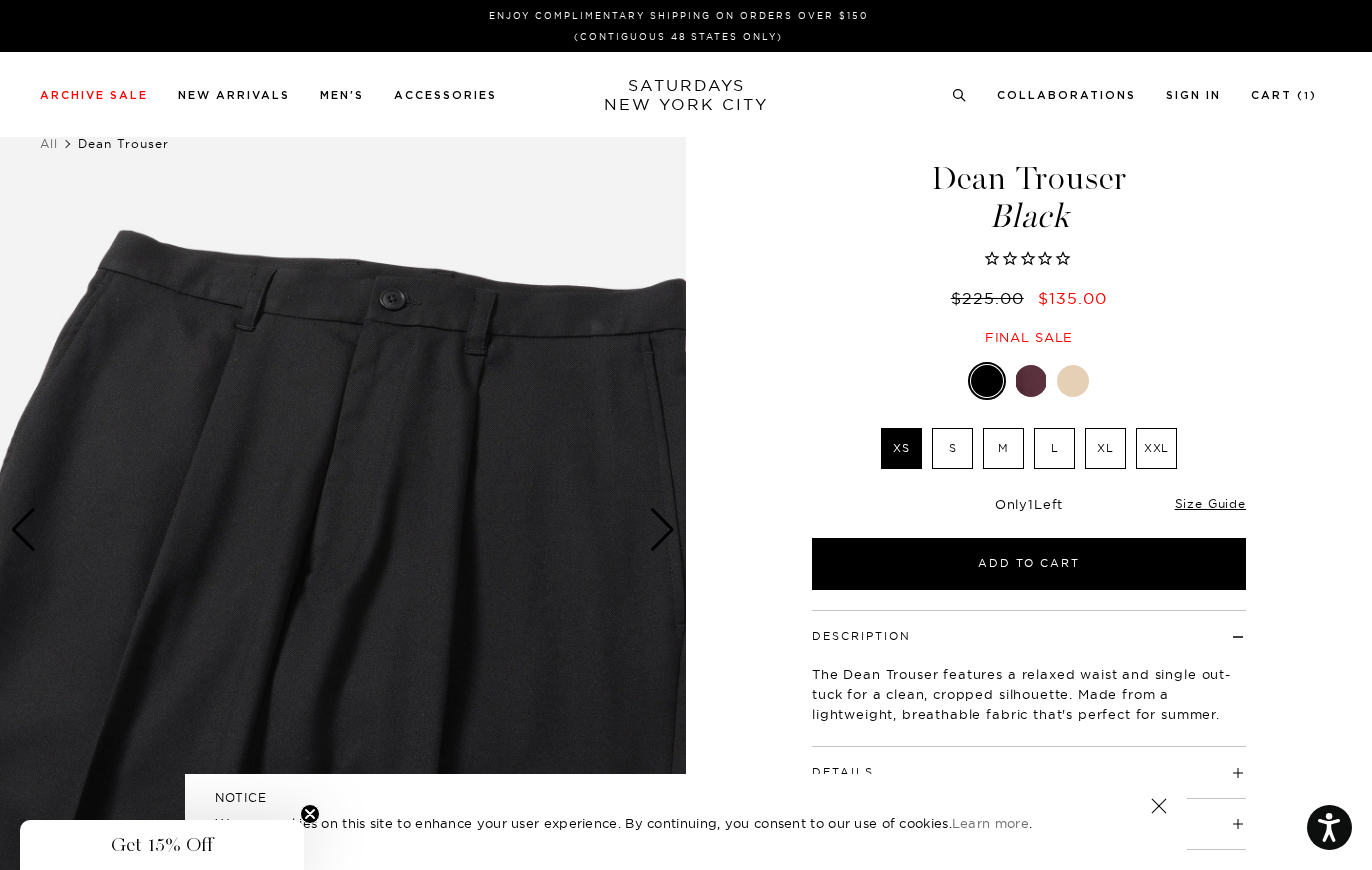 click at bounding box center [662, 530] 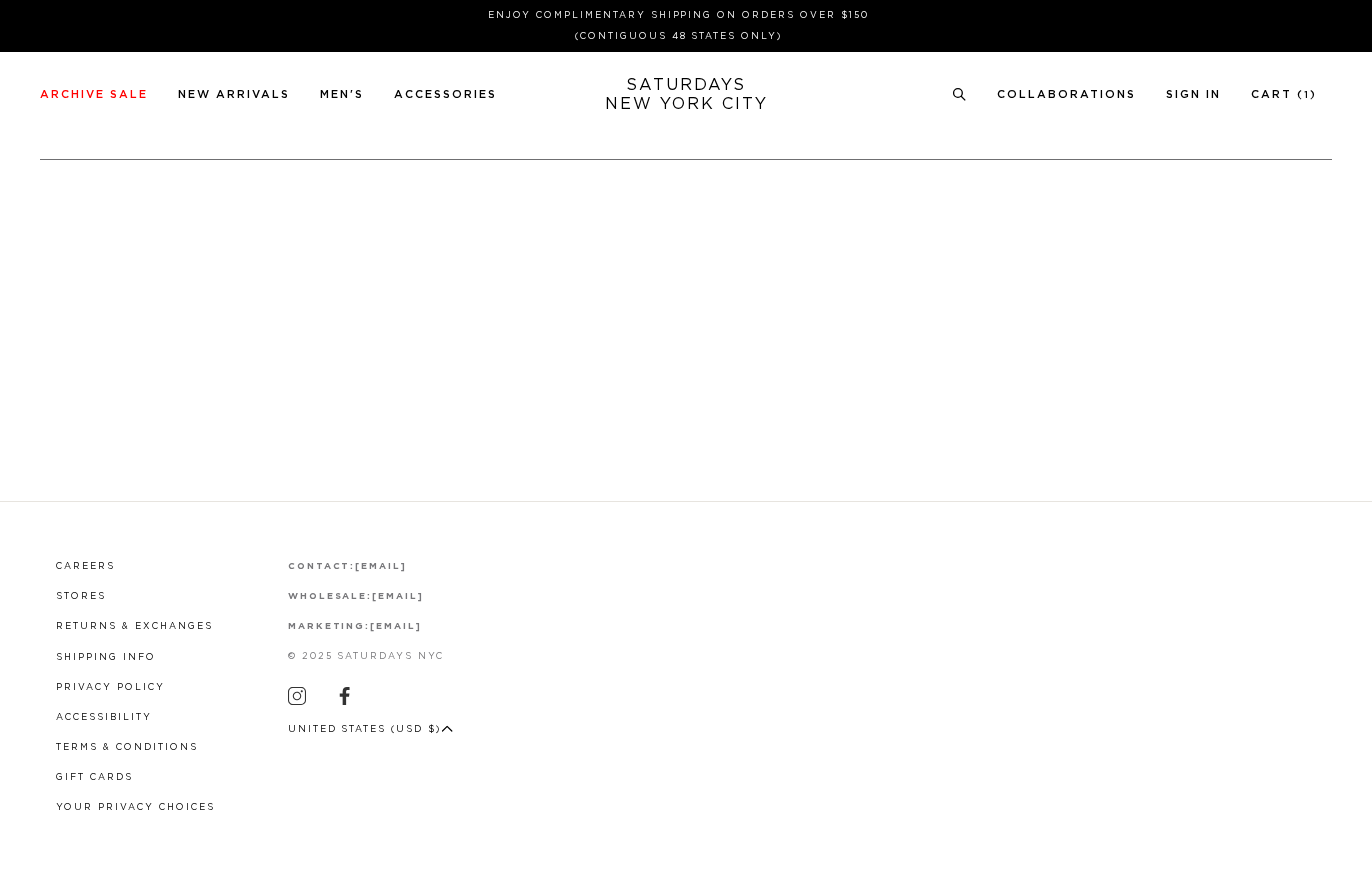 scroll, scrollTop: 0, scrollLeft: 0, axis: both 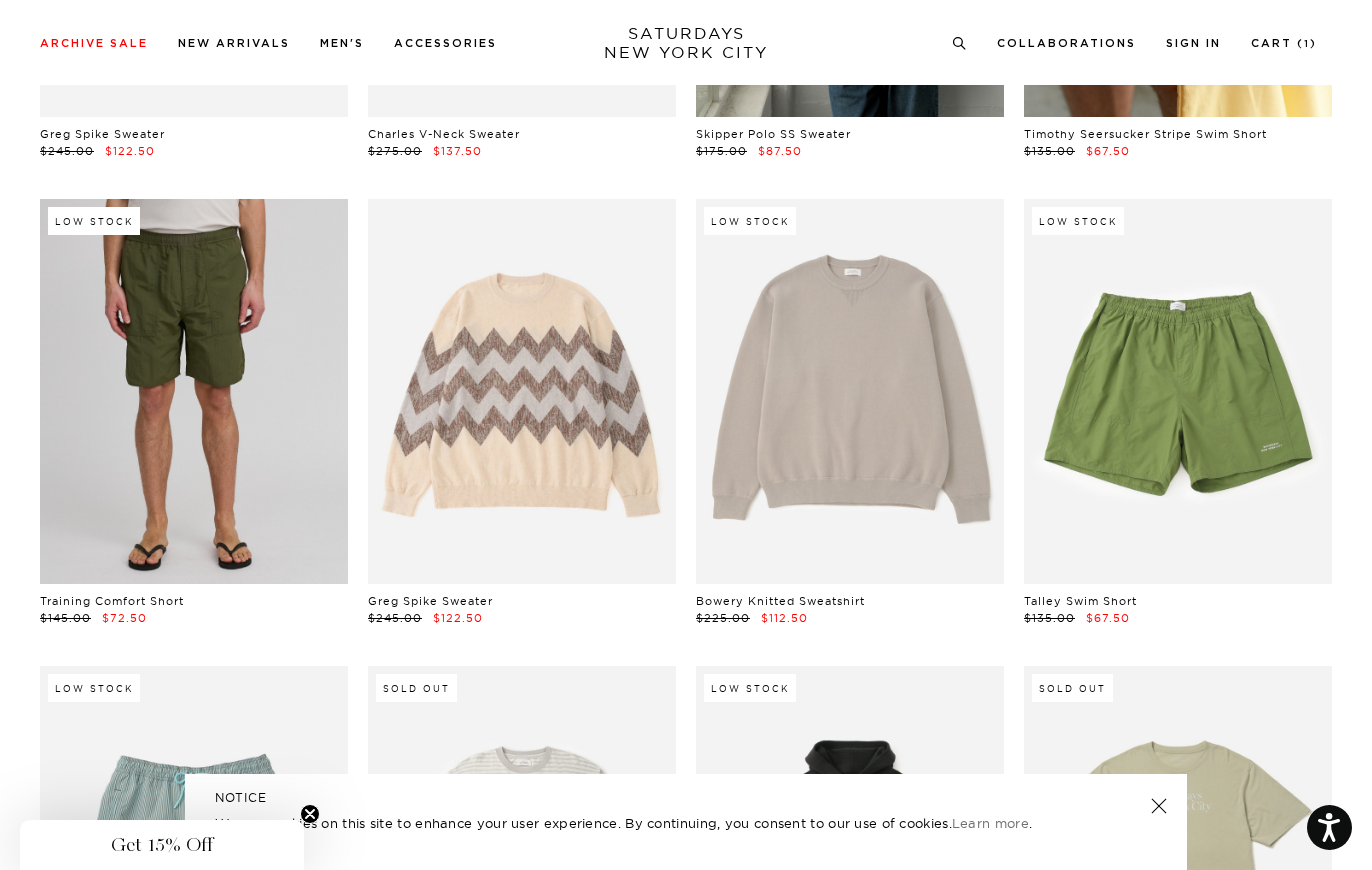 click at bounding box center (194, 391) 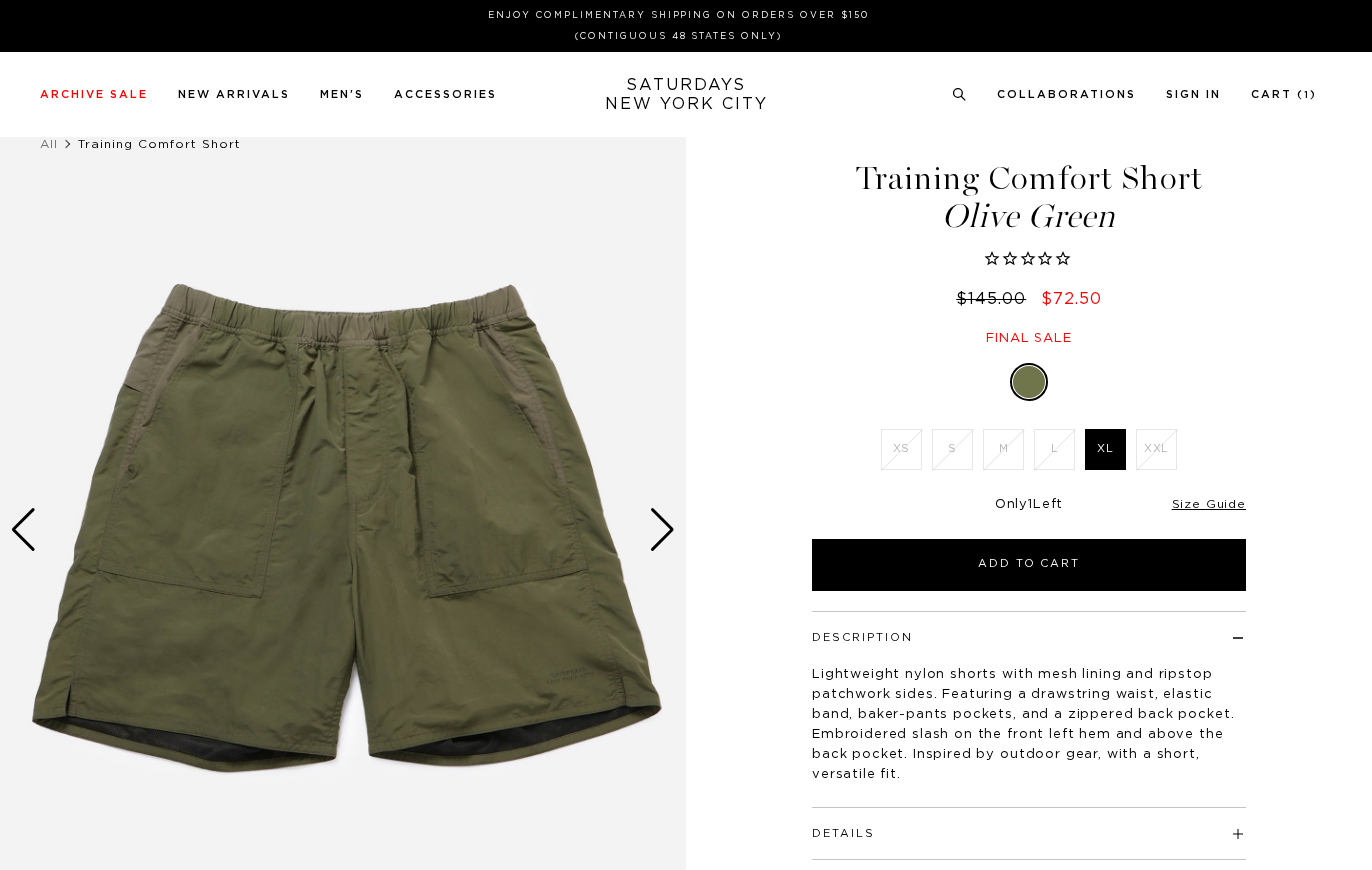 scroll, scrollTop: 0, scrollLeft: 0, axis: both 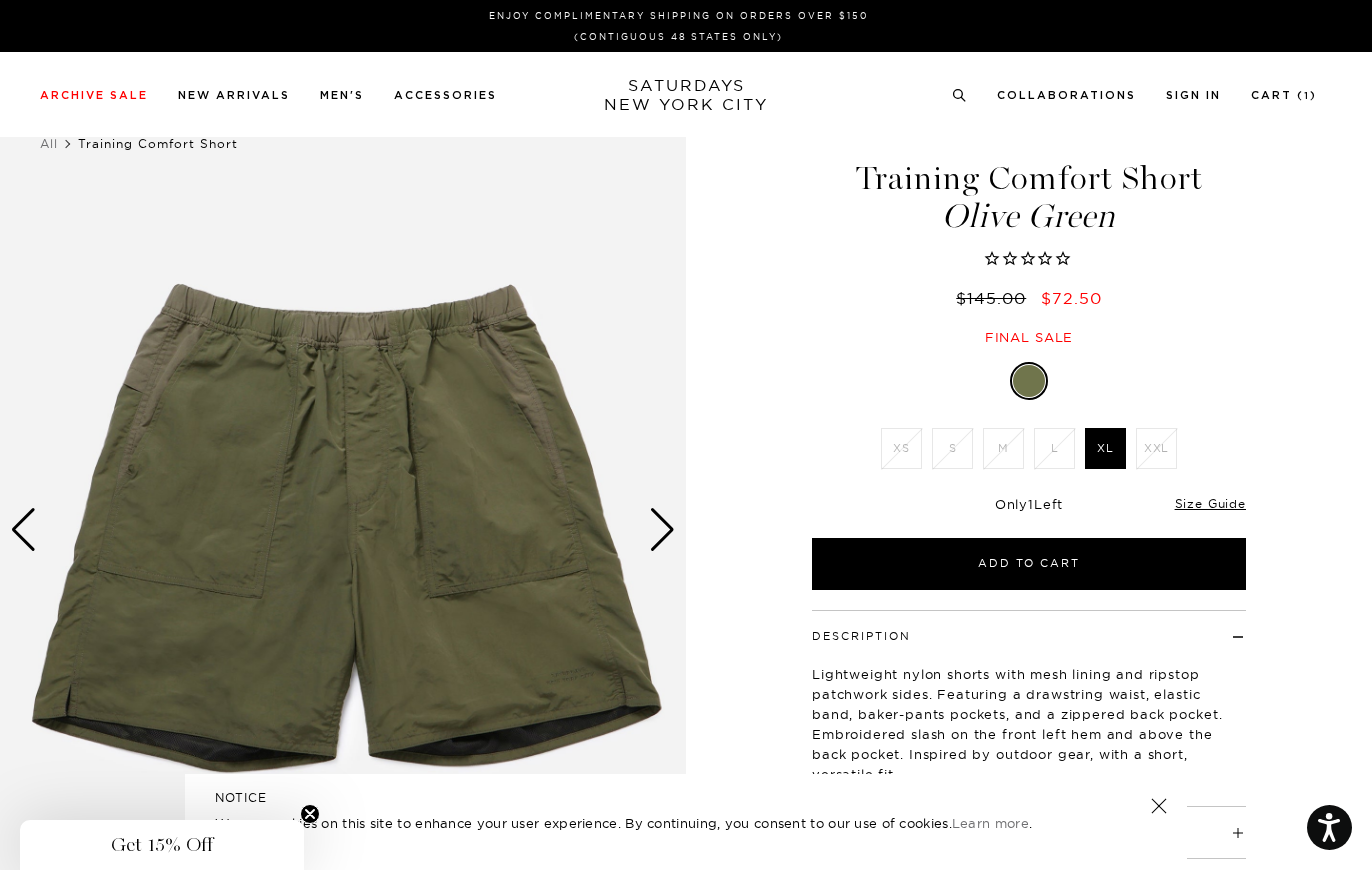 click at bounding box center [662, 530] 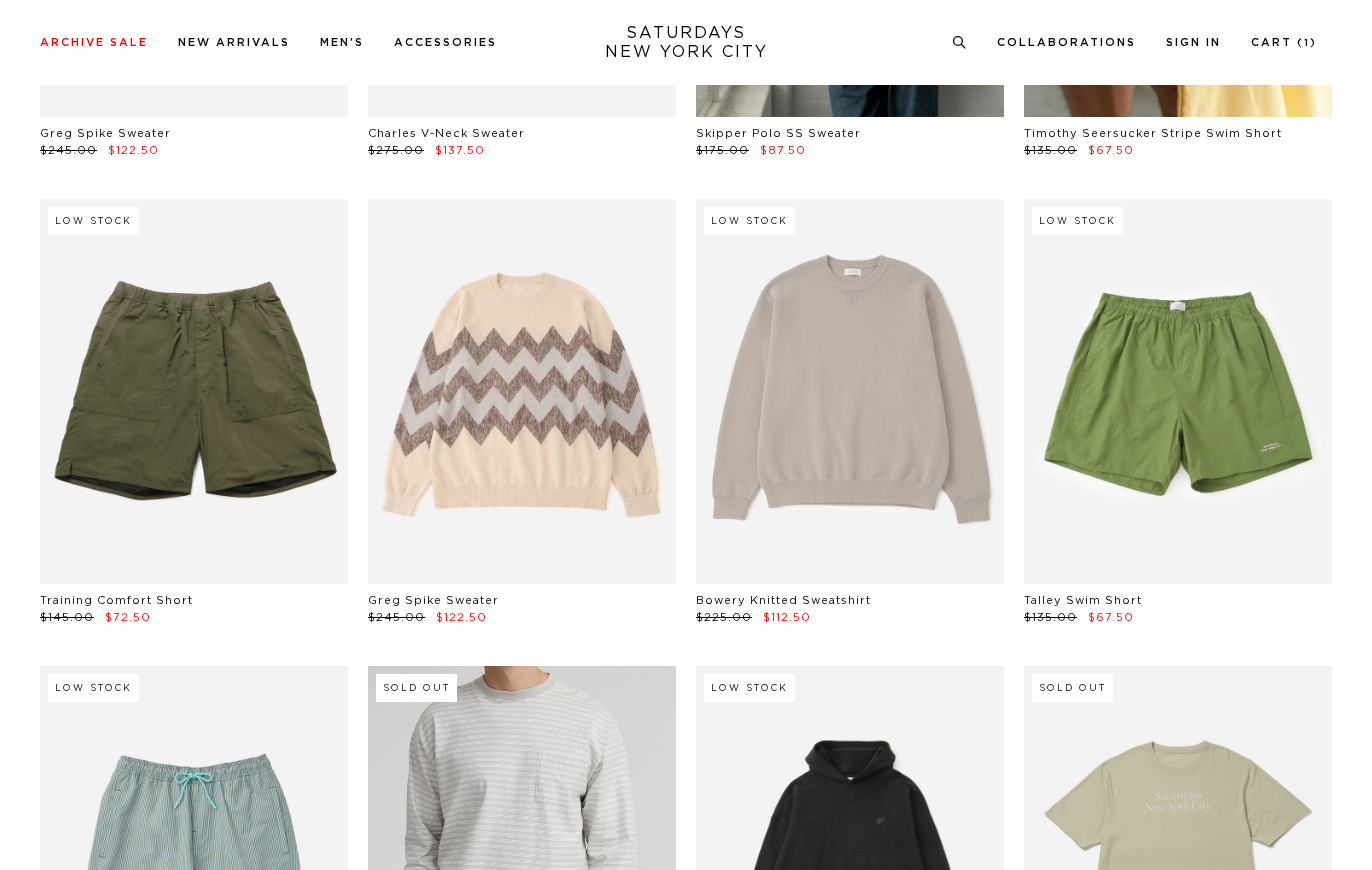scroll, scrollTop: 9814, scrollLeft: 10, axis: both 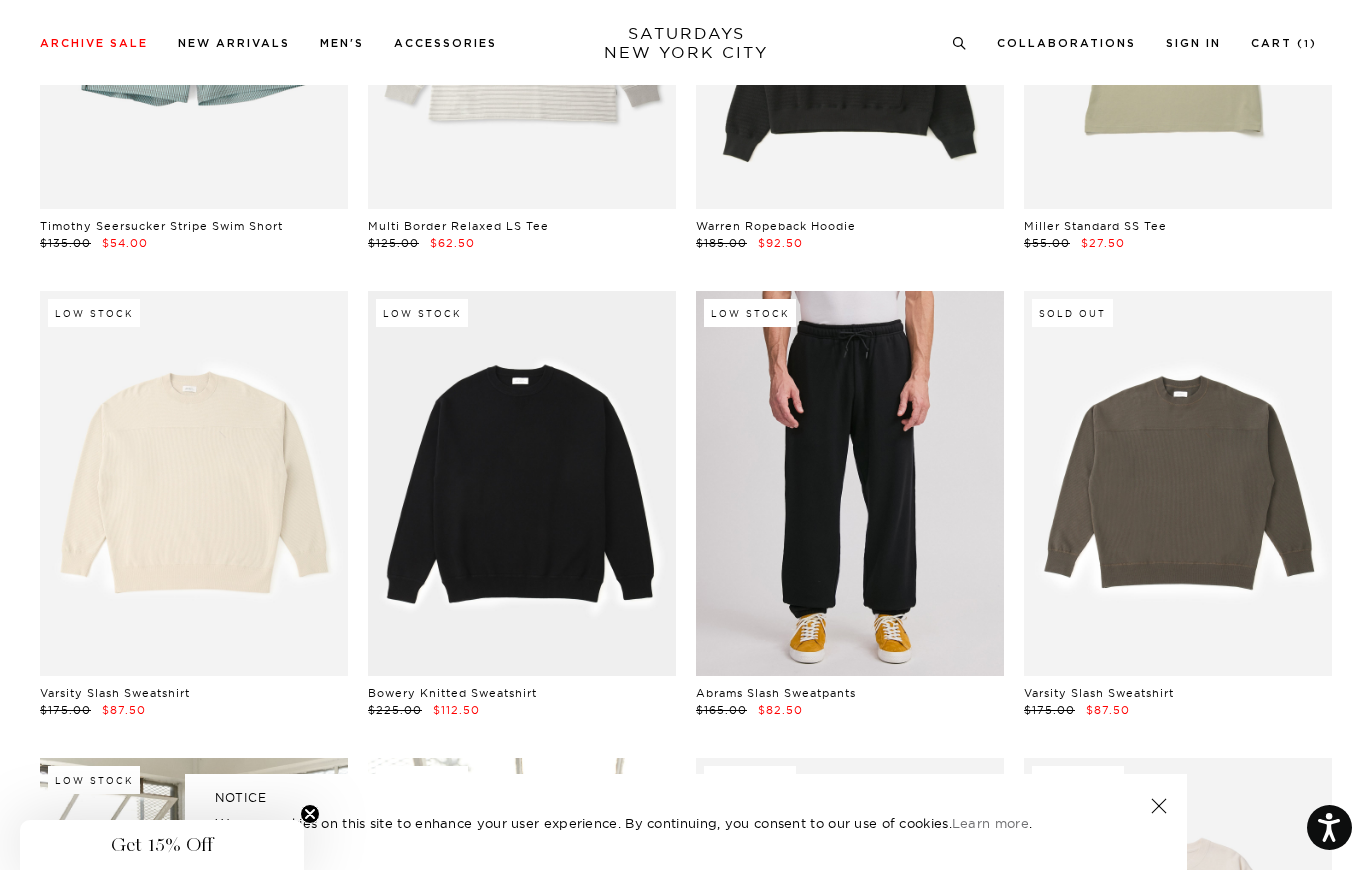 click at bounding box center [850, 483] 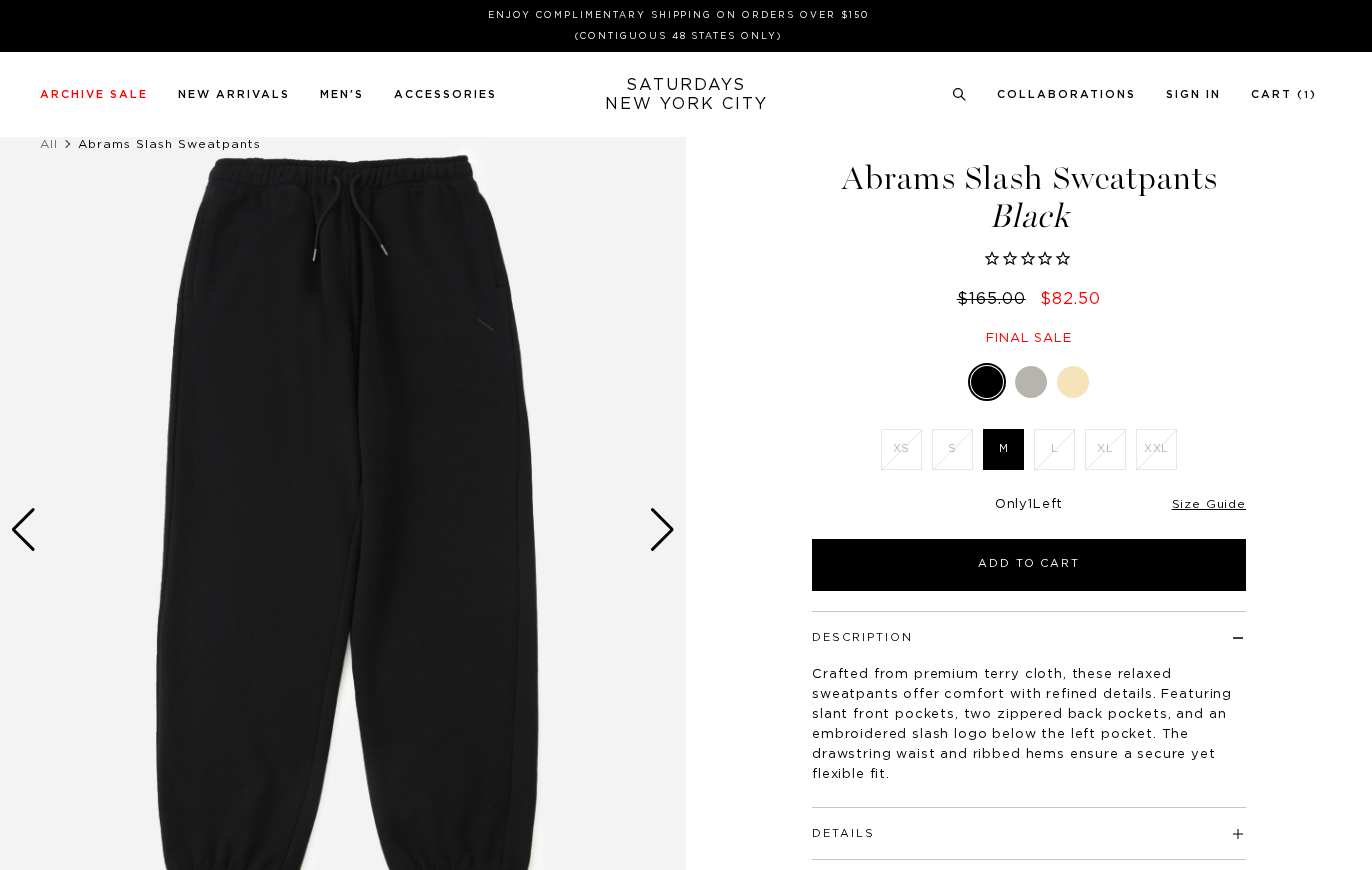 scroll, scrollTop: 0, scrollLeft: 0, axis: both 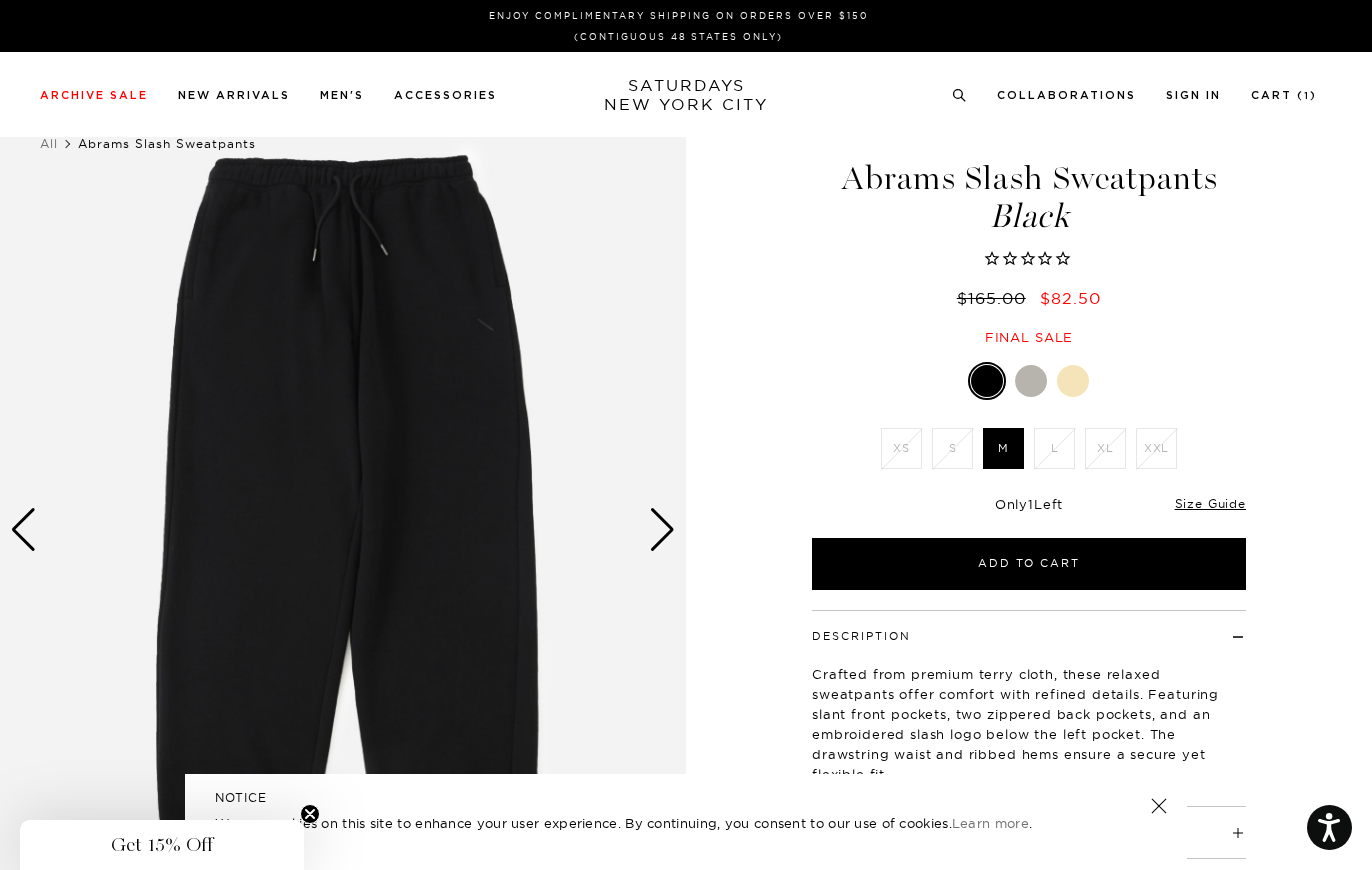 click at bounding box center (662, 530) 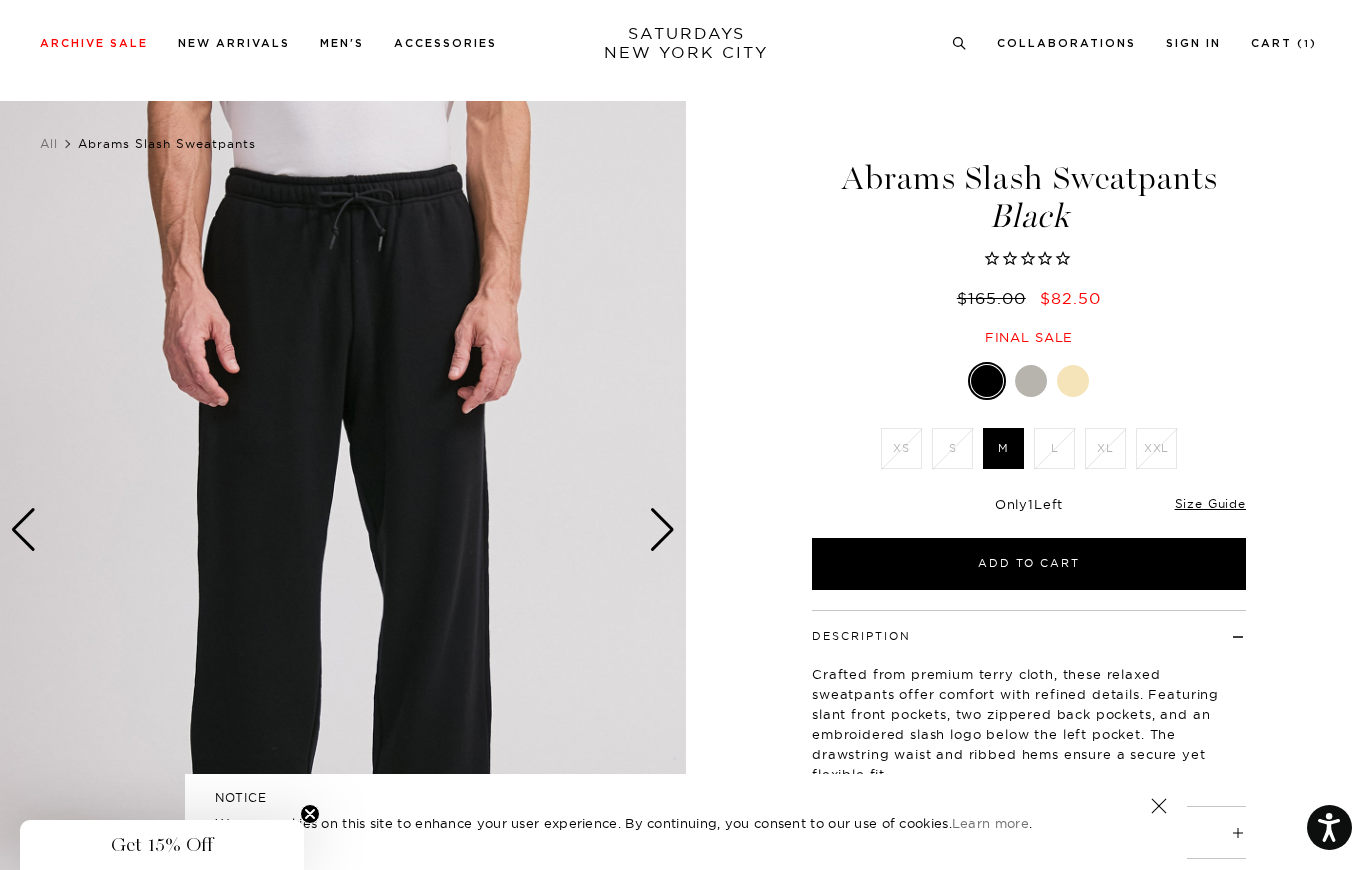 scroll, scrollTop: 164, scrollLeft: 0, axis: vertical 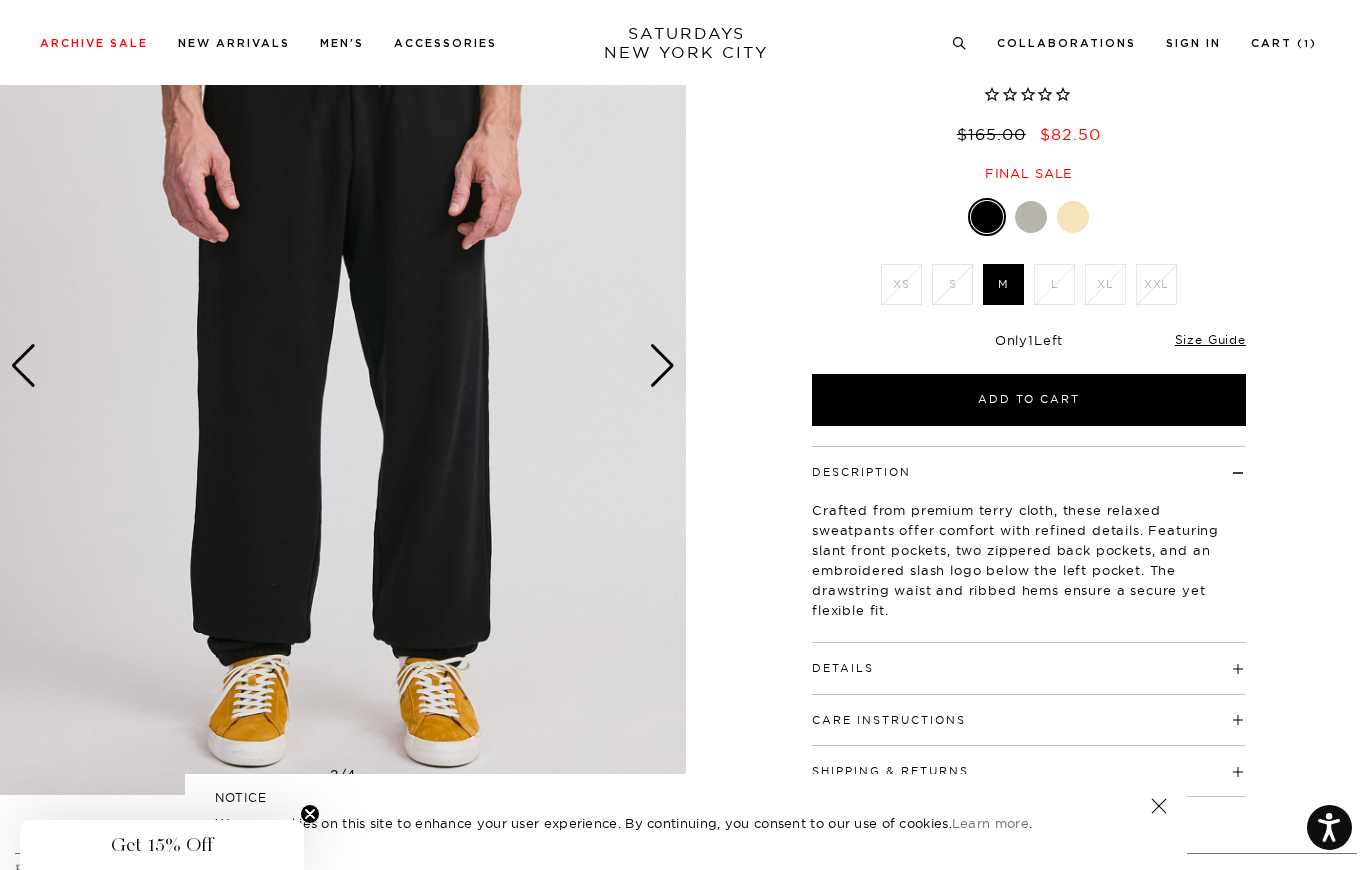 click at bounding box center [662, 366] 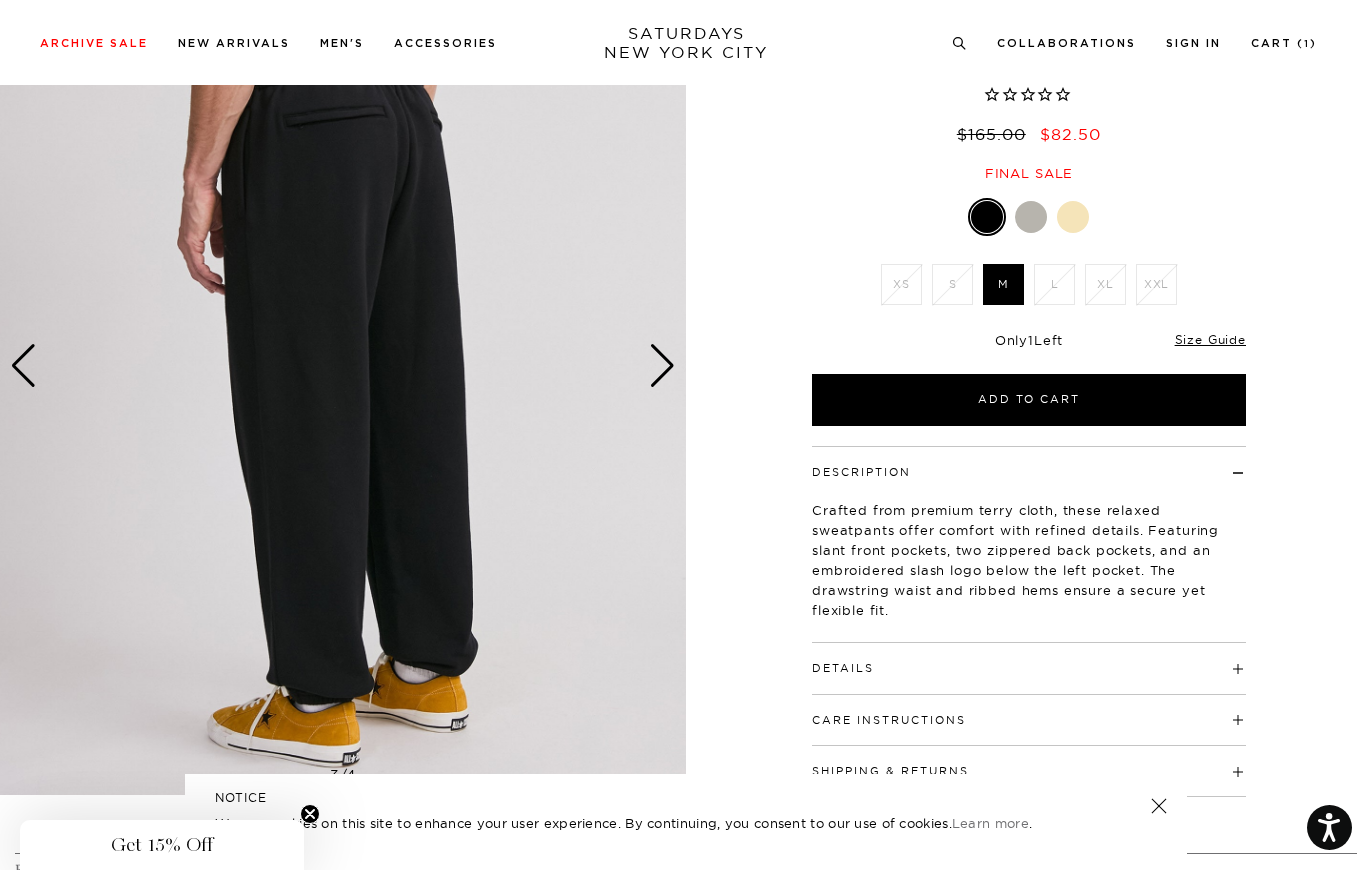 click at bounding box center (662, 366) 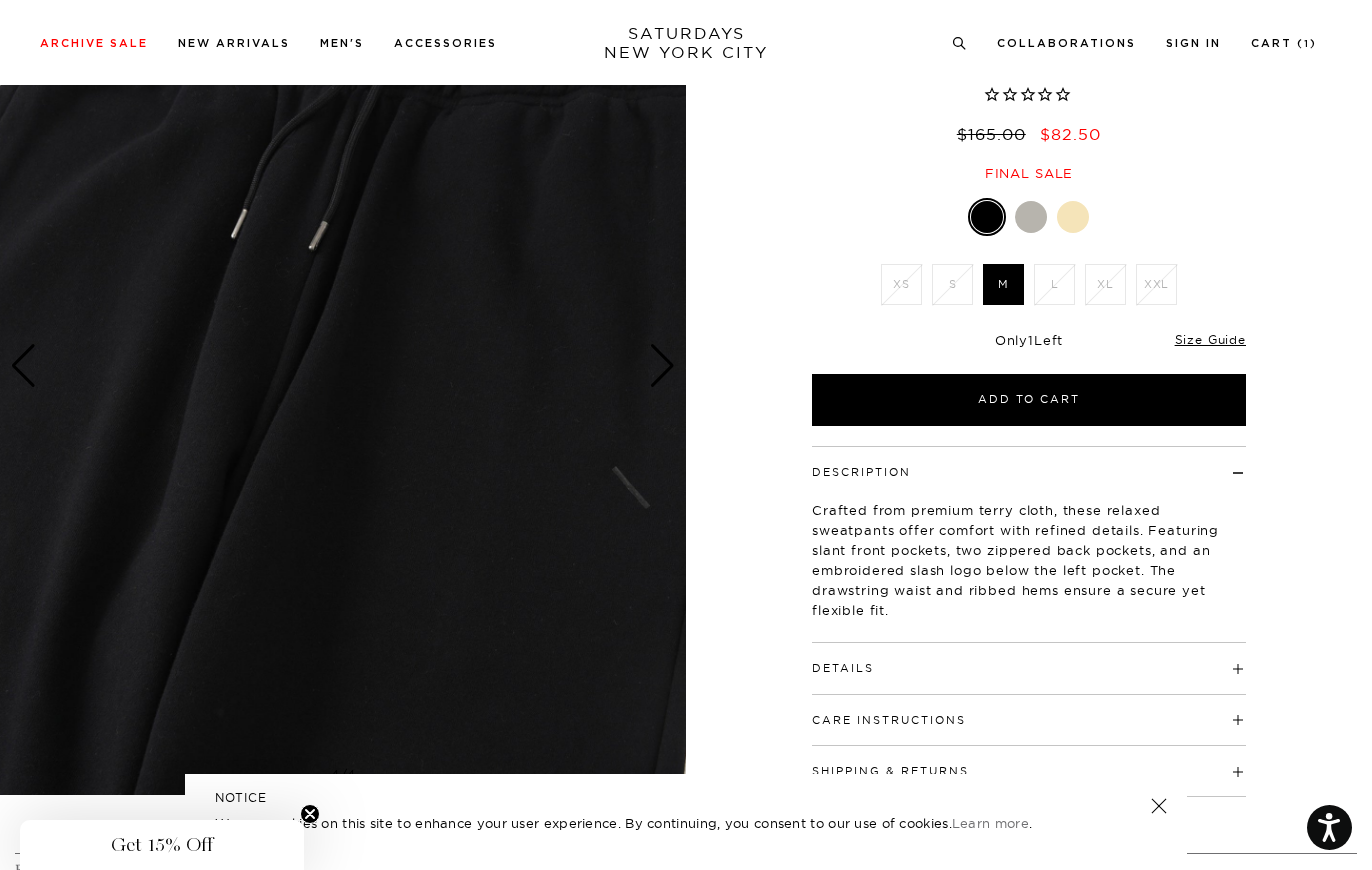 click at bounding box center [662, 366] 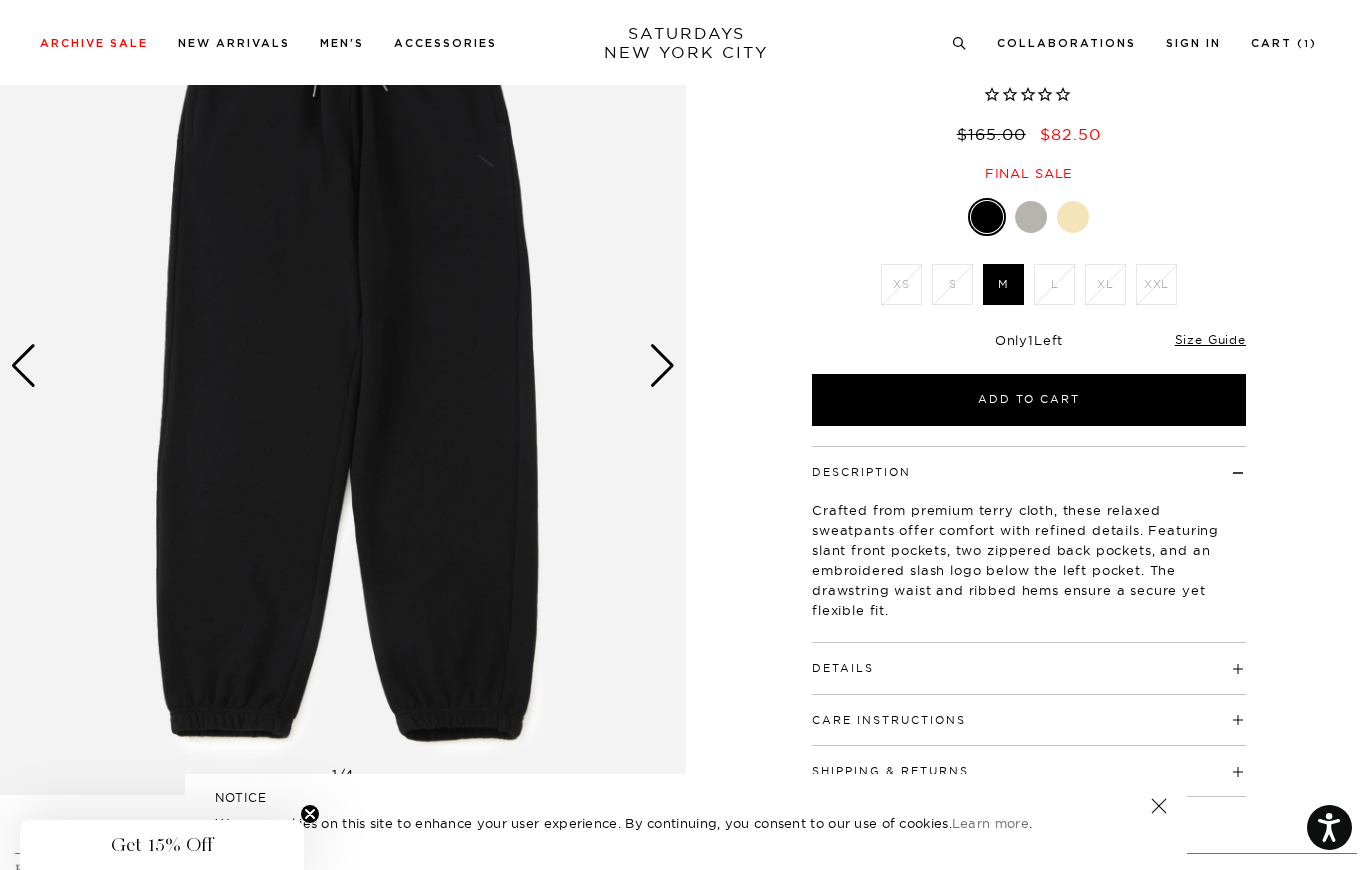 click at bounding box center (662, 366) 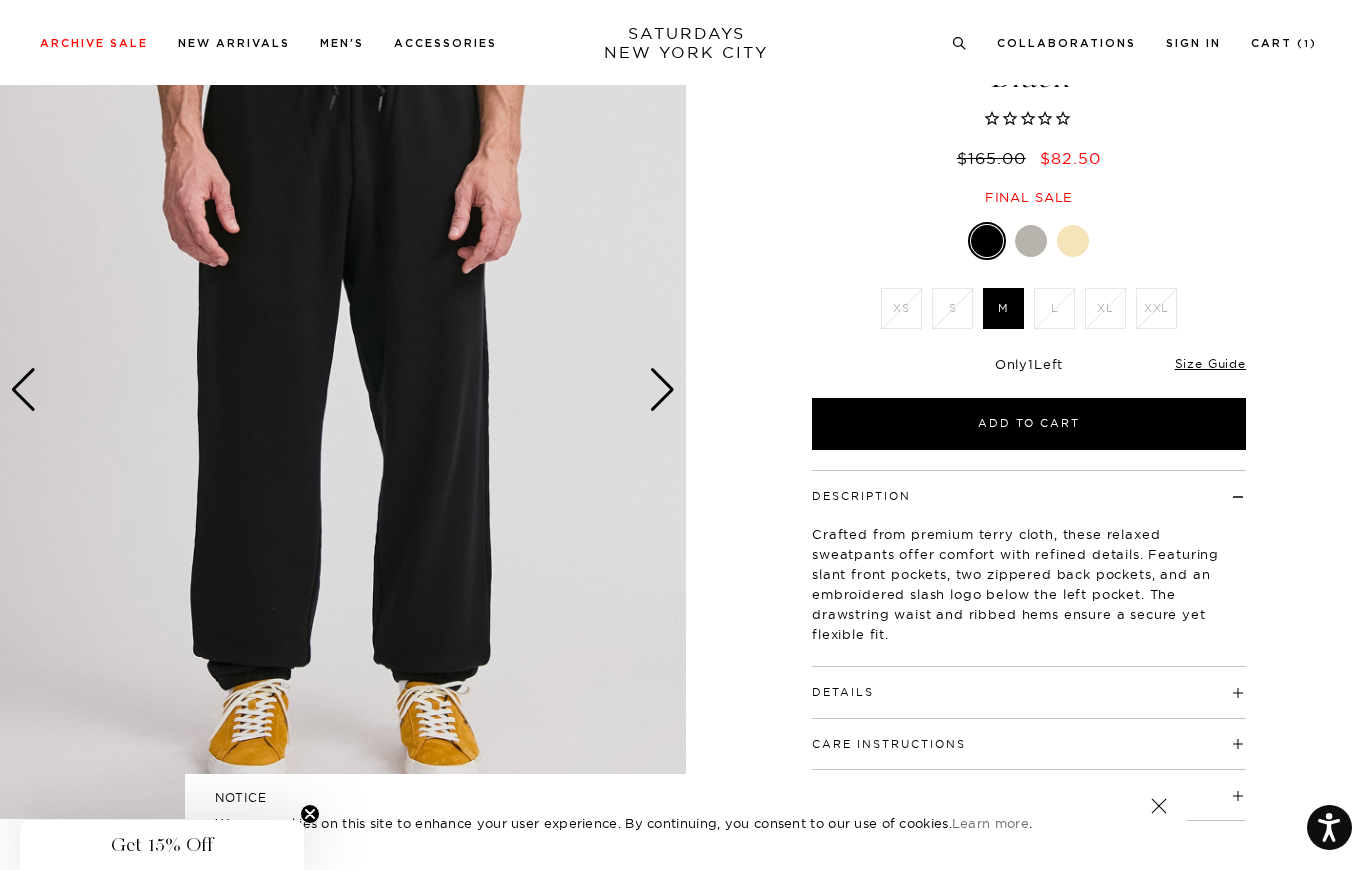 scroll, scrollTop: 118, scrollLeft: 0, axis: vertical 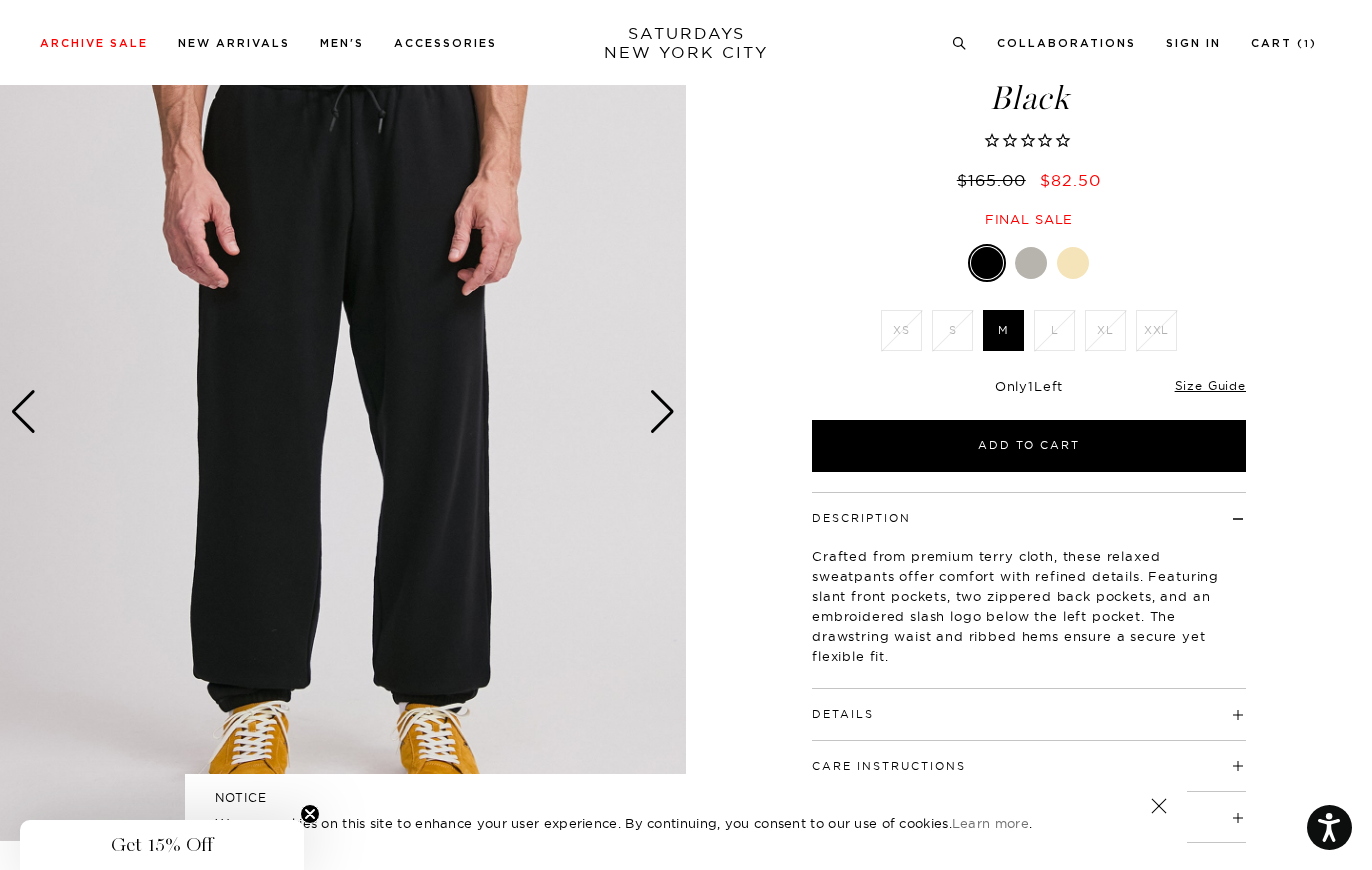 click at bounding box center [662, 412] 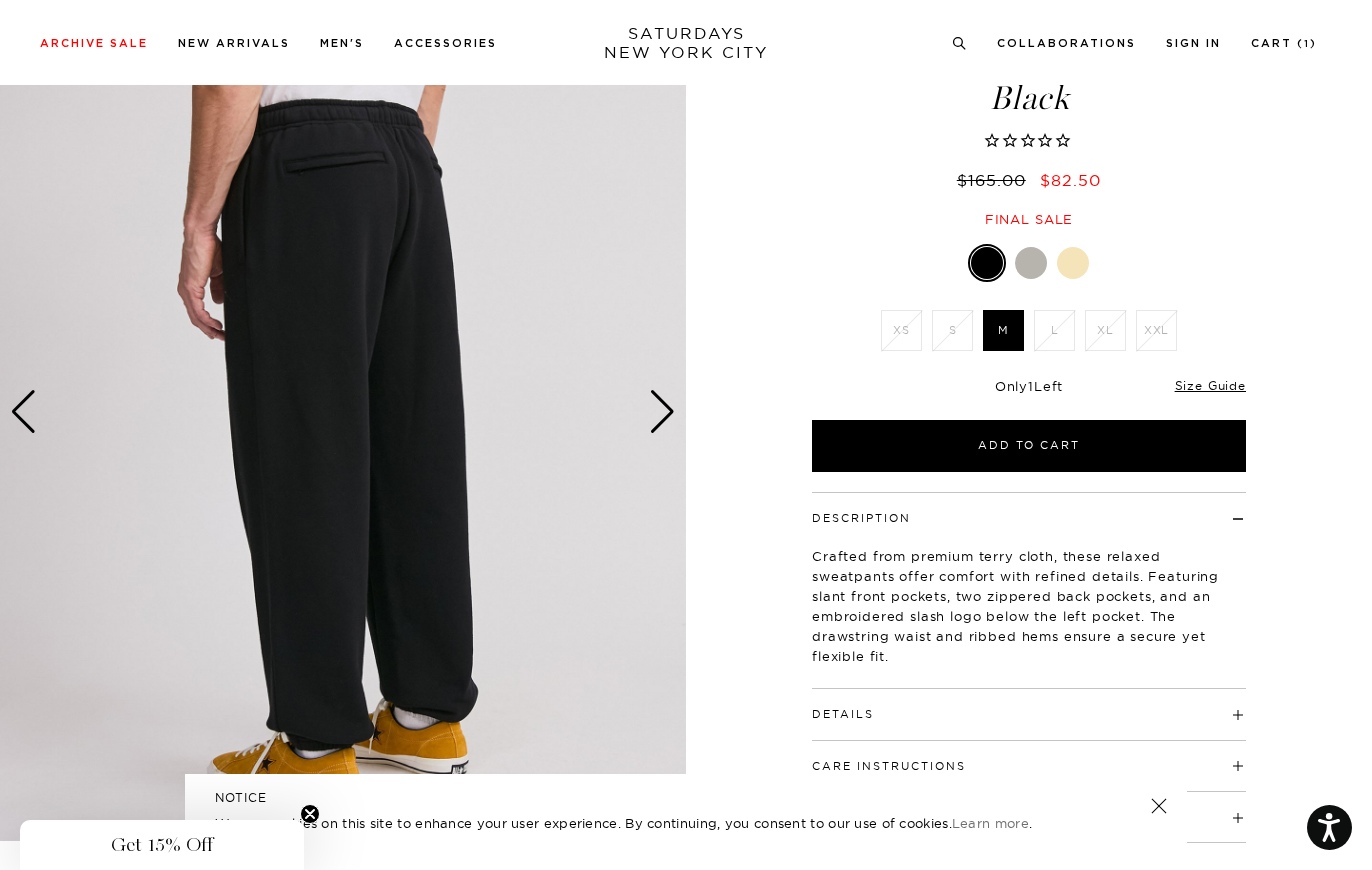 click at bounding box center (662, 412) 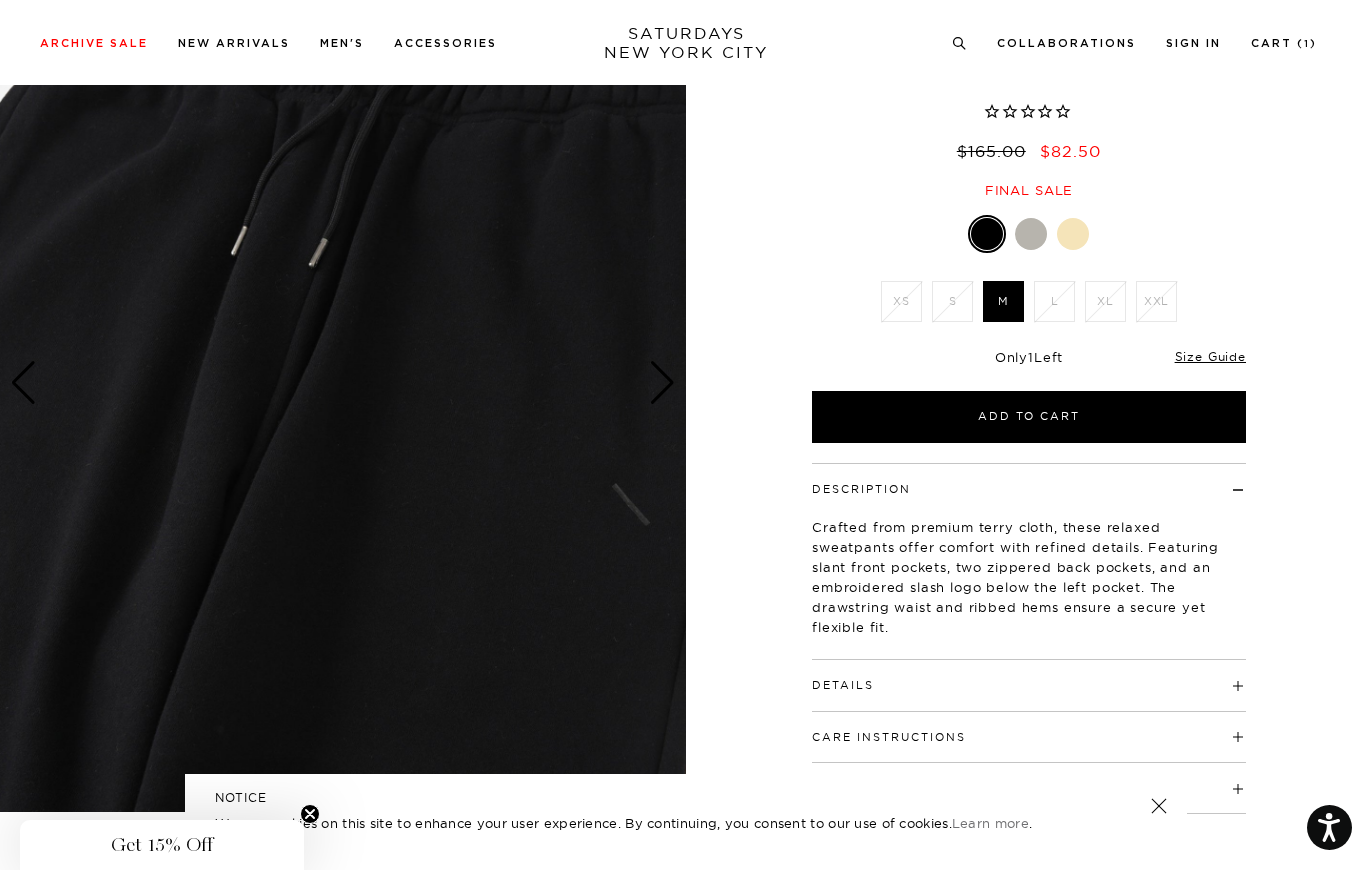 scroll, scrollTop: 156, scrollLeft: 0, axis: vertical 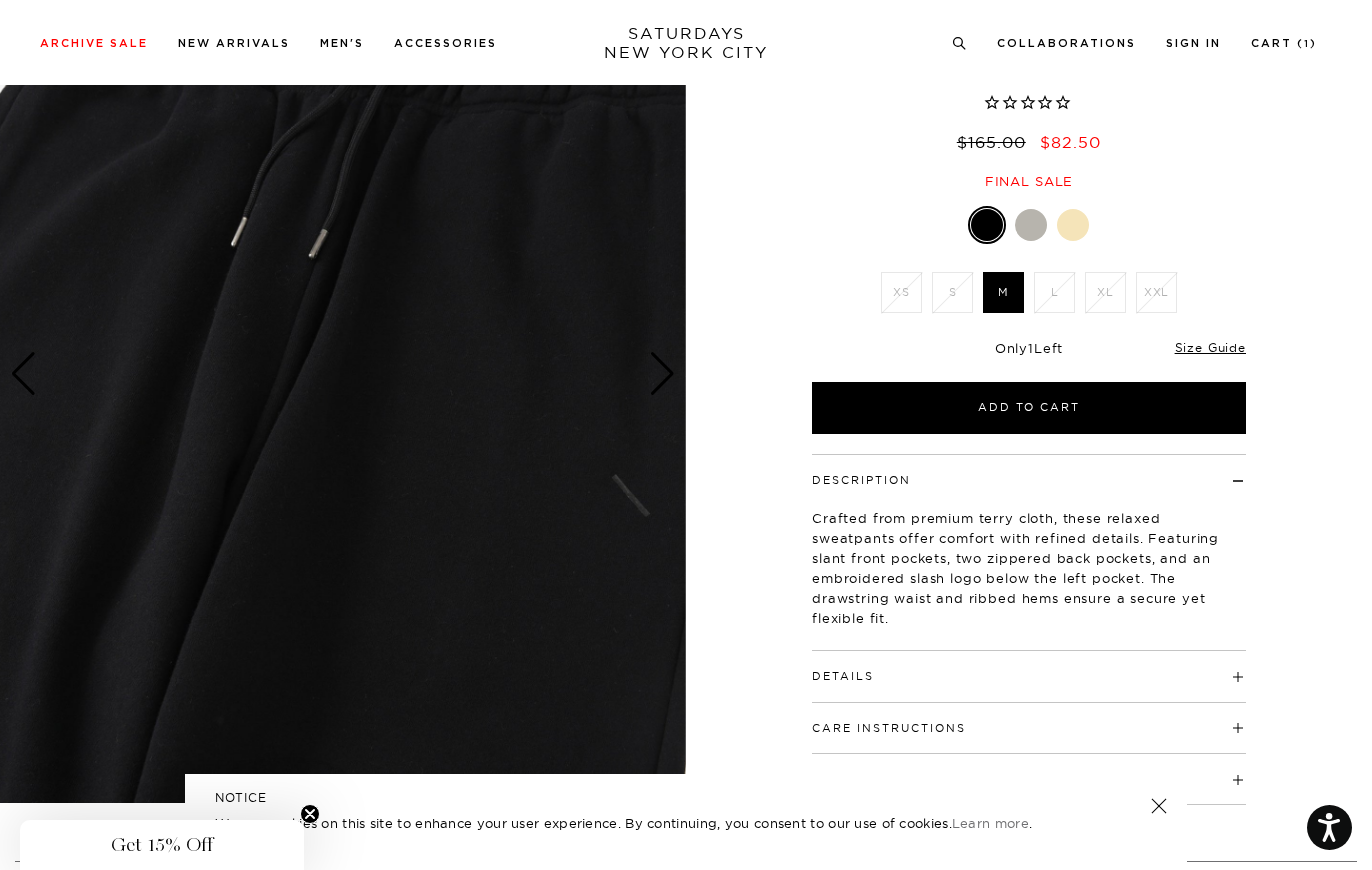 click at bounding box center (662, 374) 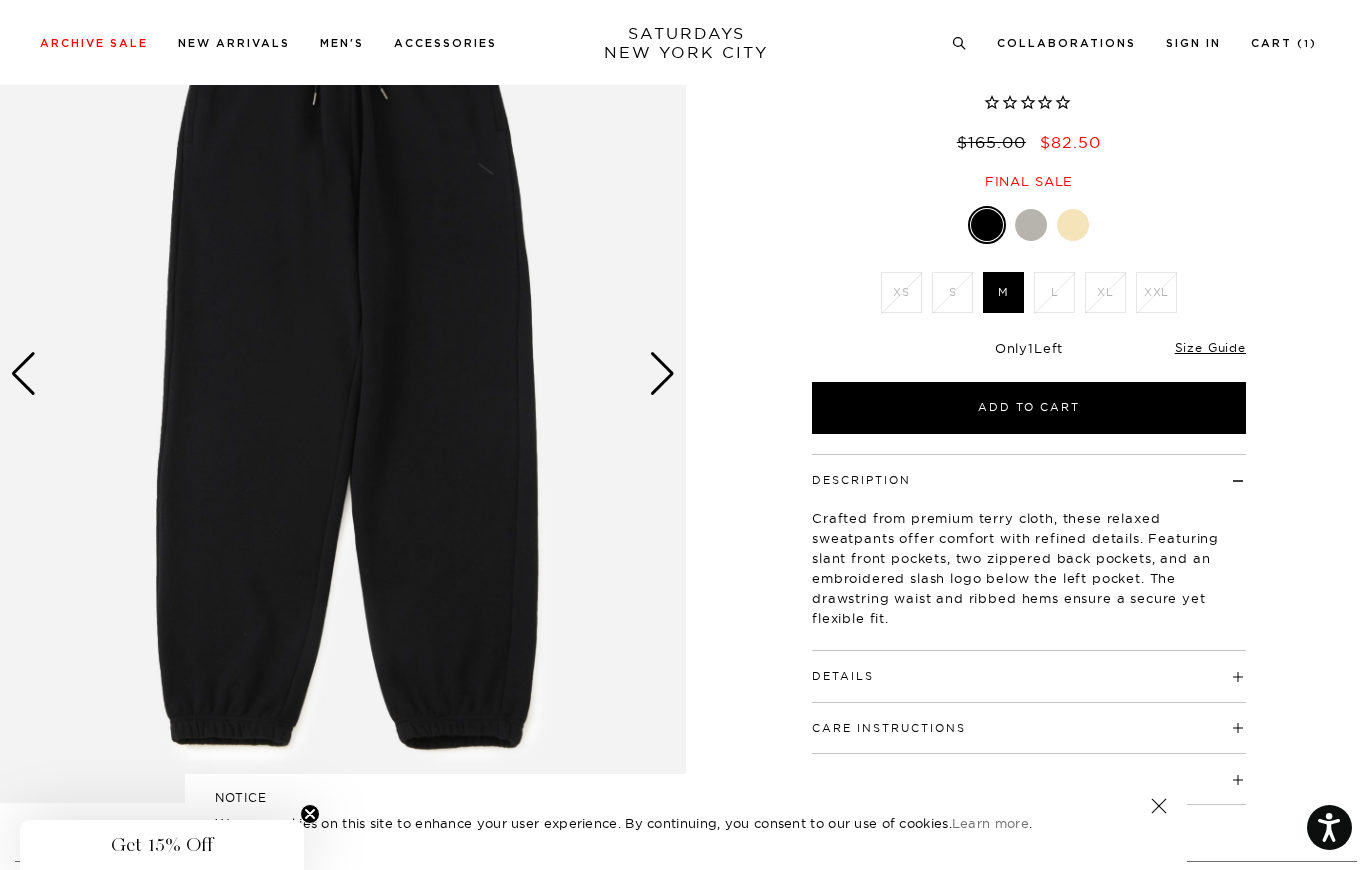 click at bounding box center (662, 374) 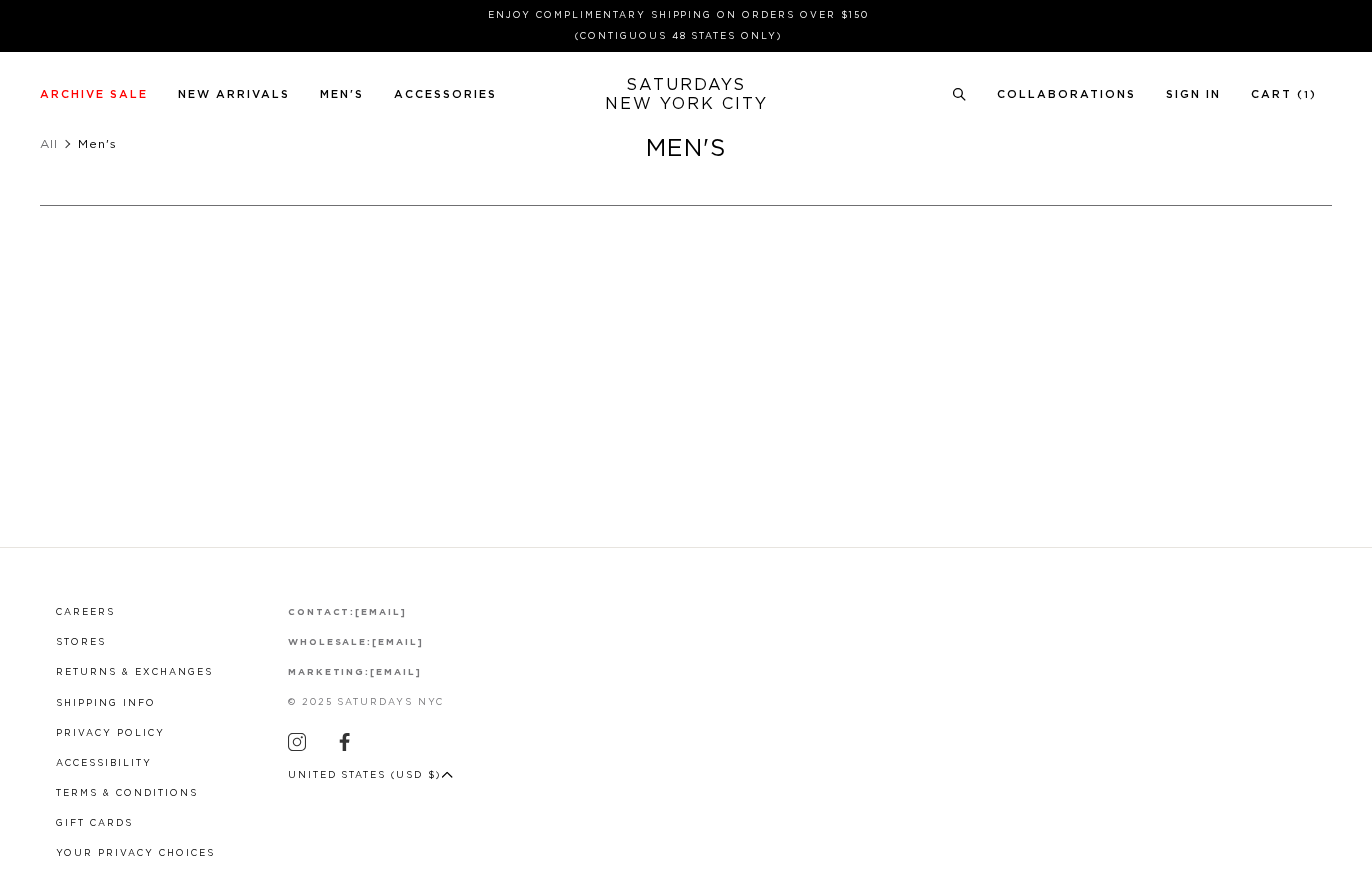 scroll, scrollTop: 10656, scrollLeft: 10, axis: both 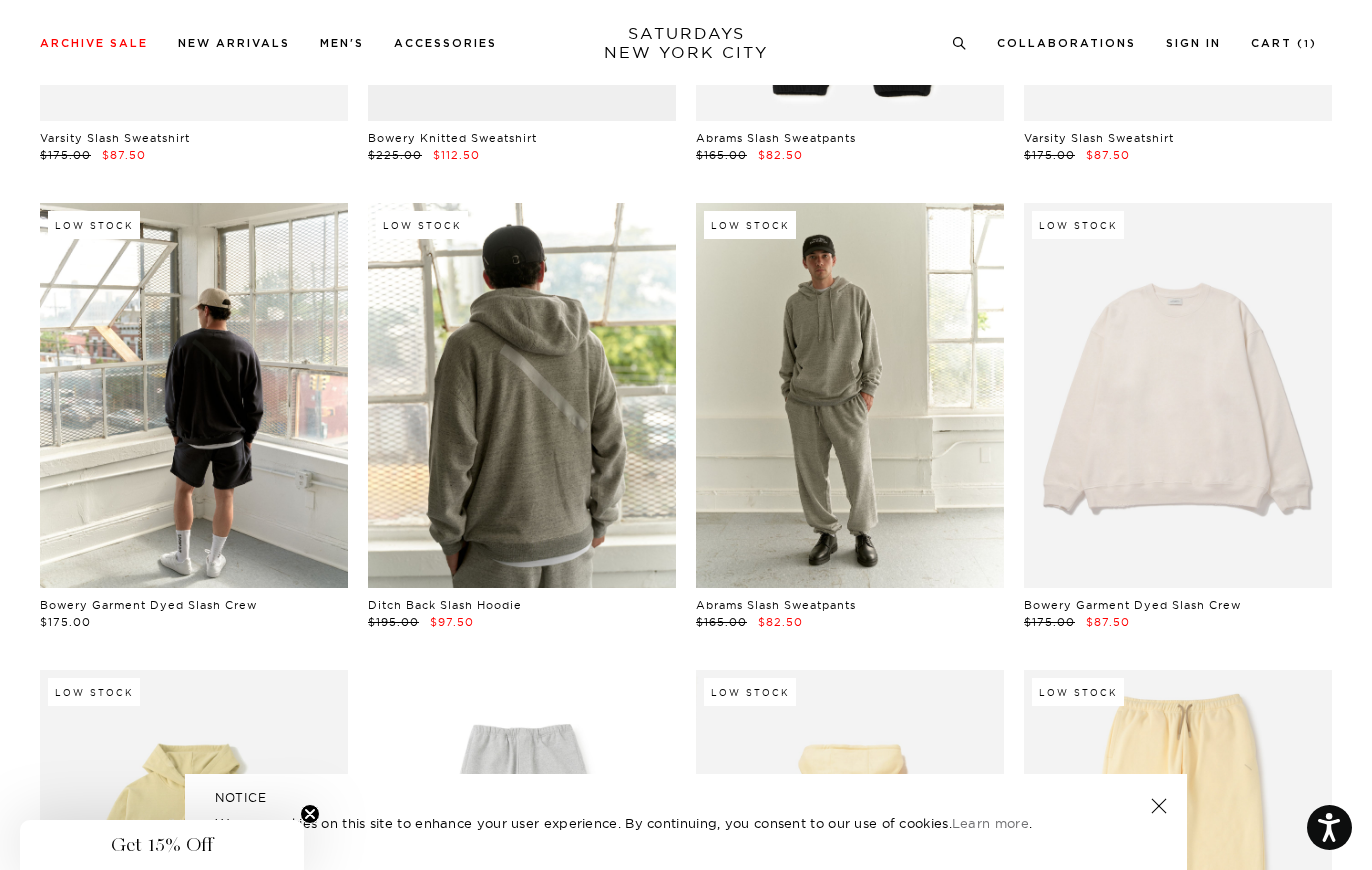 click at bounding box center [850, 395] 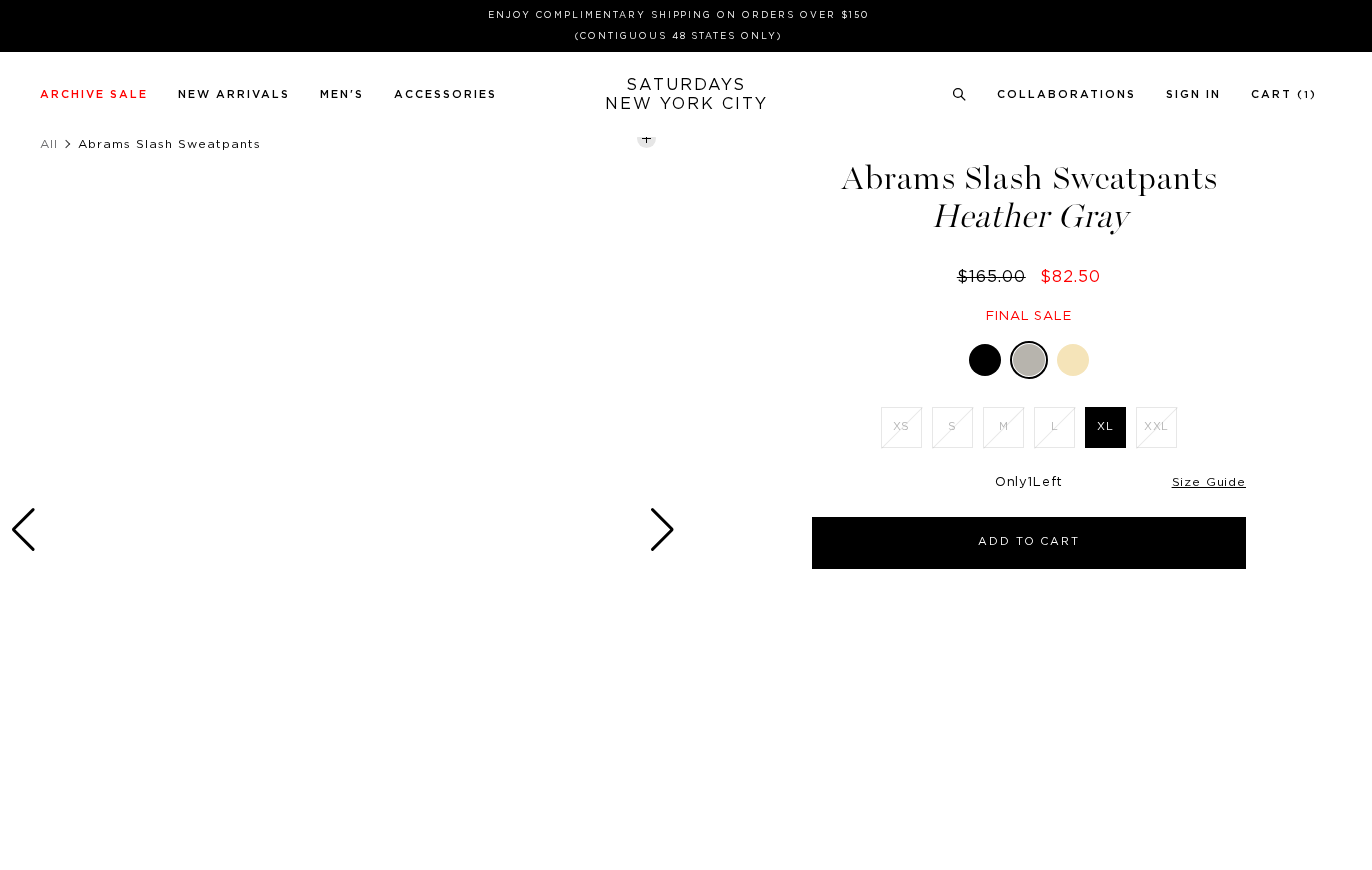 scroll, scrollTop: 0, scrollLeft: 0, axis: both 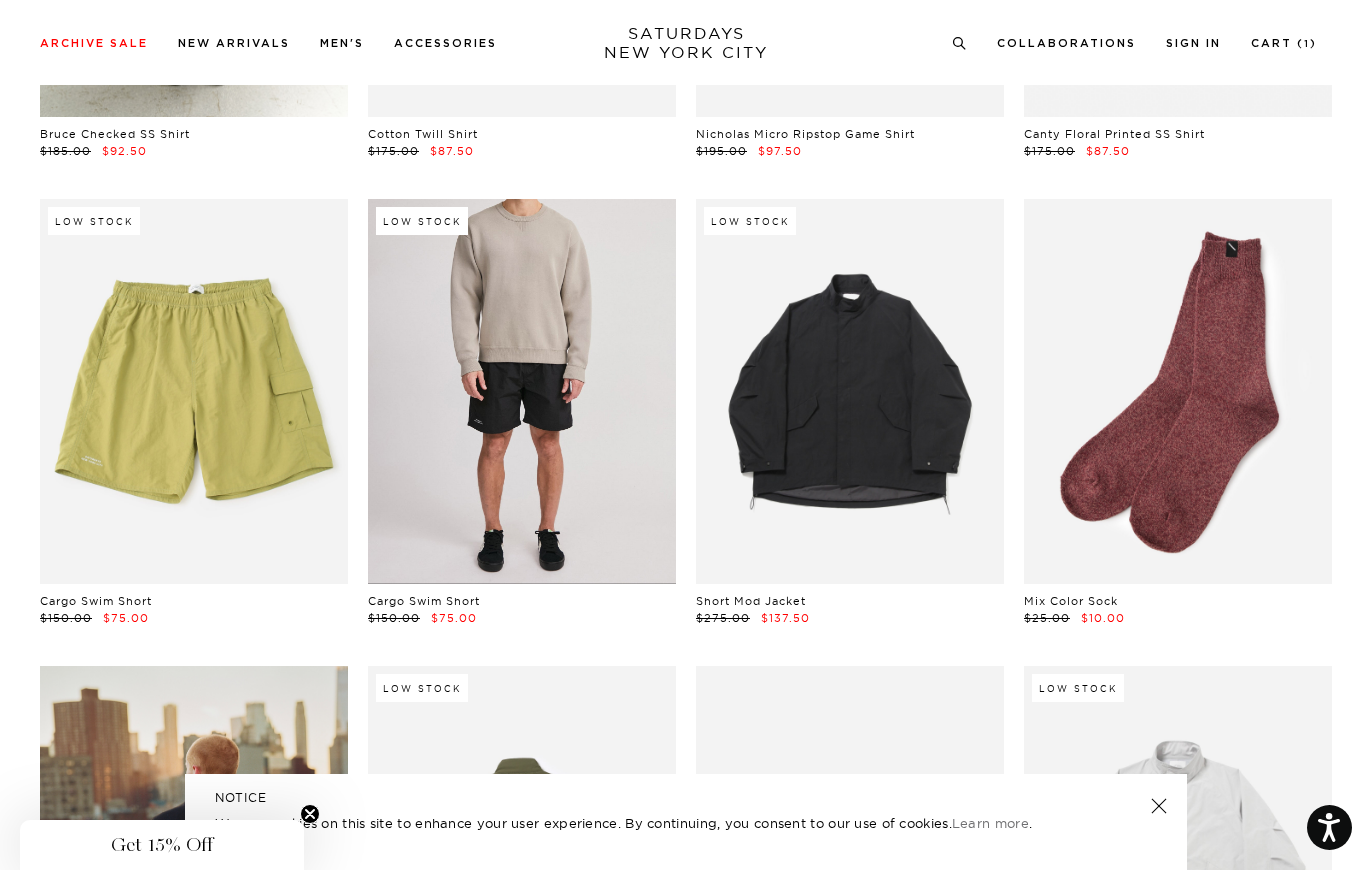 click at bounding box center (522, 391) 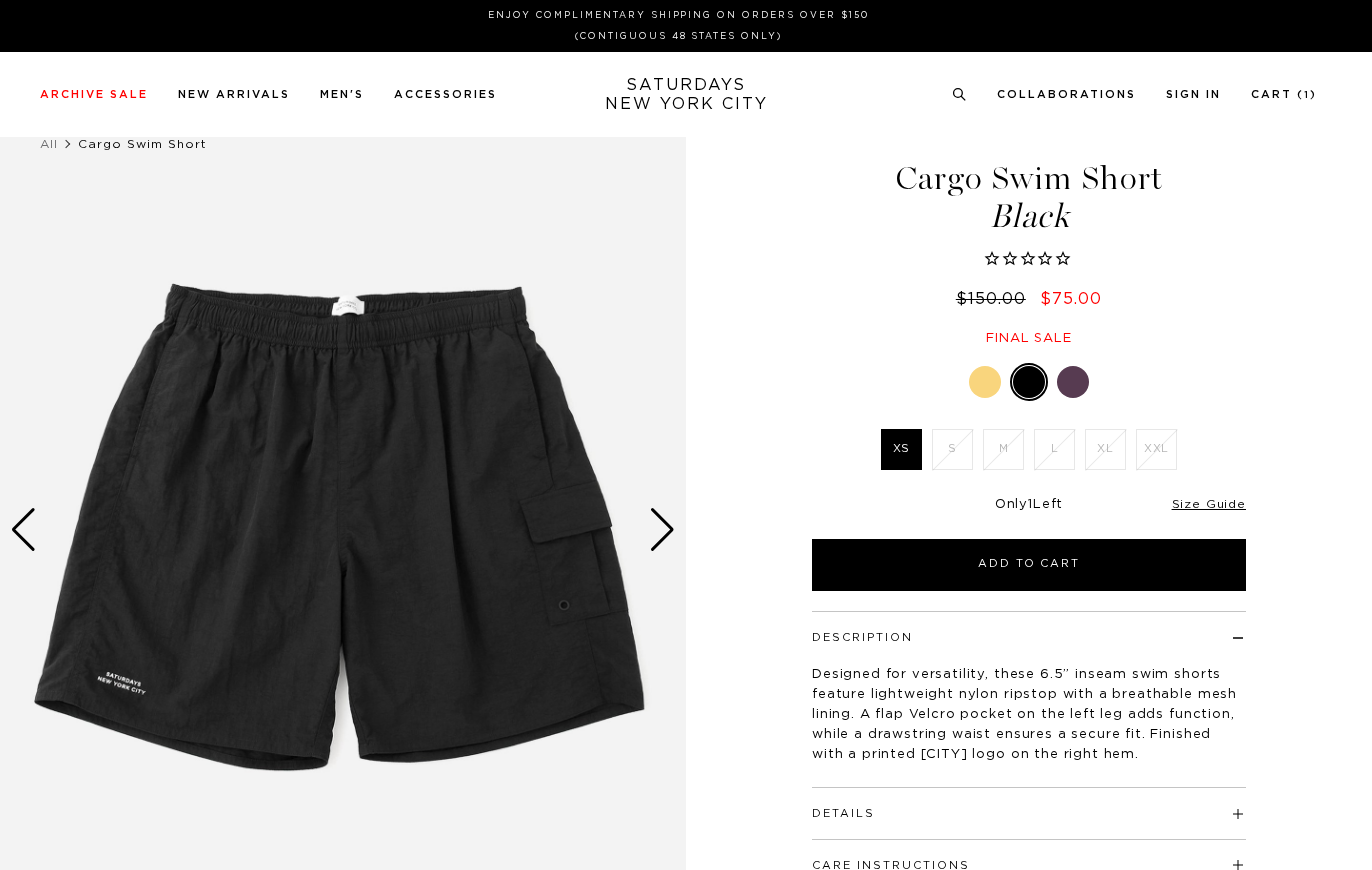 scroll, scrollTop: 0, scrollLeft: 0, axis: both 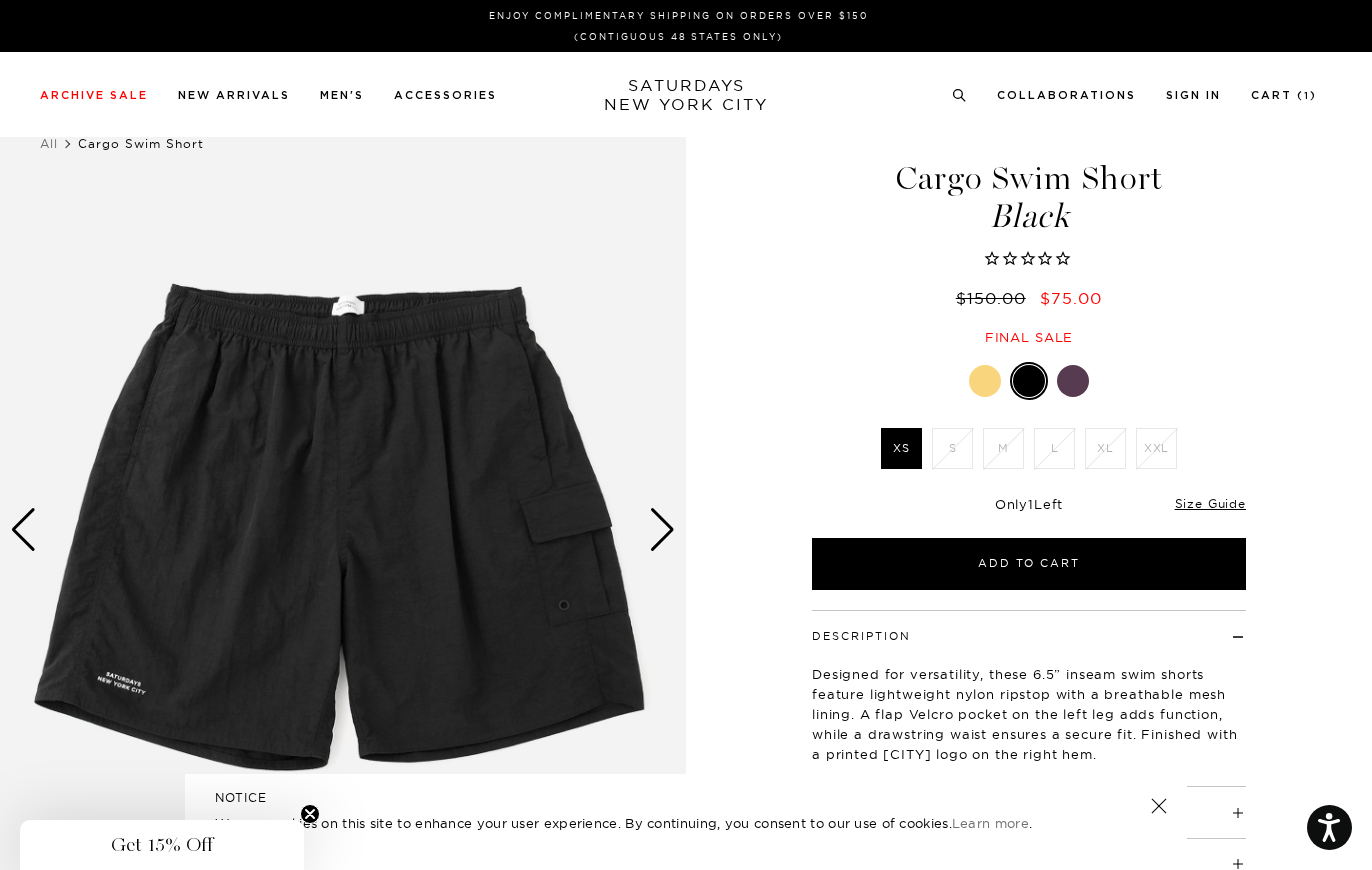 click at bounding box center [985, 381] 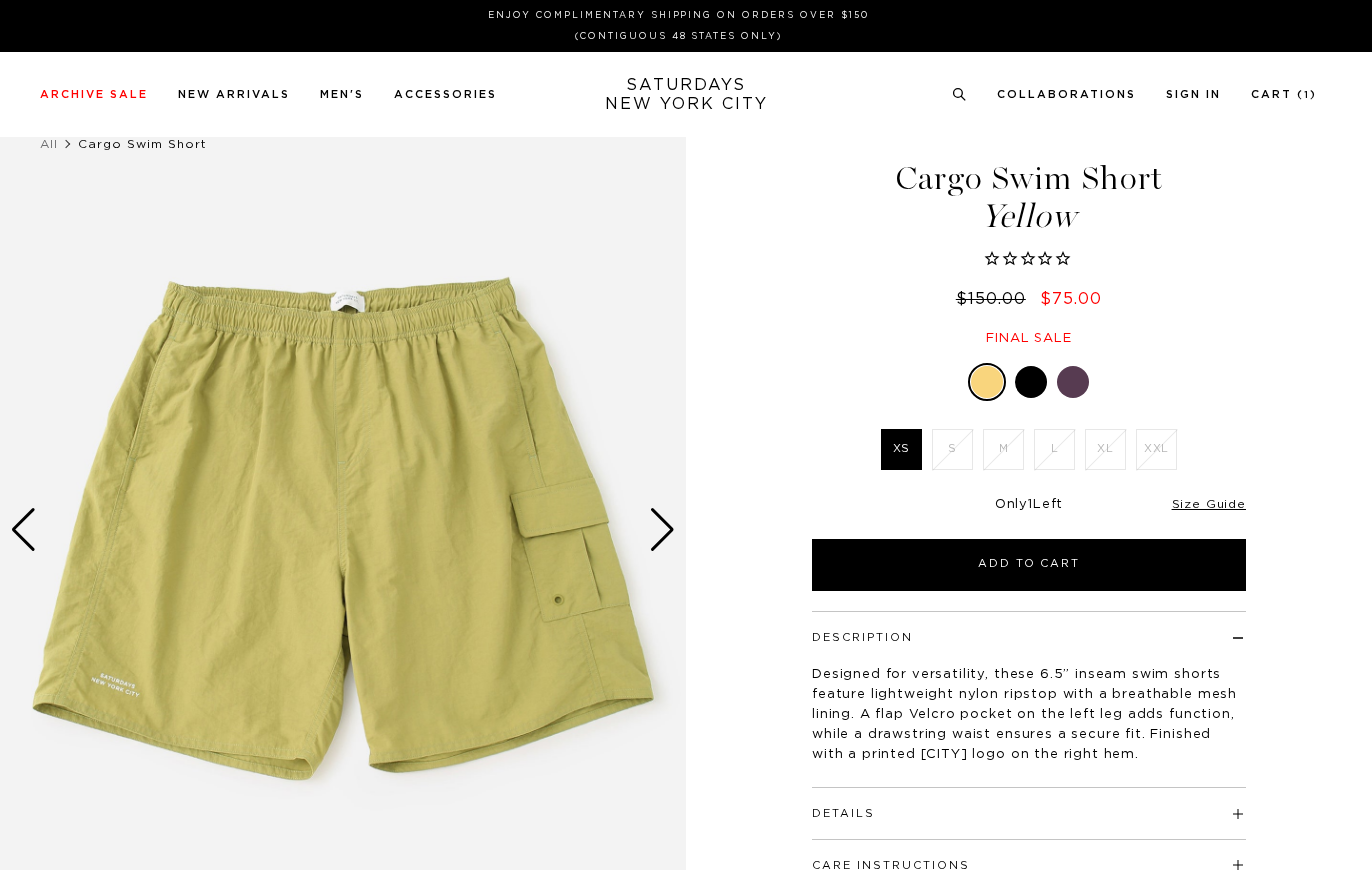 scroll, scrollTop: 0, scrollLeft: 0, axis: both 